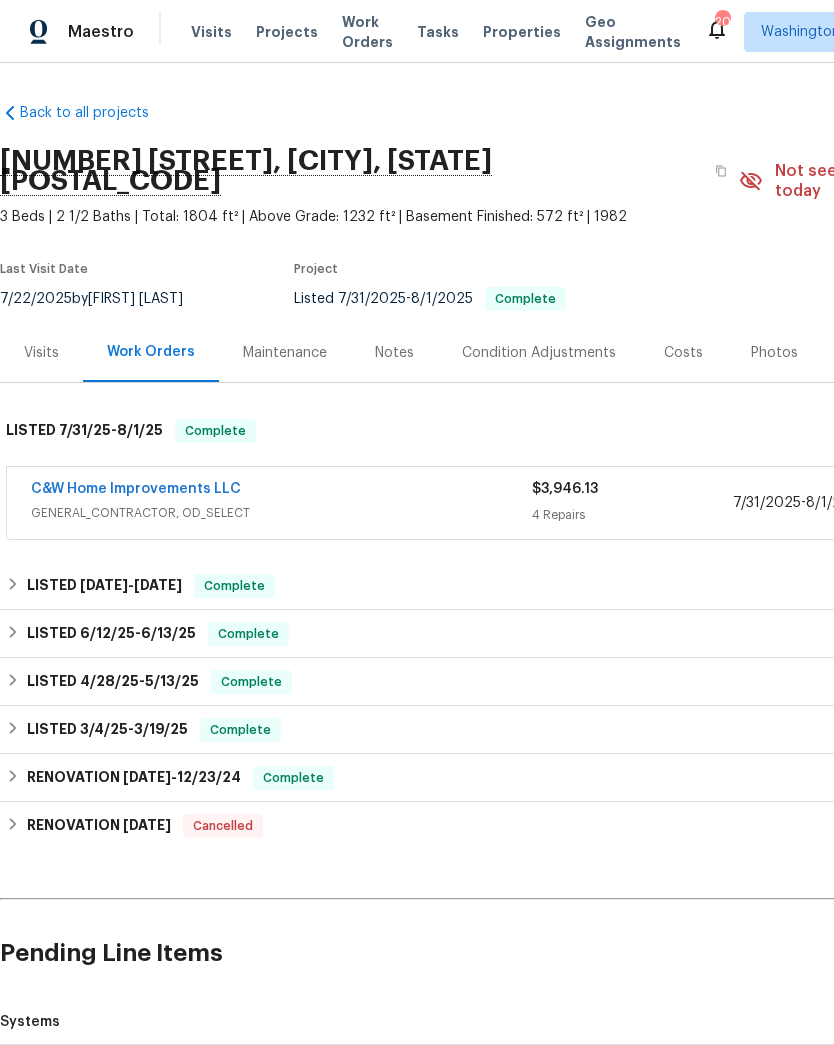 scroll, scrollTop: 0, scrollLeft: 0, axis: both 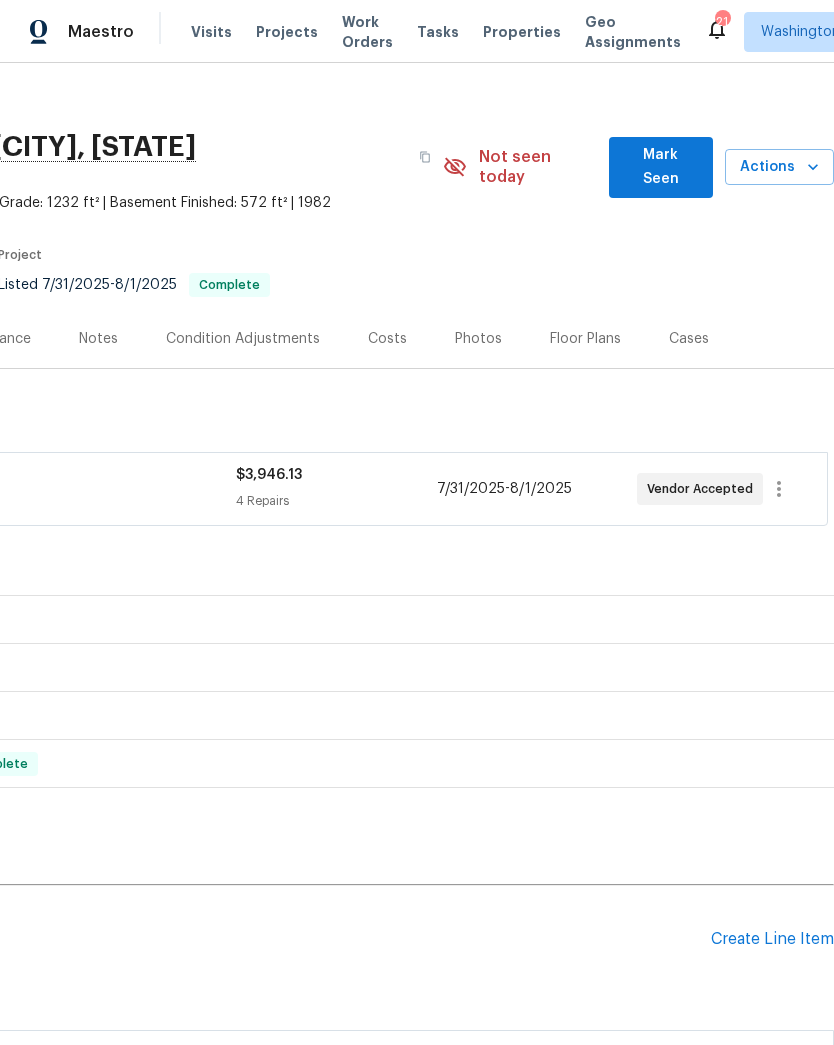 click on "C&W Home Improvements LLC" at bounding box center [-15, 477] 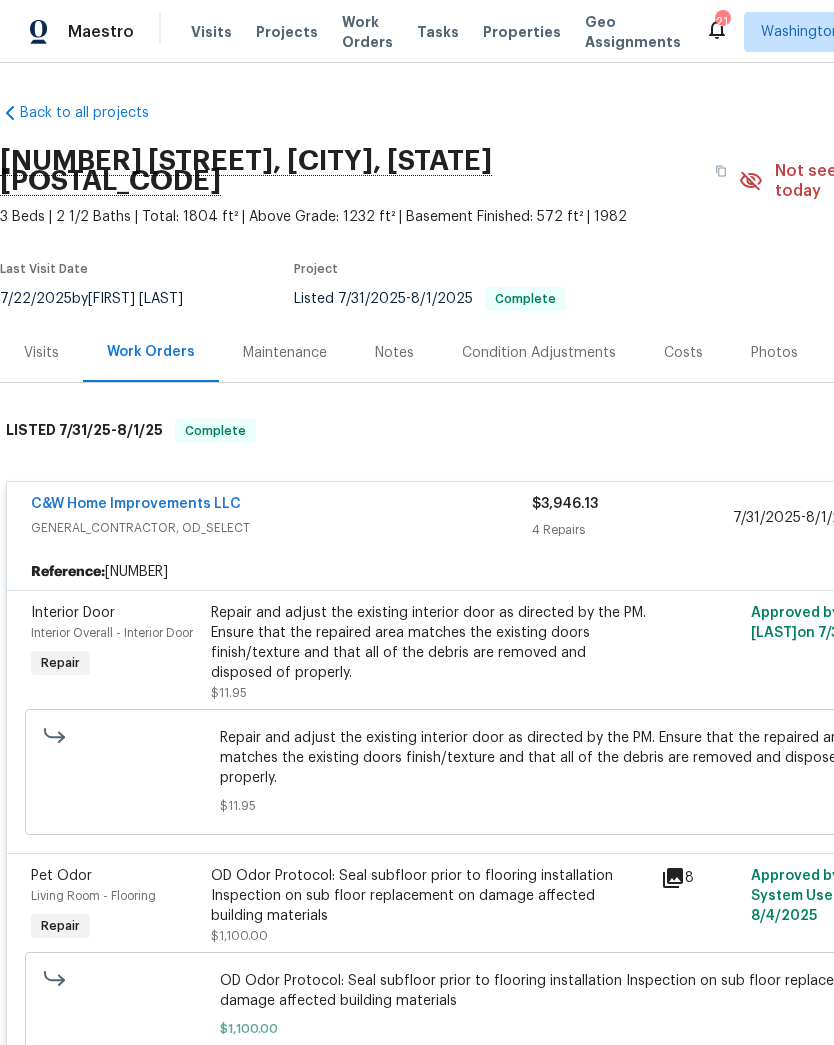 scroll, scrollTop: 0, scrollLeft: 0, axis: both 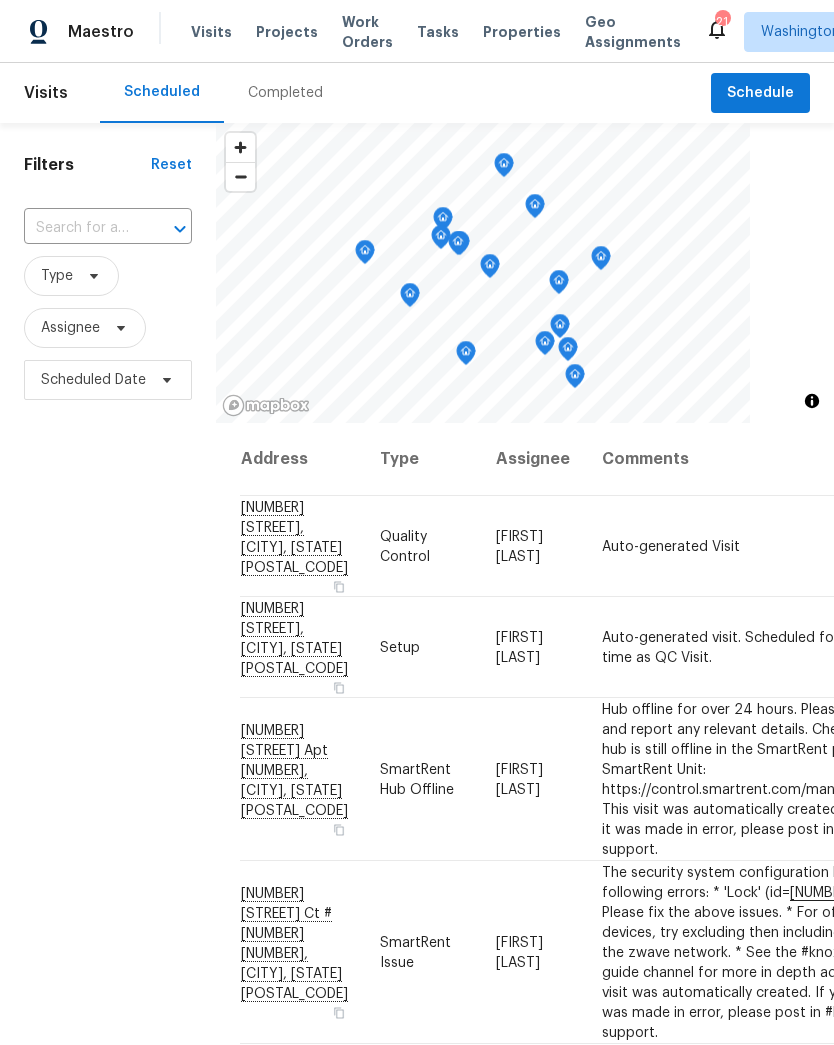 click on "Properties" at bounding box center [522, 32] 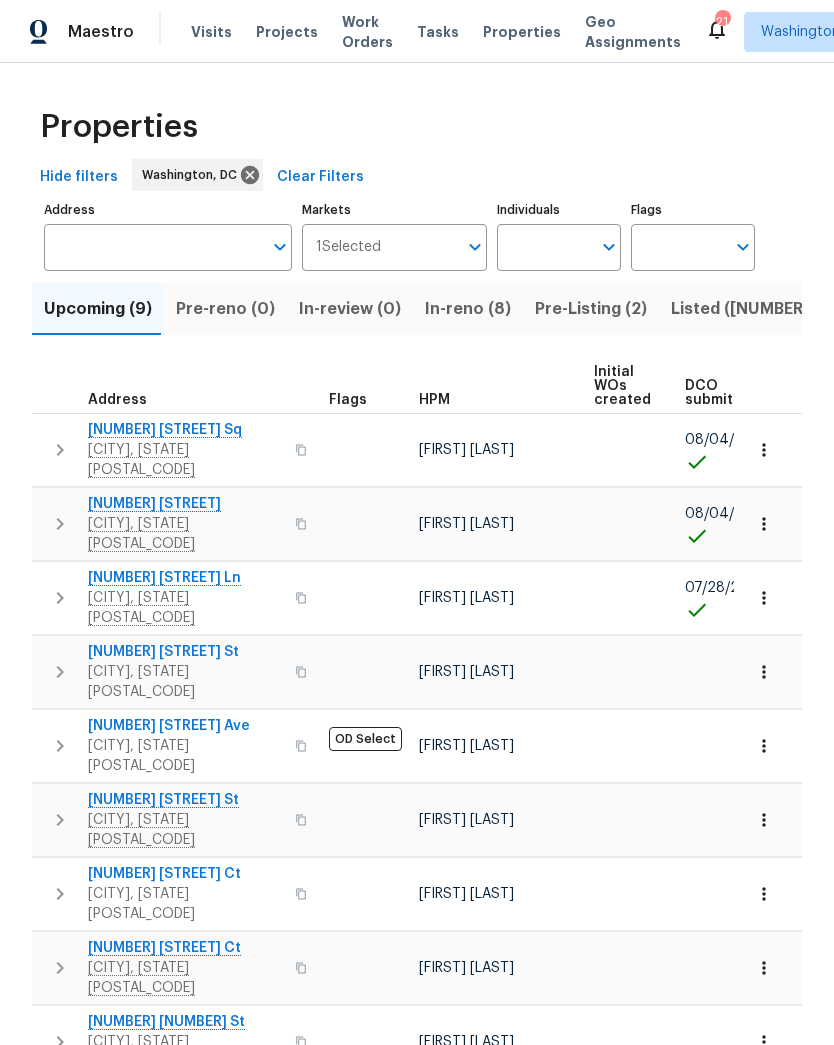 scroll, scrollTop: 0, scrollLeft: 0, axis: both 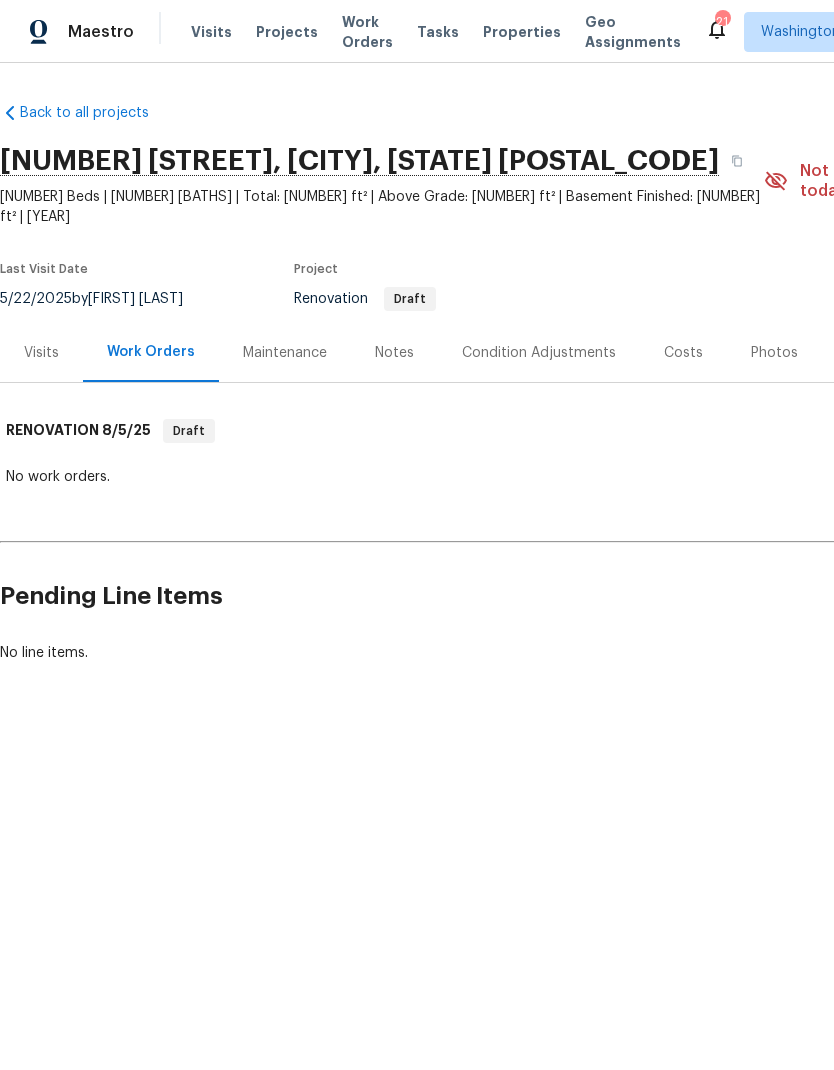 click on "Notes" at bounding box center [394, 353] 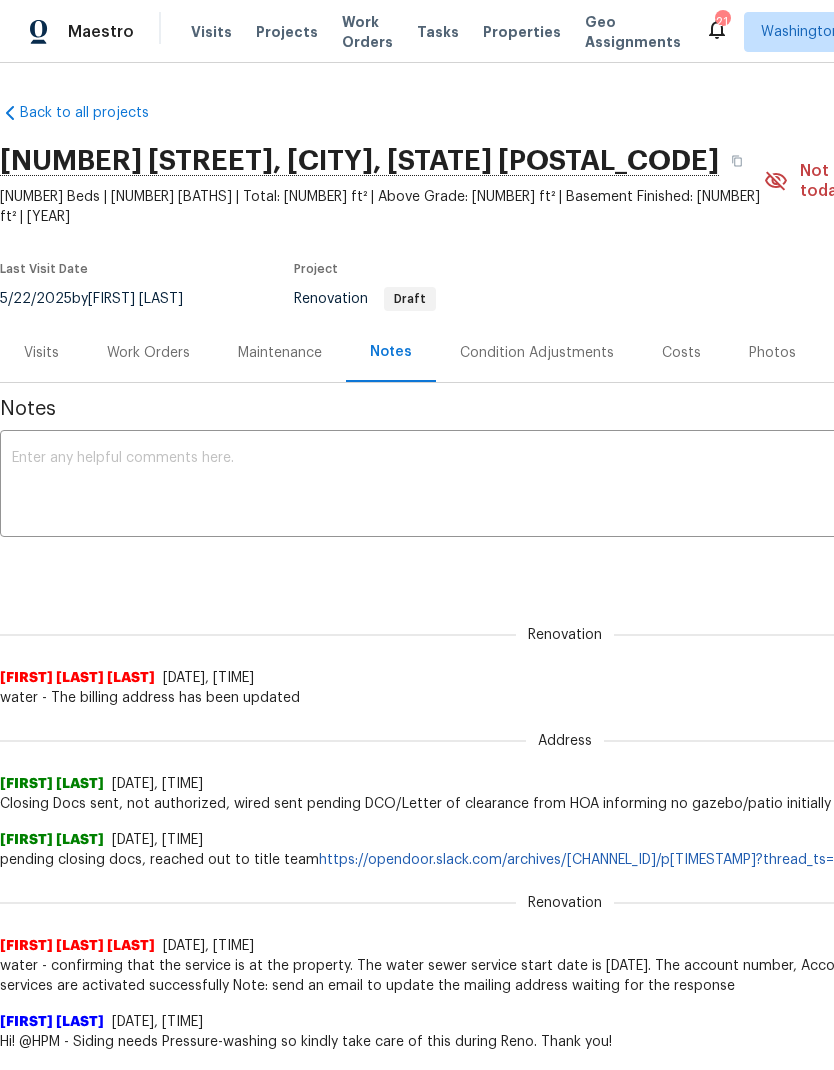 scroll, scrollTop: 0, scrollLeft: 0, axis: both 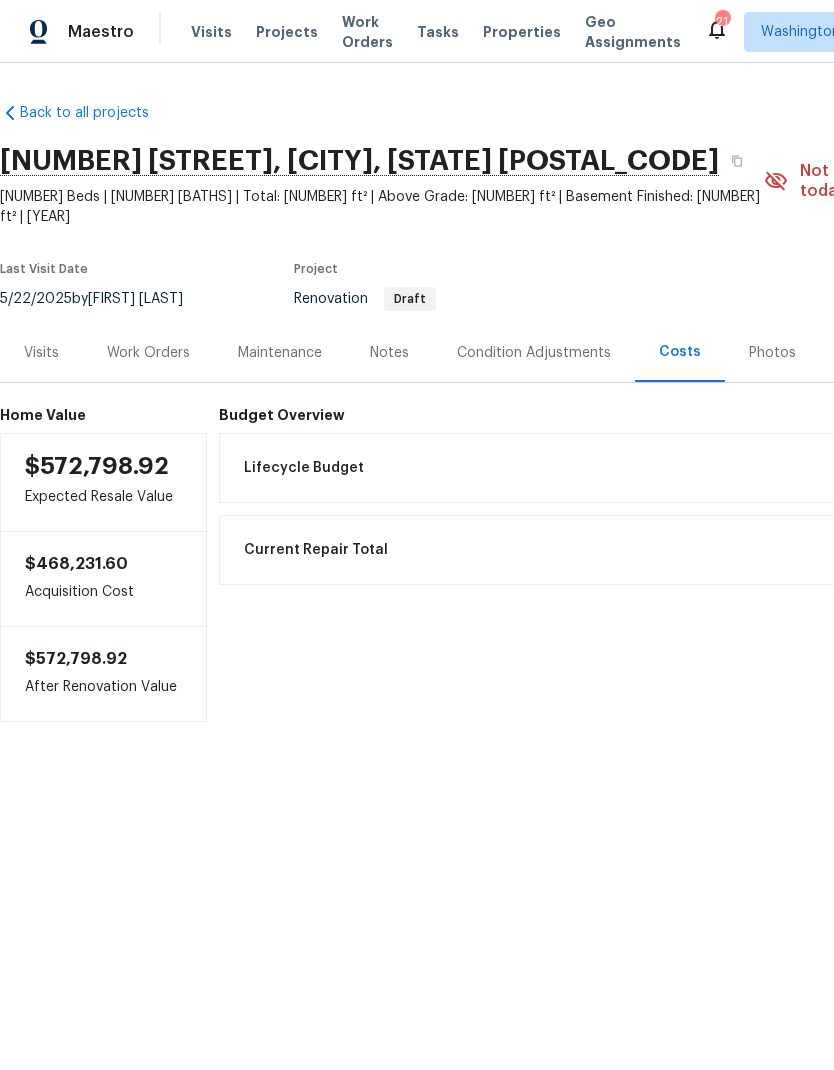 click on "Condition Adjustments" at bounding box center (534, 353) 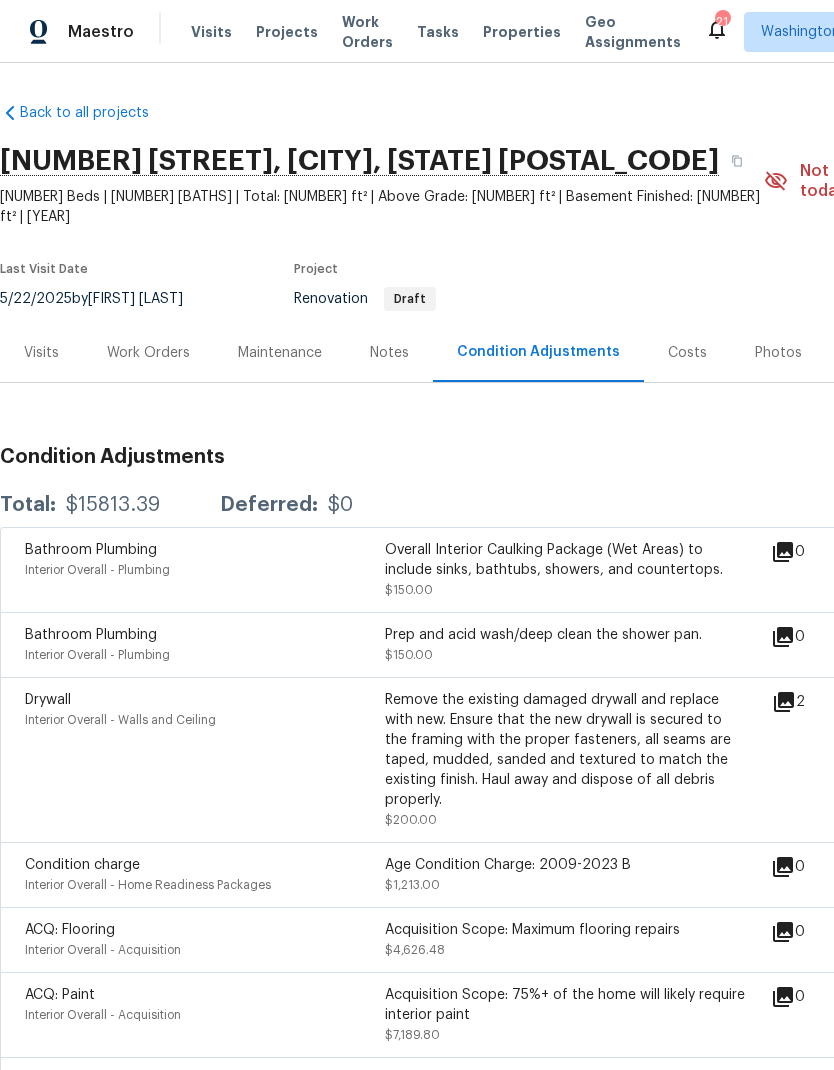 scroll, scrollTop: 0, scrollLeft: 0, axis: both 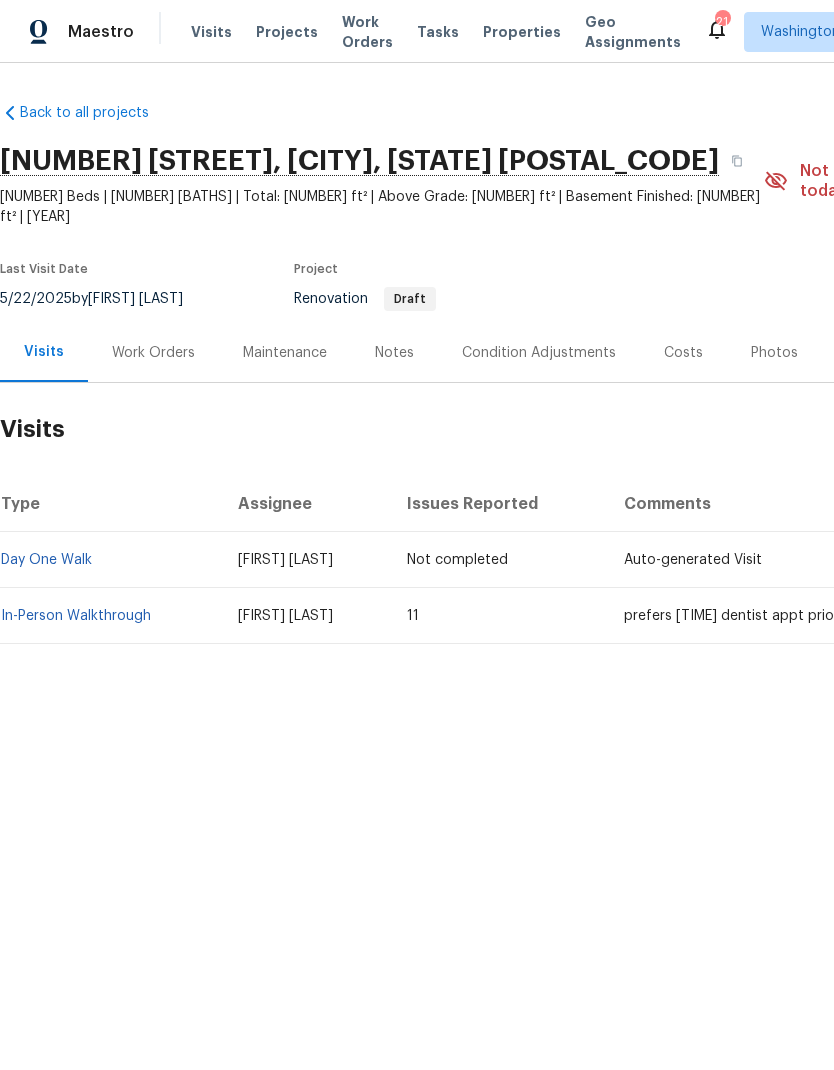 click on "In-Person Walkthrough" at bounding box center [76, 616] 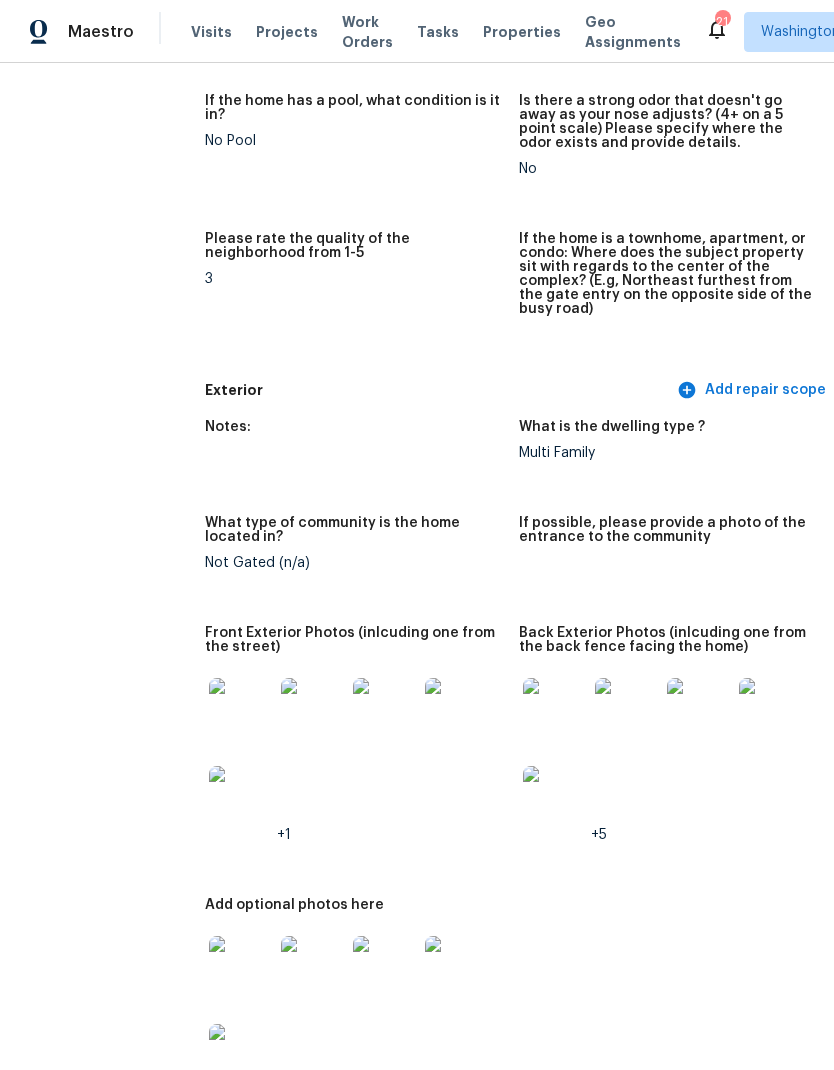 scroll, scrollTop: 525, scrollLeft: 0, axis: vertical 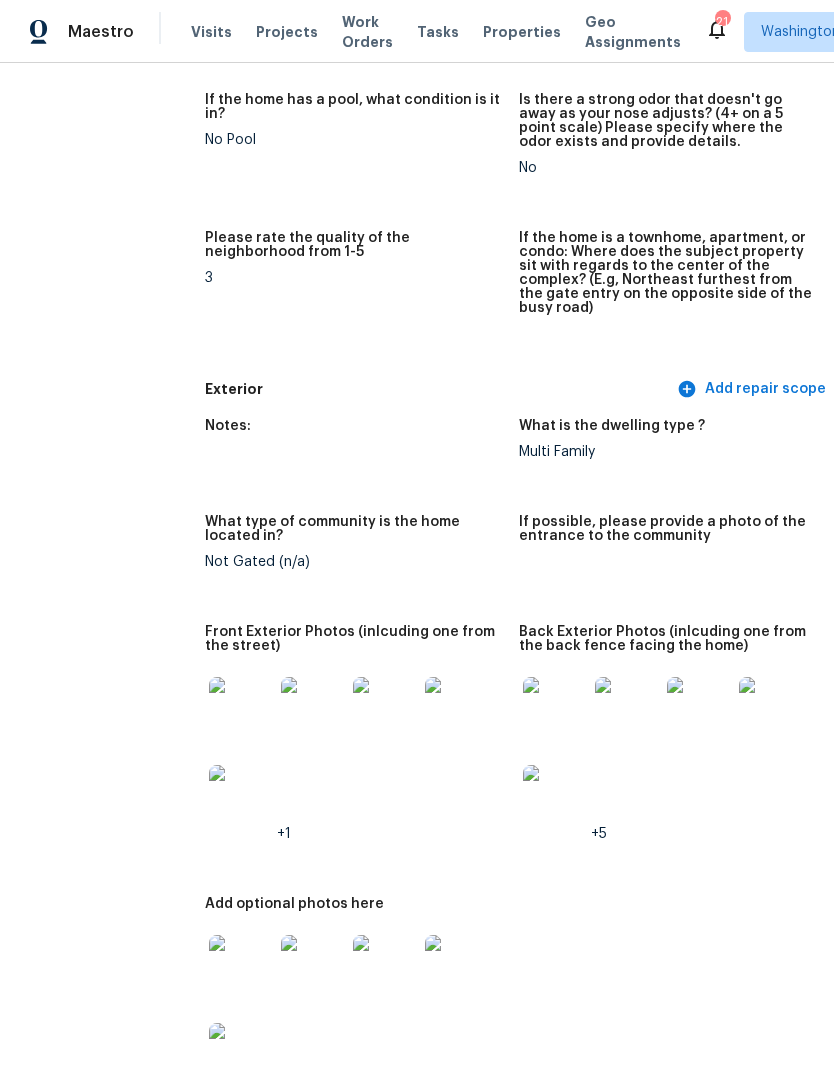 click at bounding box center [241, 709] 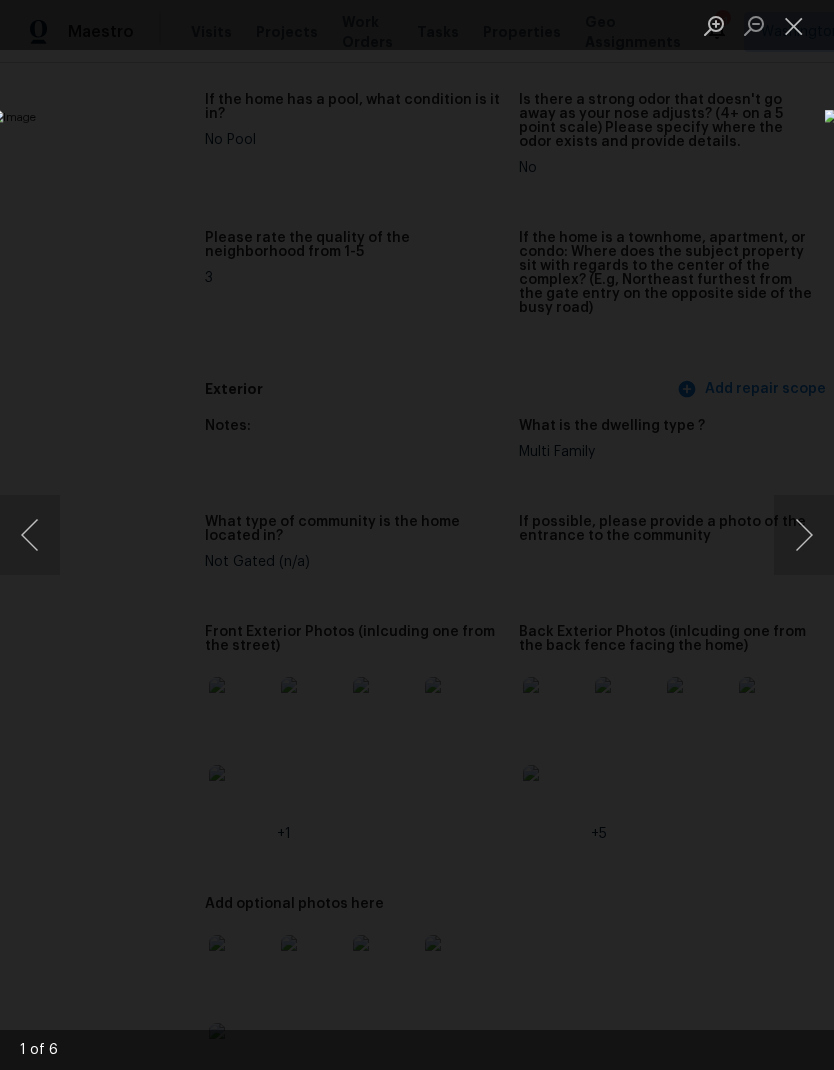 click at bounding box center [804, 535] 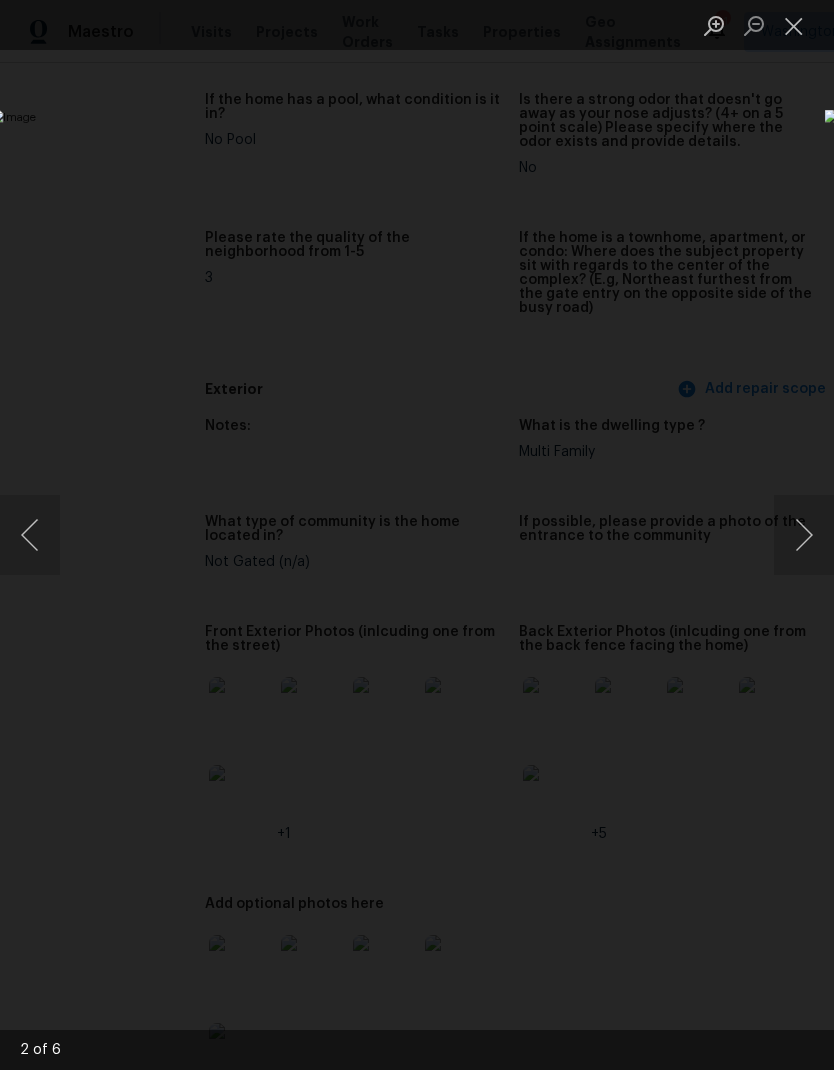 click at bounding box center [804, 535] 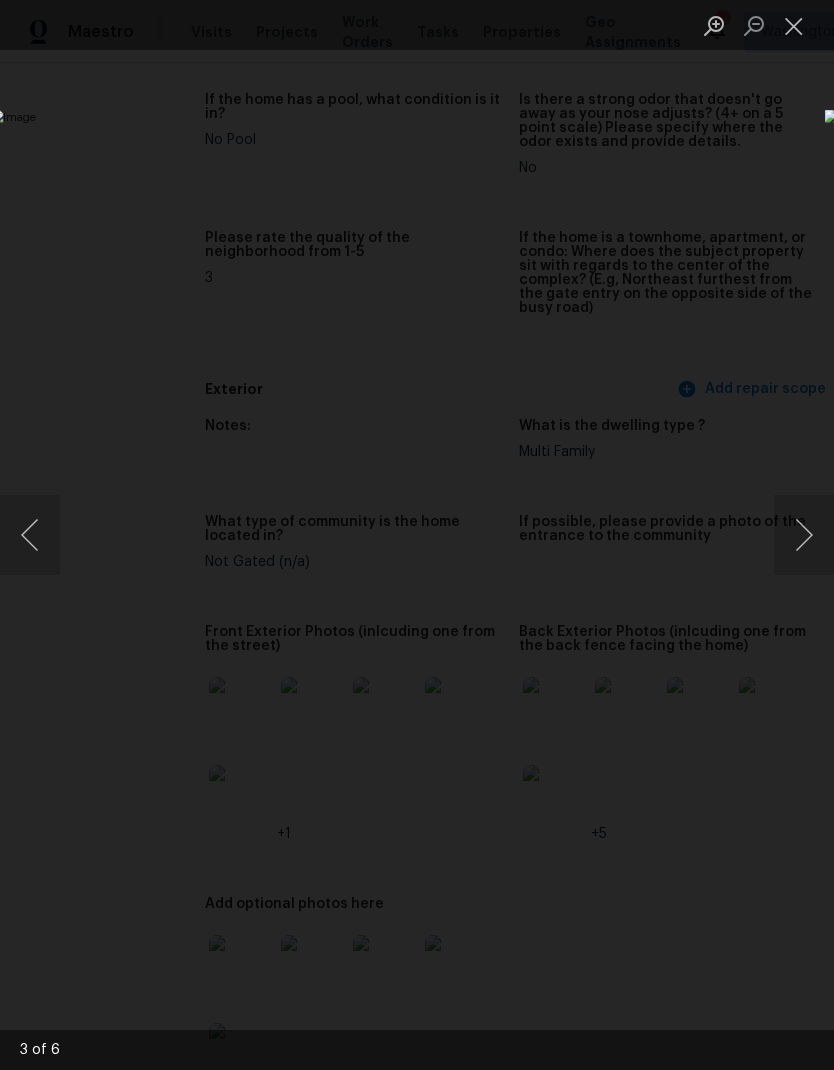 click at bounding box center (804, 535) 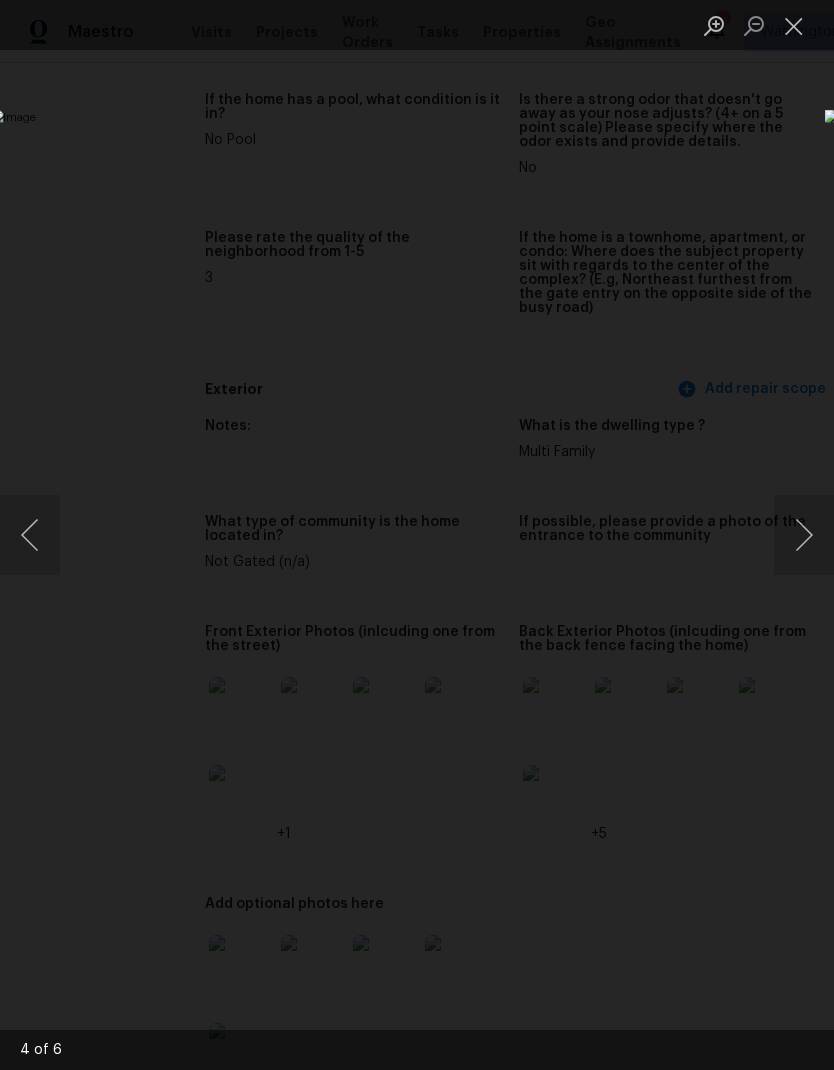 click at bounding box center [804, 535] 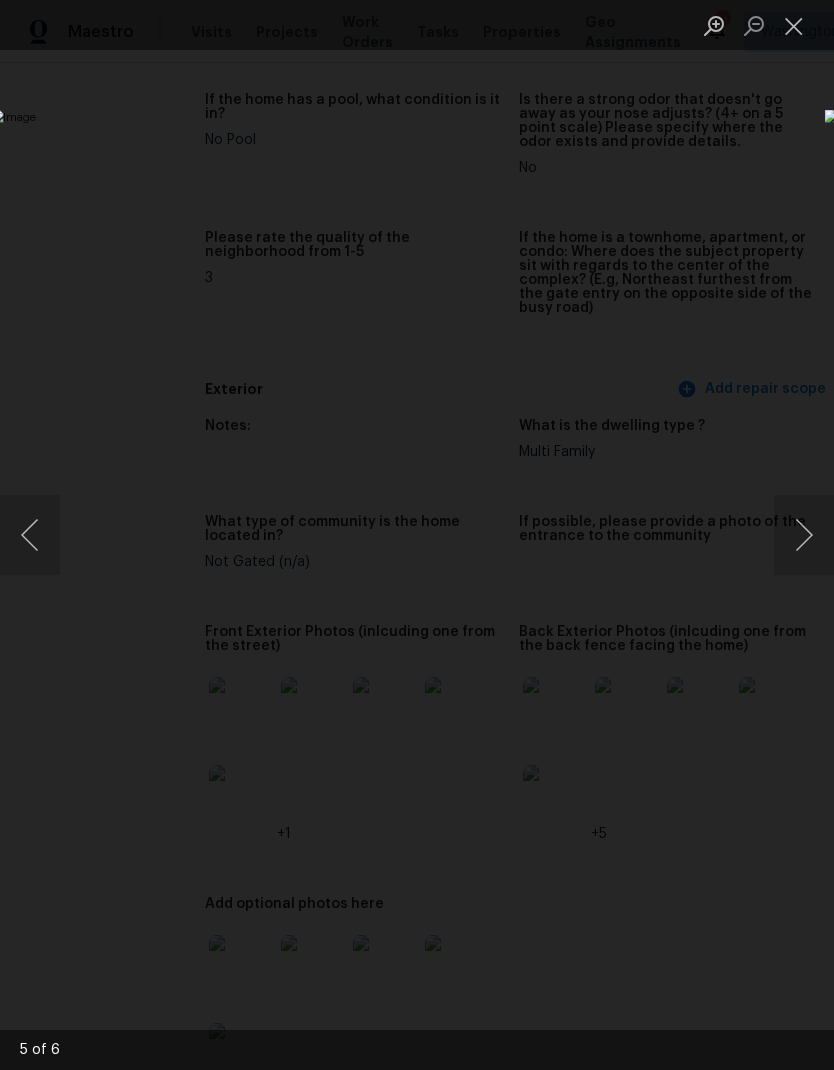click at bounding box center (804, 535) 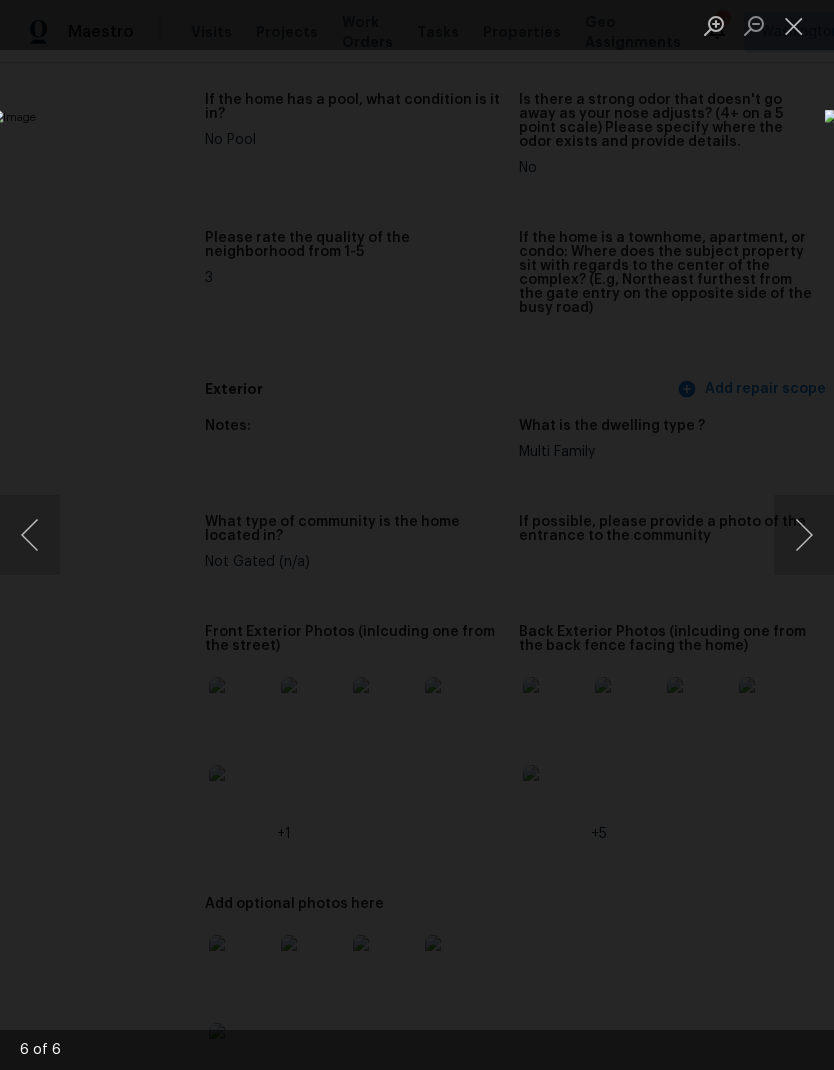 click at bounding box center [417, 535] 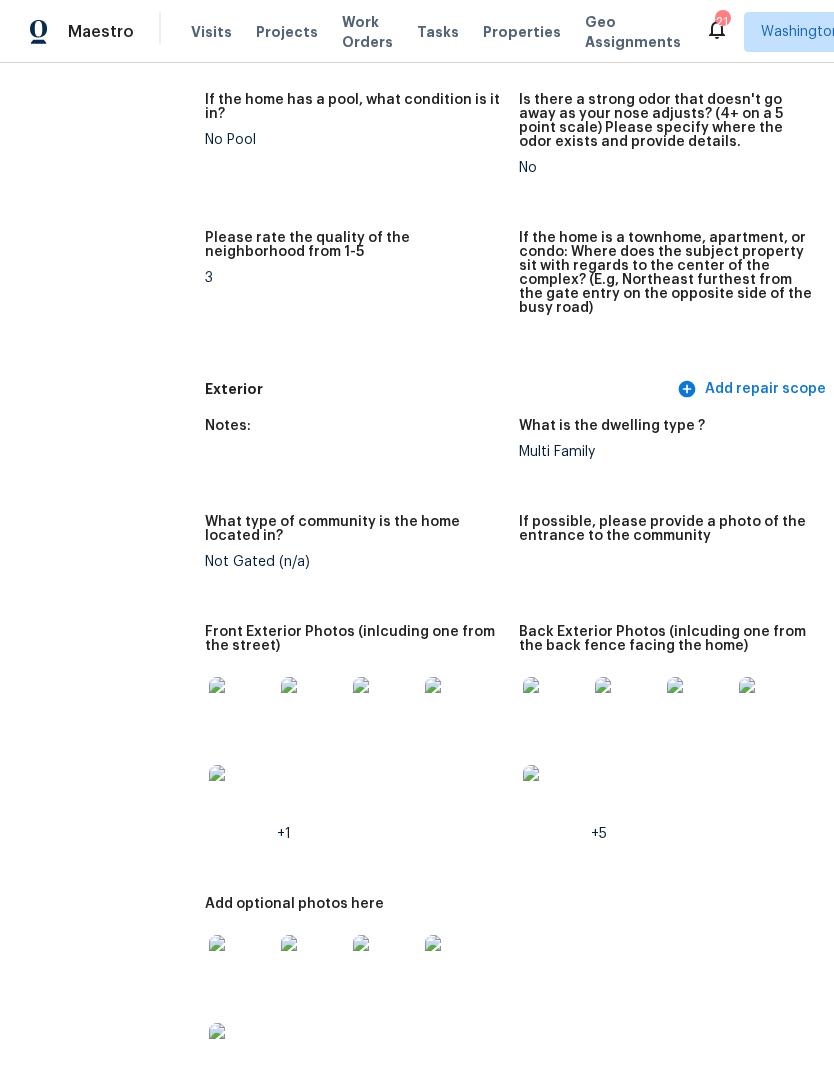 click at bounding box center (555, 709) 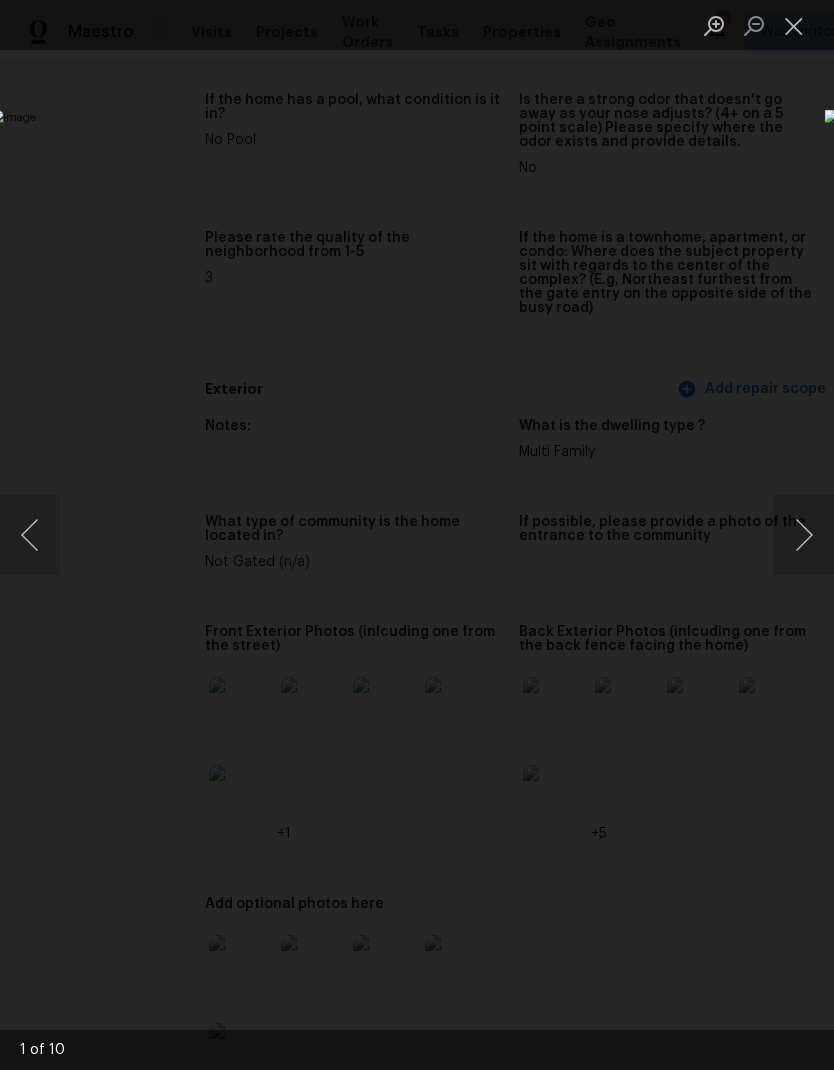 click at bounding box center (804, 535) 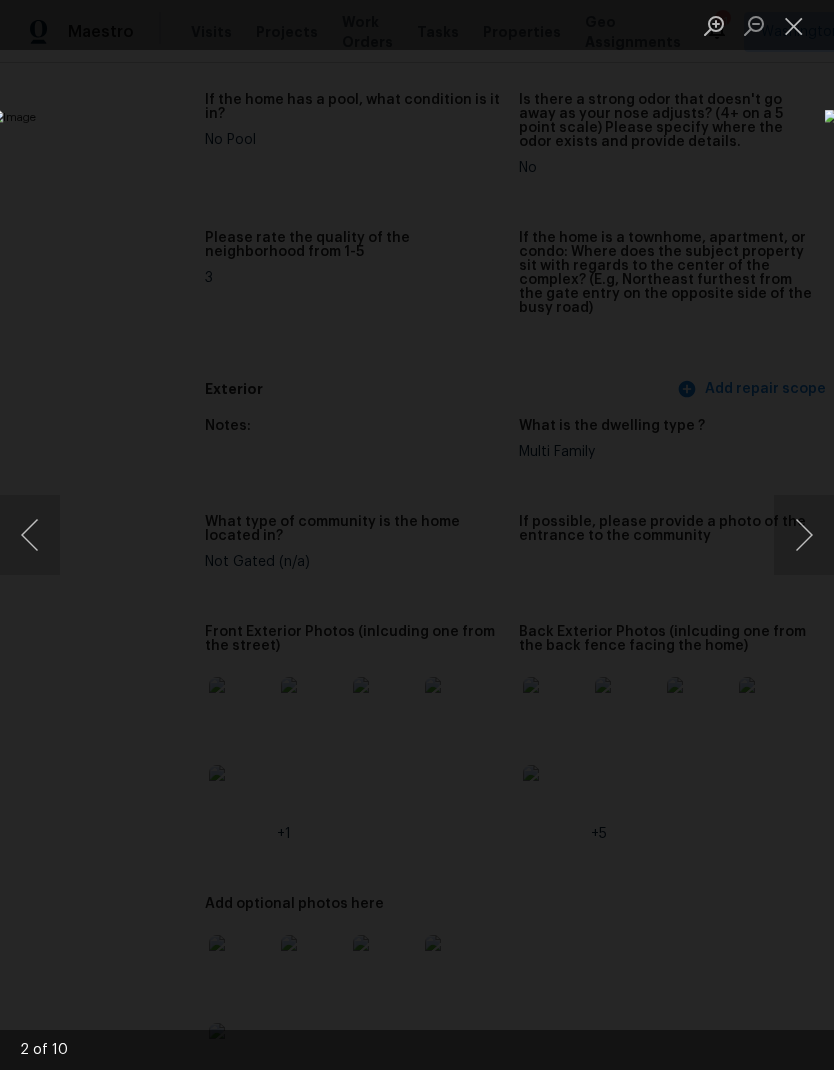 click at bounding box center [804, 535] 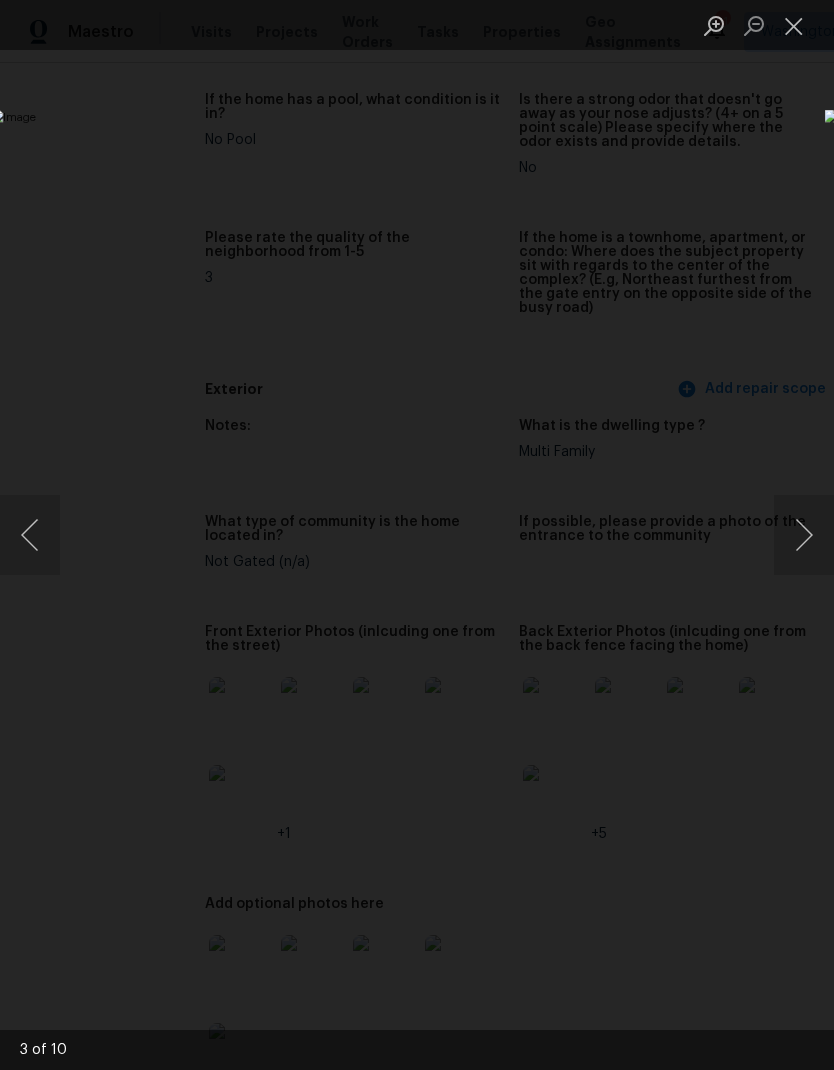click at bounding box center [804, 535] 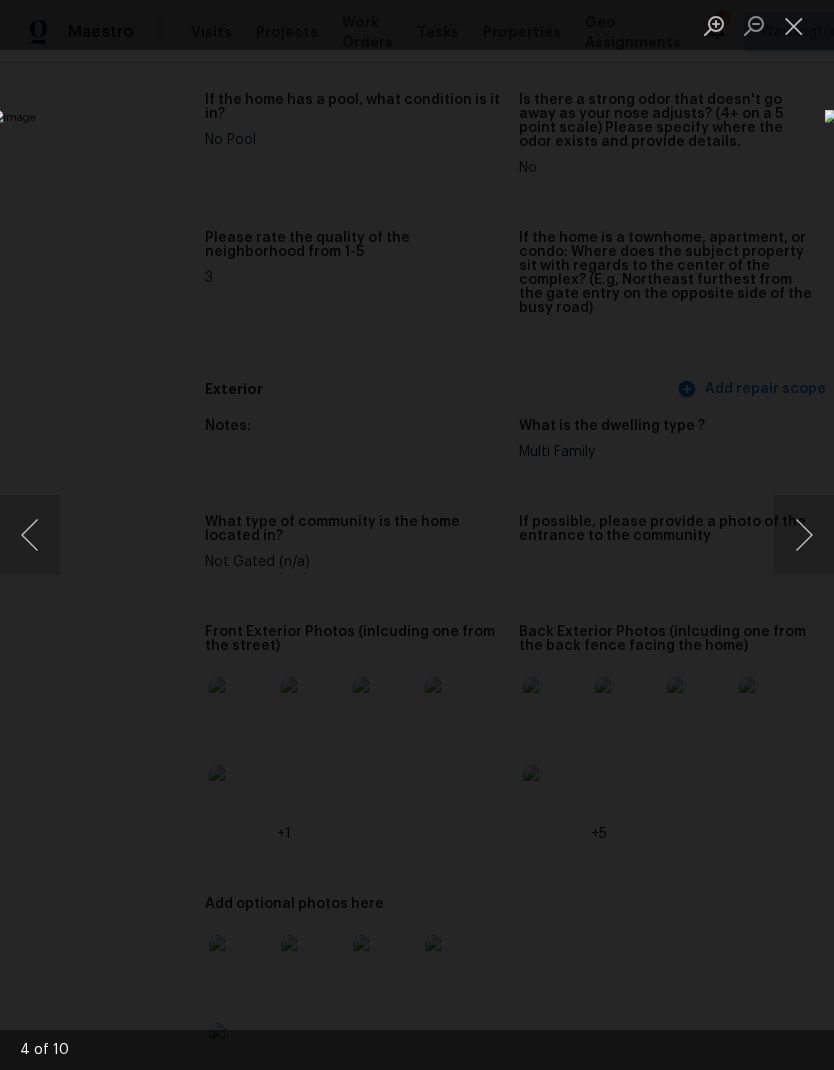 click at bounding box center [804, 535] 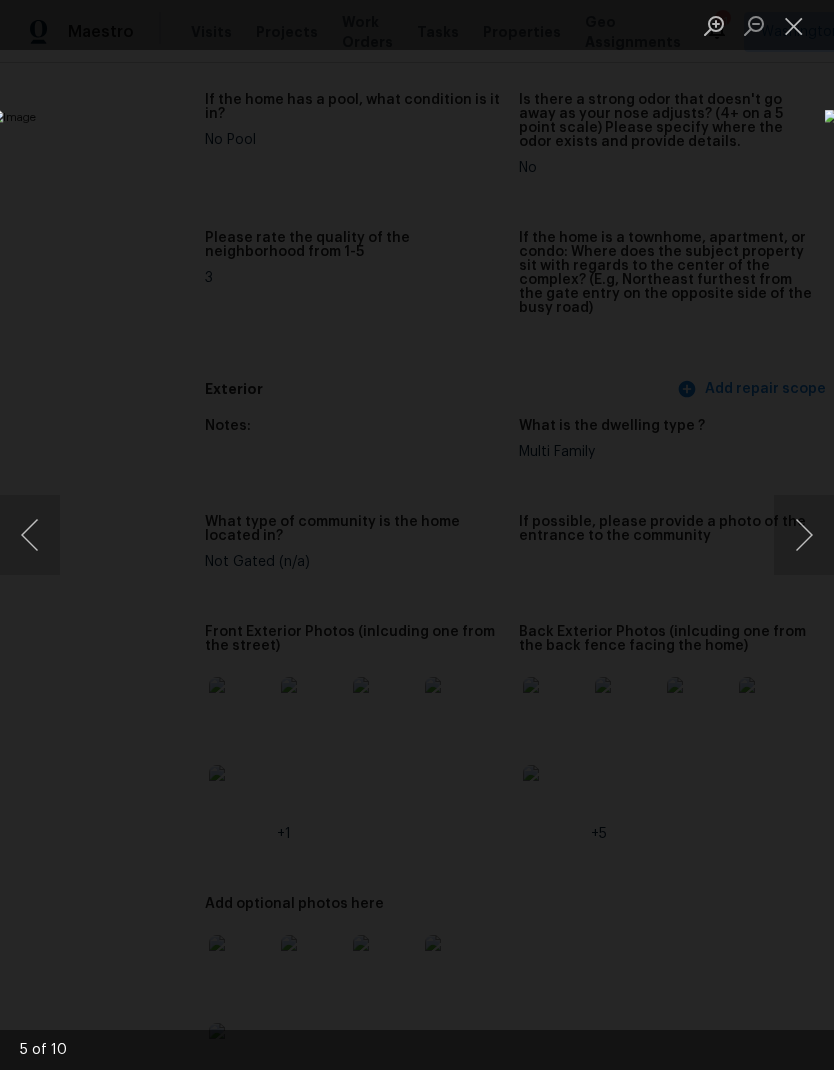 click at bounding box center [804, 535] 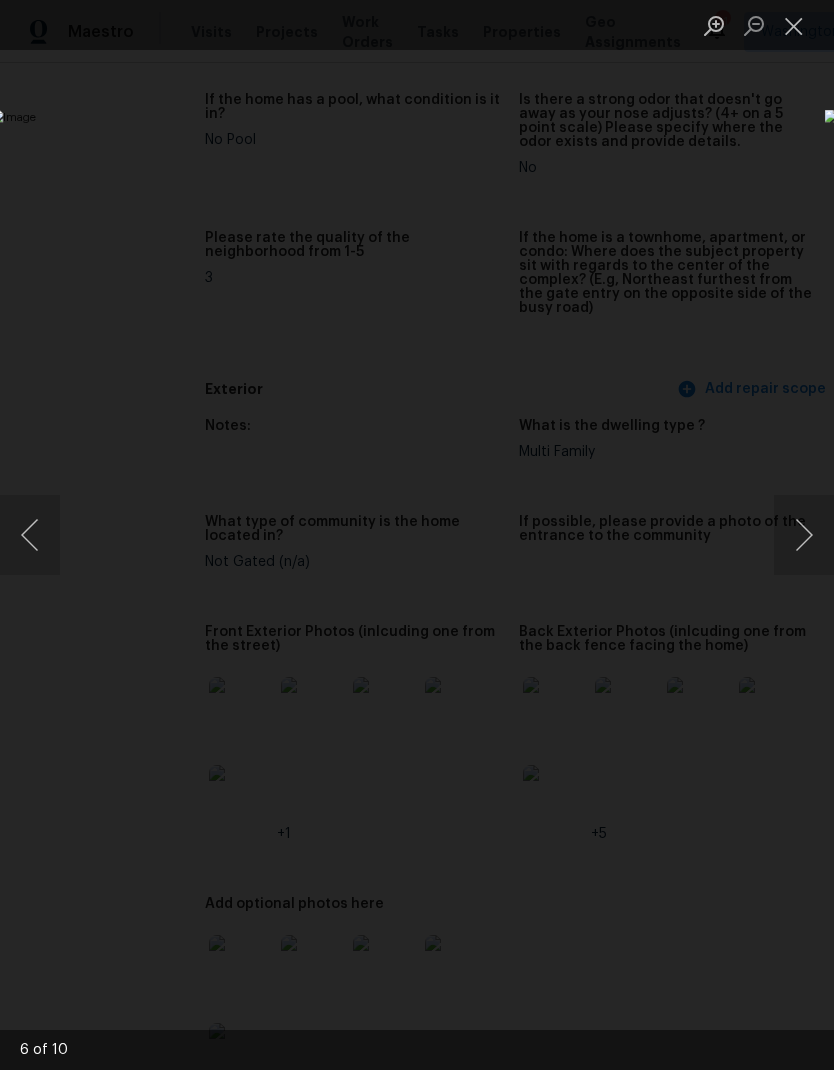 click at bounding box center [804, 535] 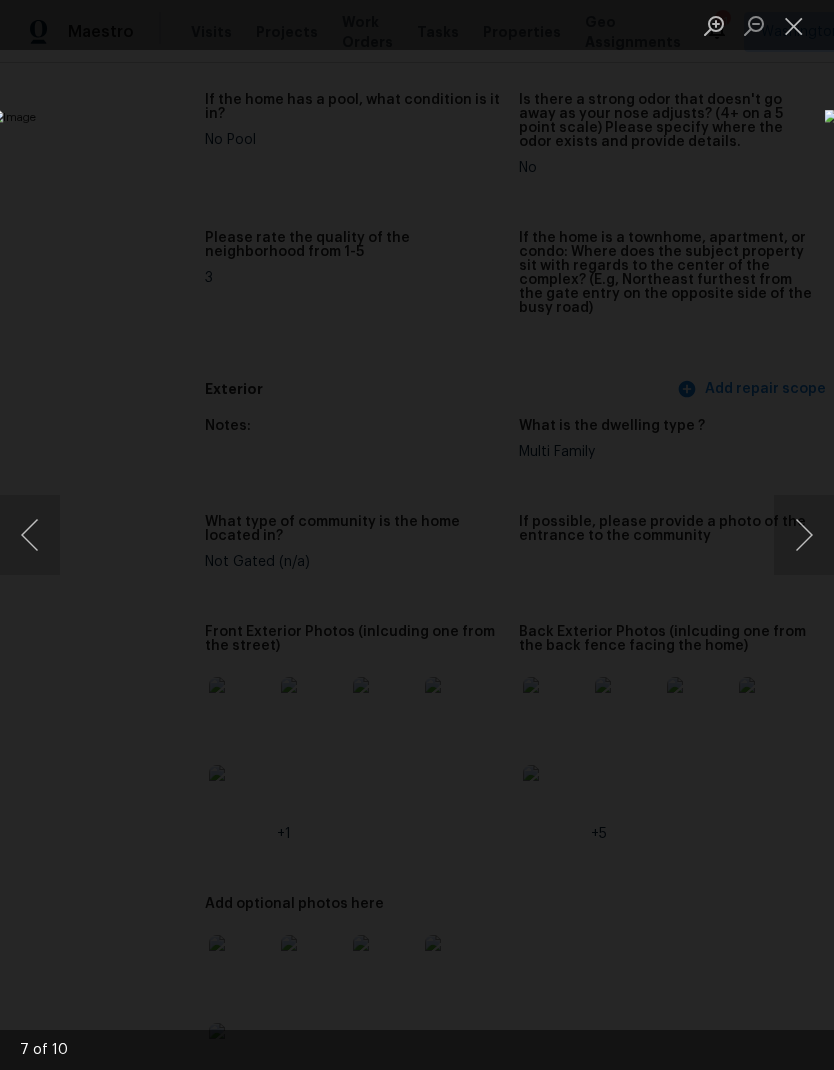 click at bounding box center [804, 535] 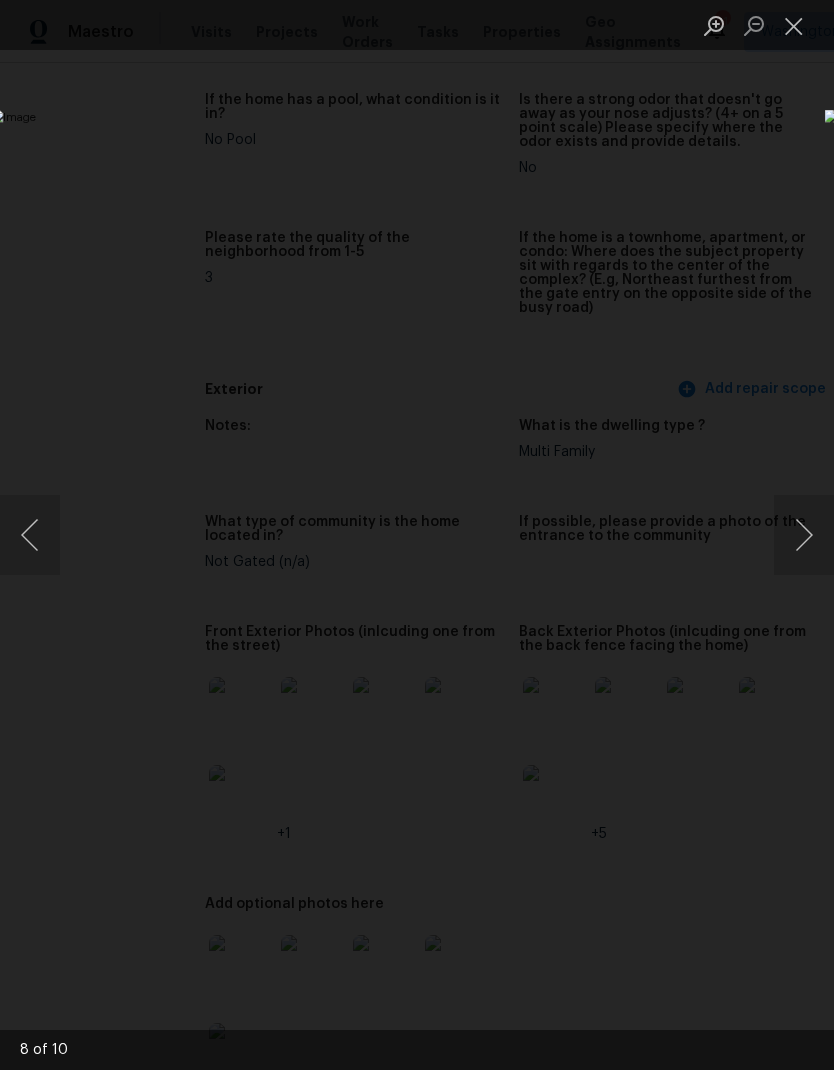 click at bounding box center [804, 535] 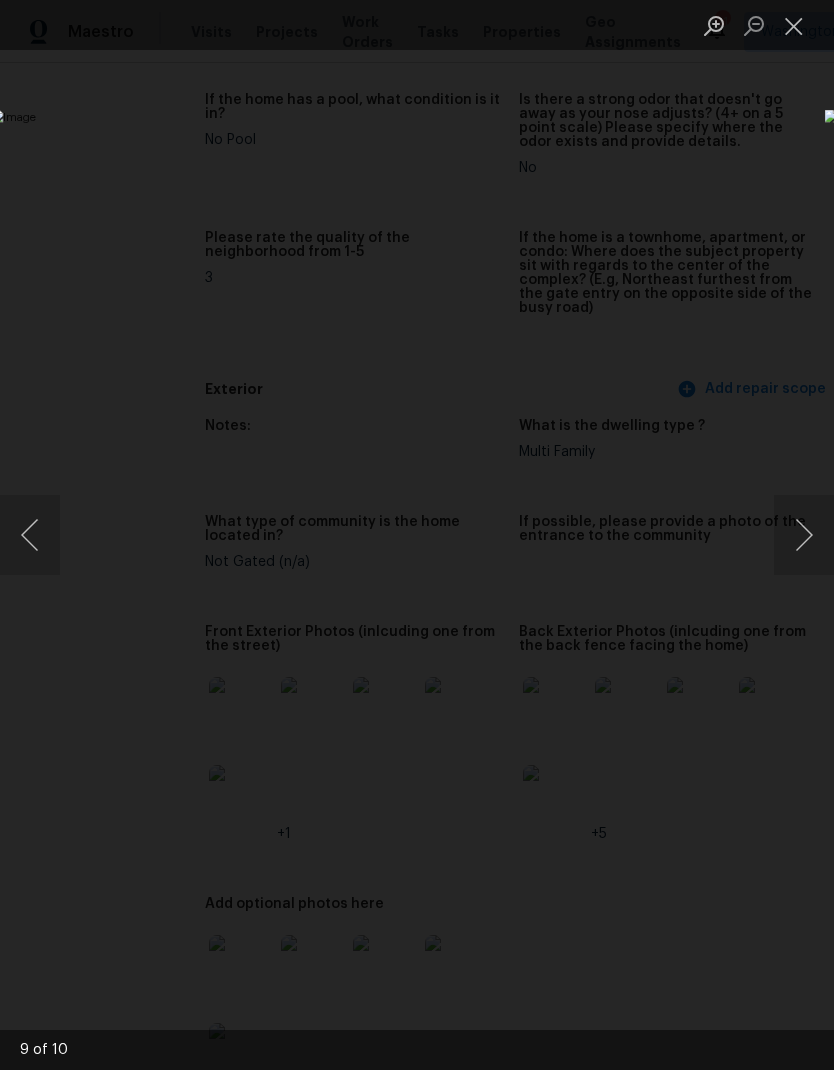 click at bounding box center (804, 535) 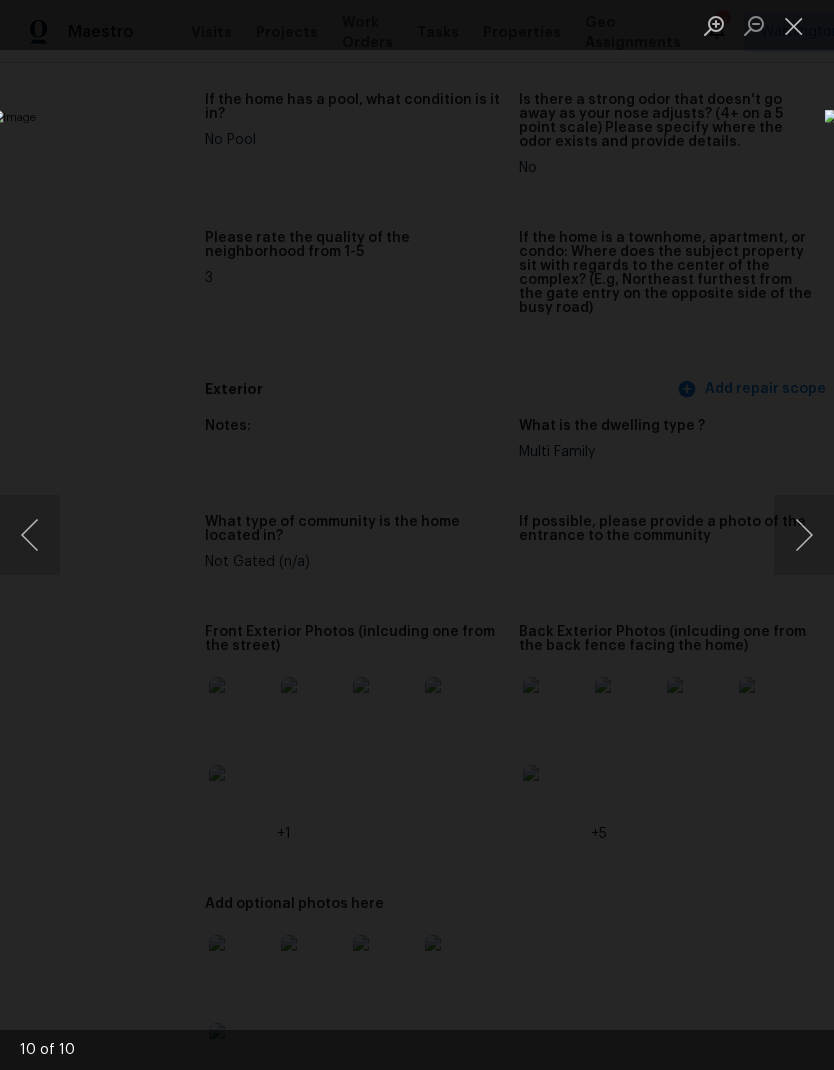 click at bounding box center (804, 535) 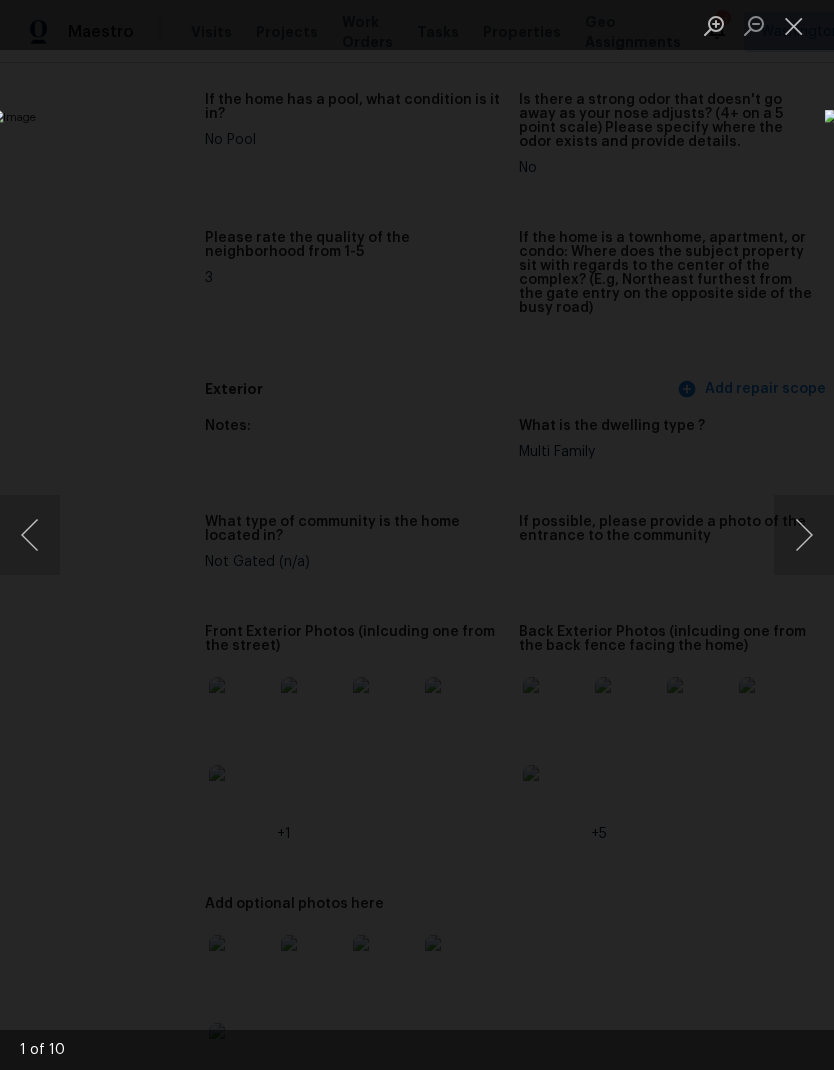 click at bounding box center [417, 535] 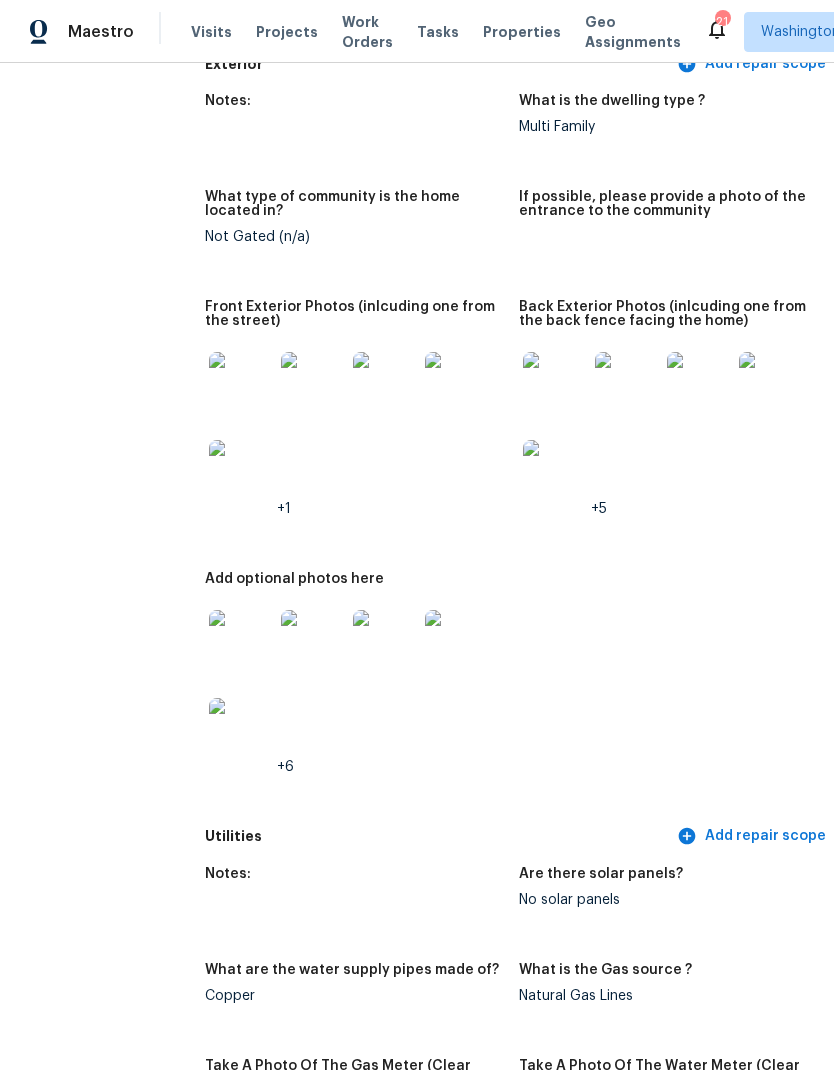 scroll, scrollTop: 851, scrollLeft: 0, axis: vertical 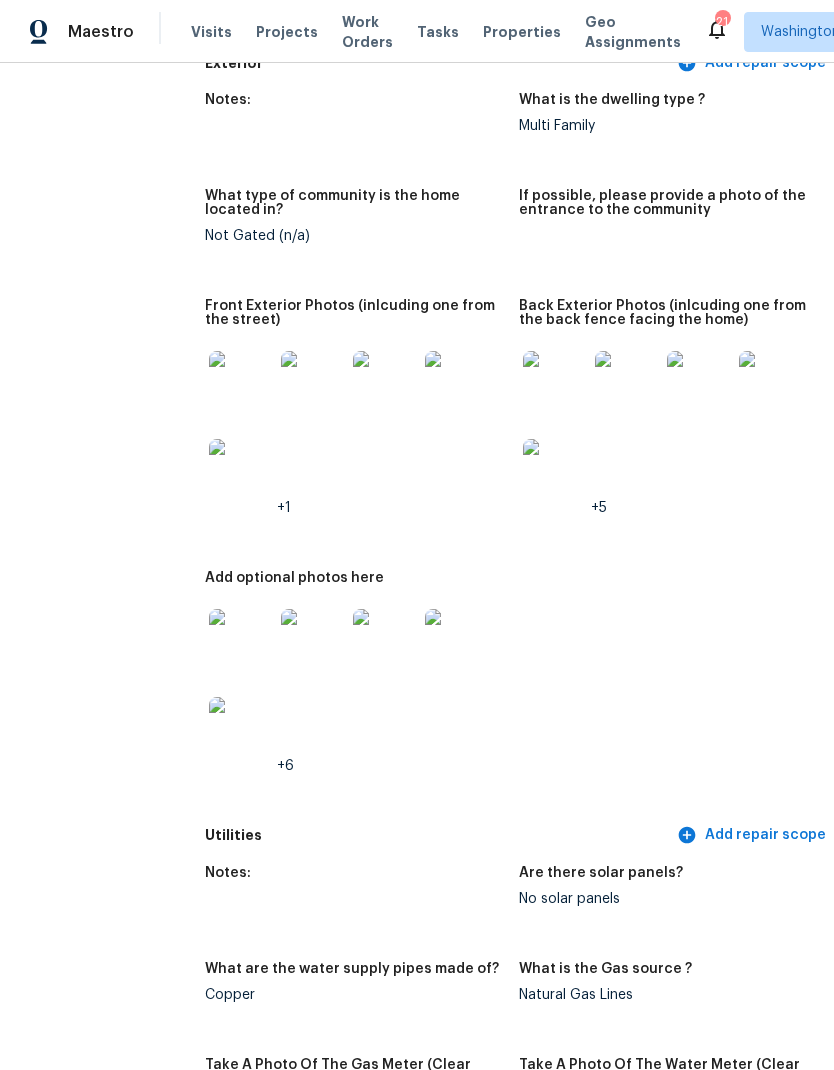 click at bounding box center [241, 641] 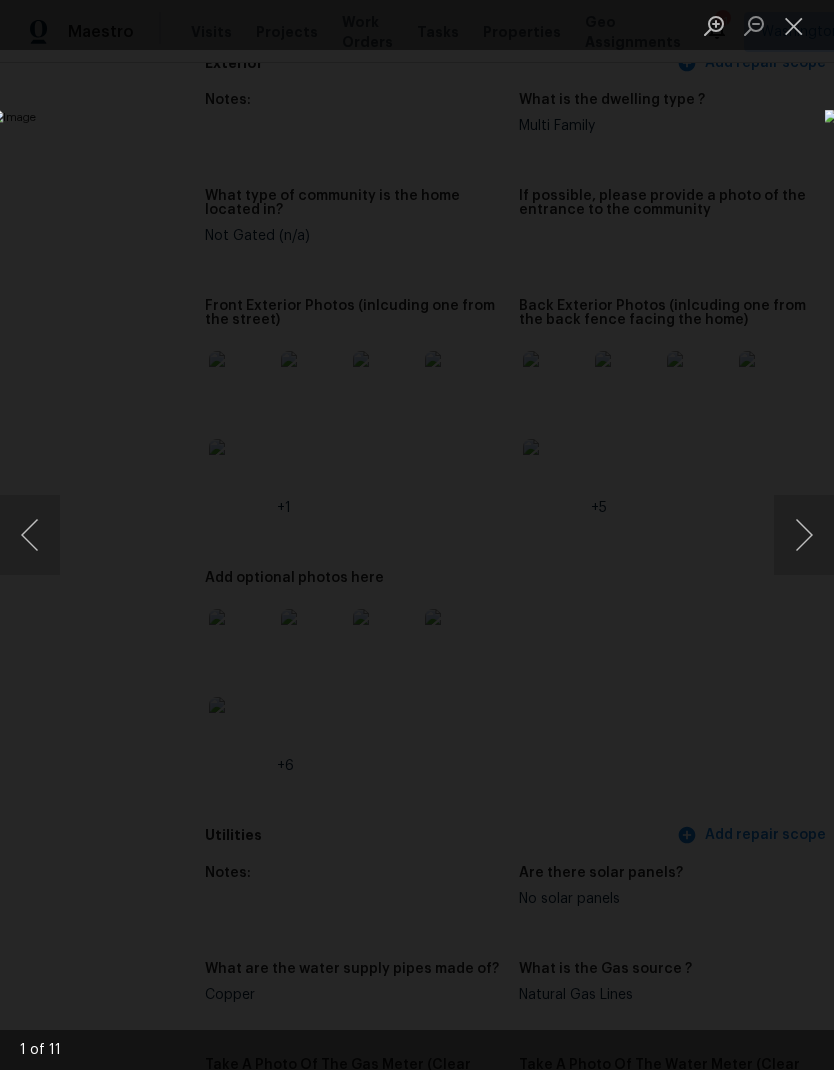 click at bounding box center [804, 535] 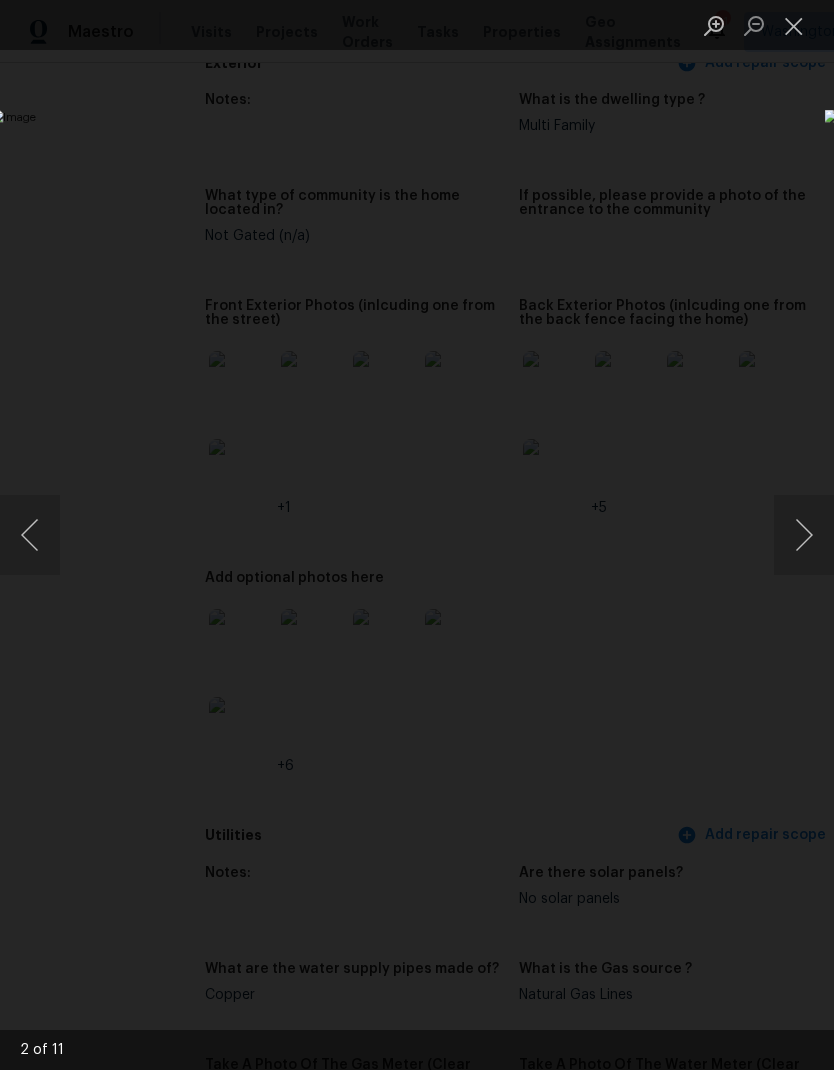 click at bounding box center (804, 535) 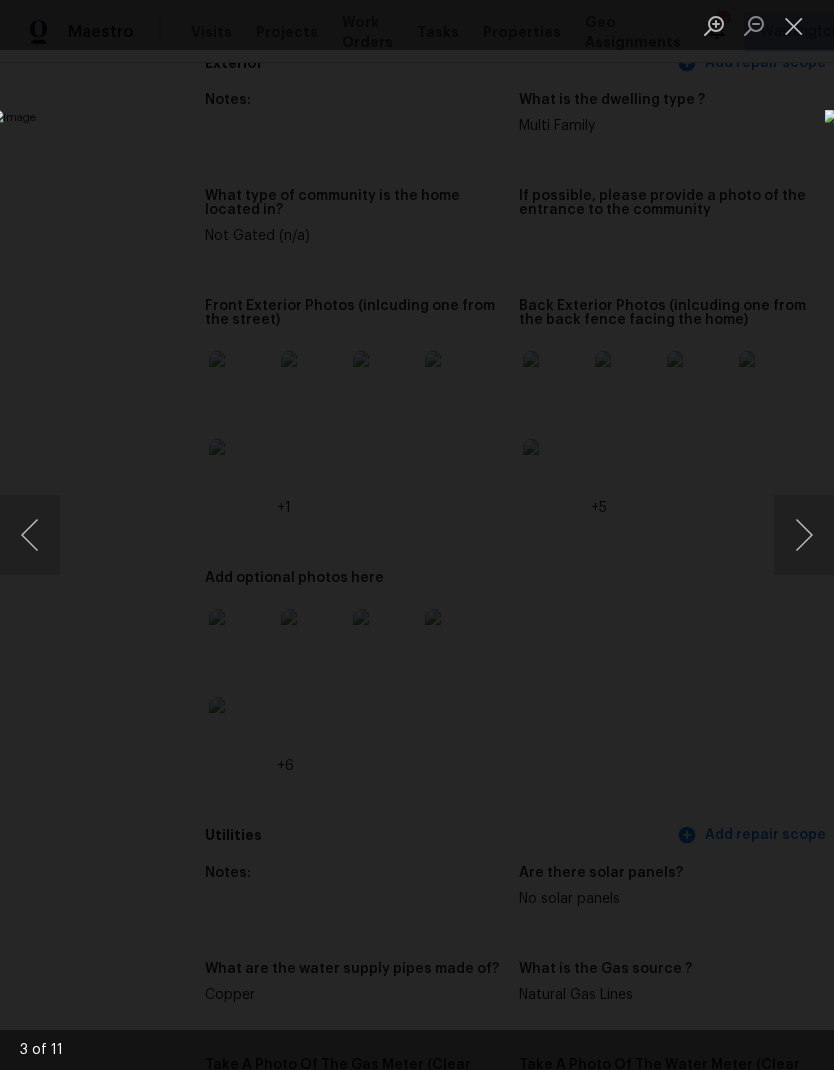 click at bounding box center (804, 535) 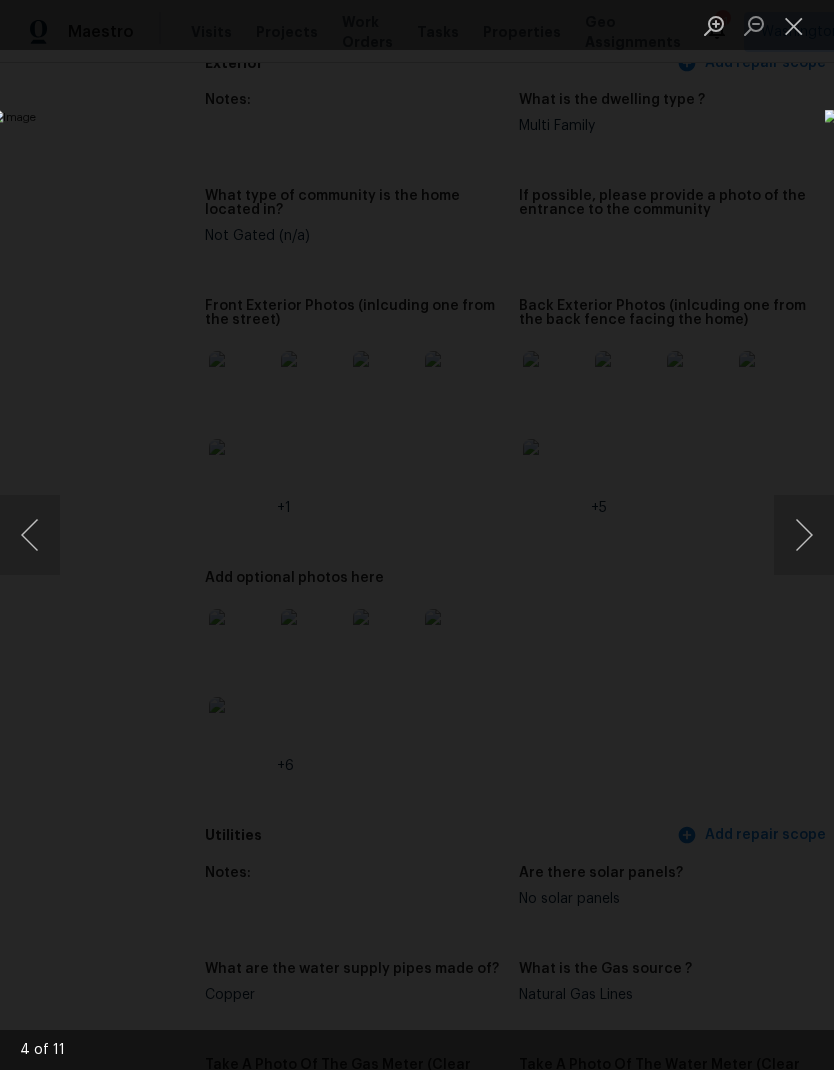 click at bounding box center [804, 535] 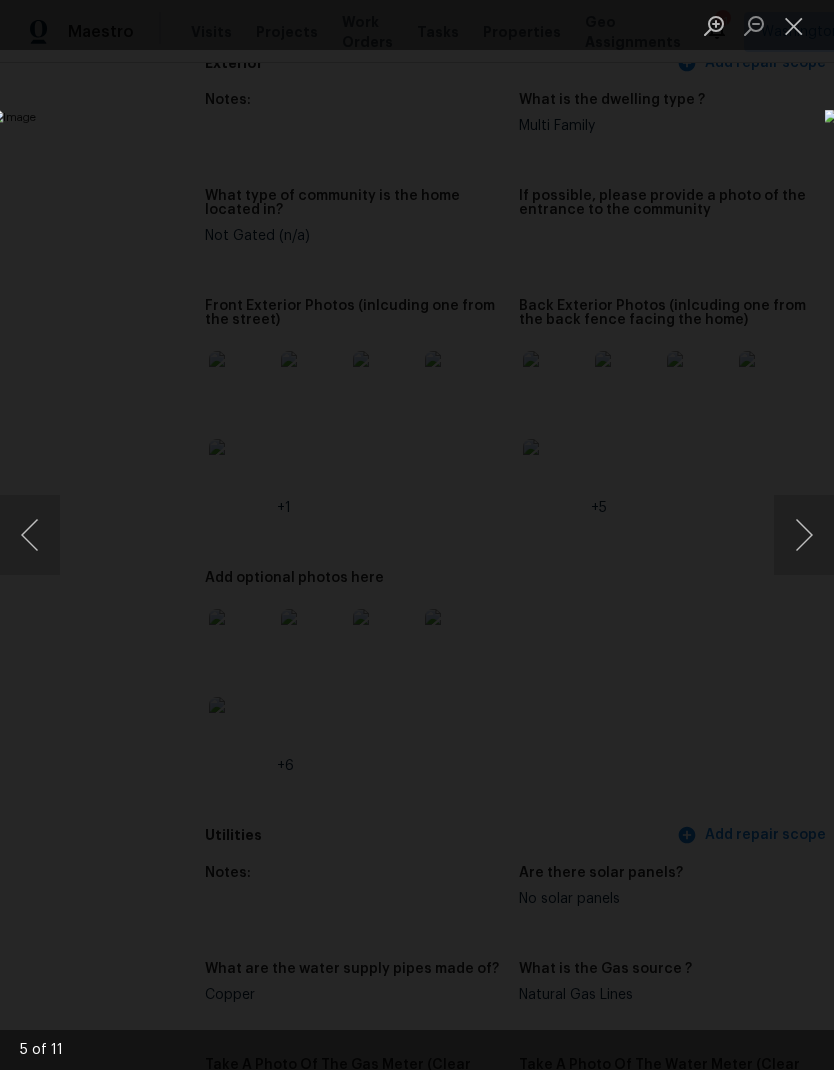 click at bounding box center (804, 535) 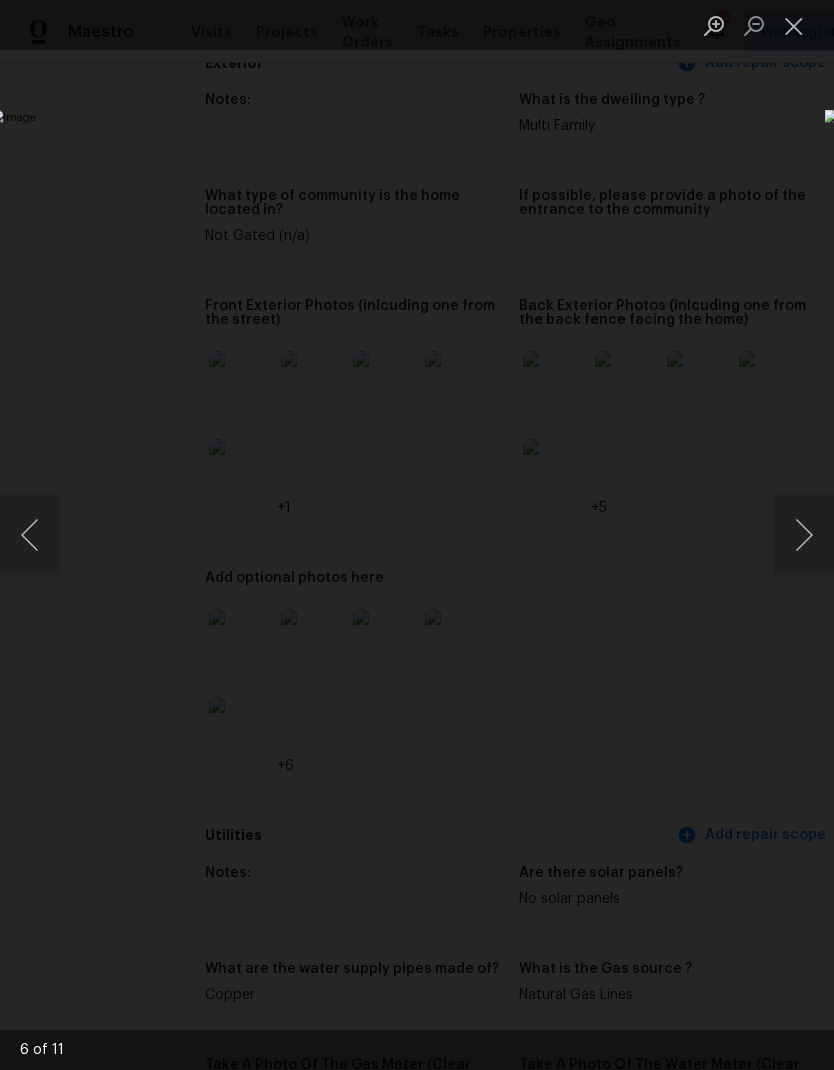 click at bounding box center [804, 535] 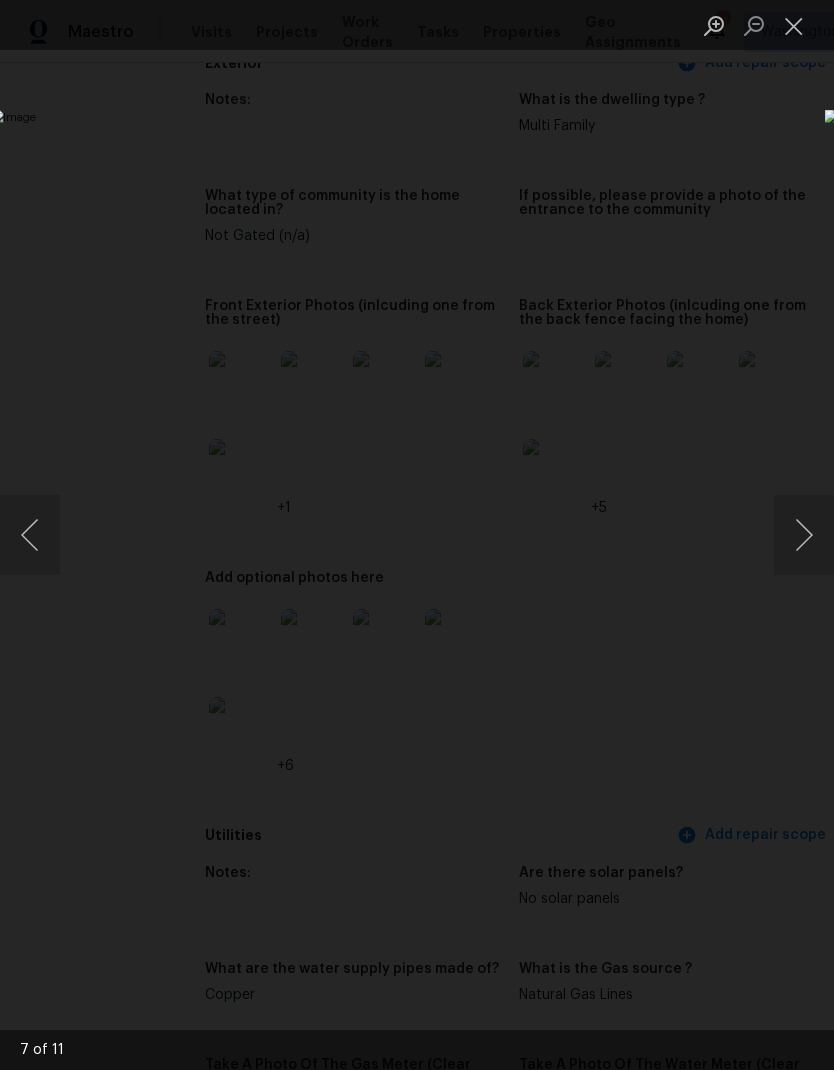 click at bounding box center (417, 535) 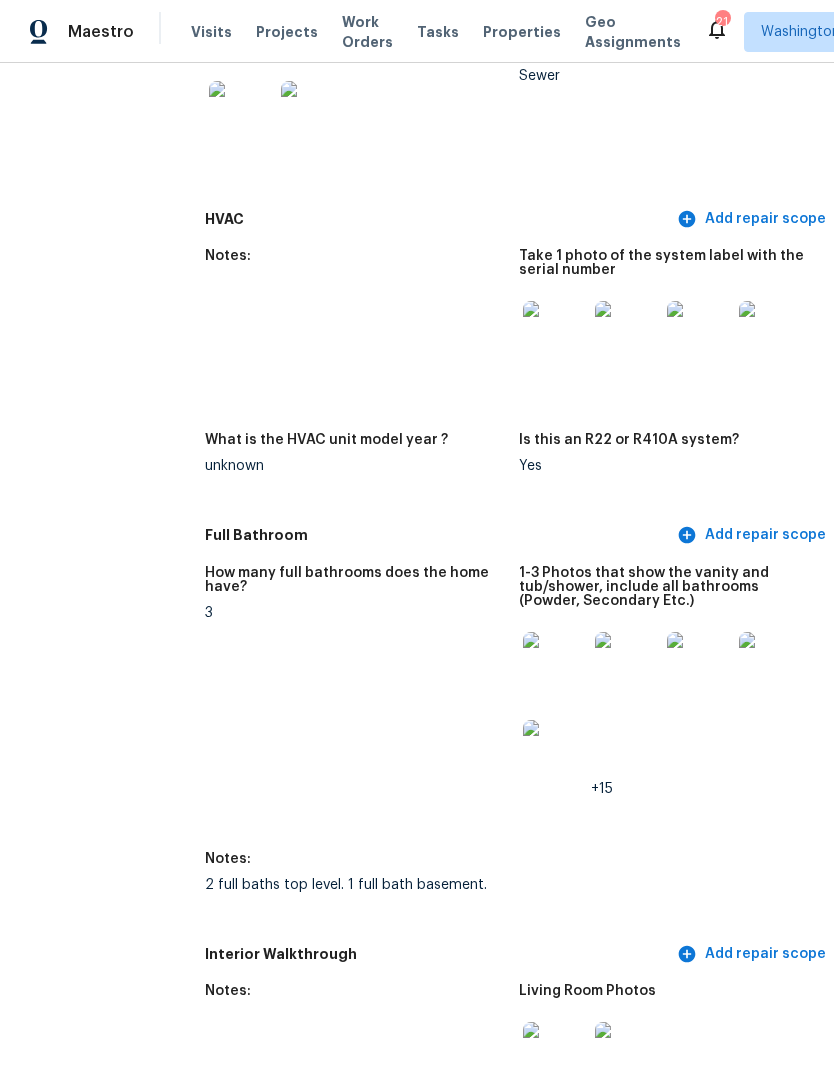 scroll, scrollTop: 2065, scrollLeft: 0, axis: vertical 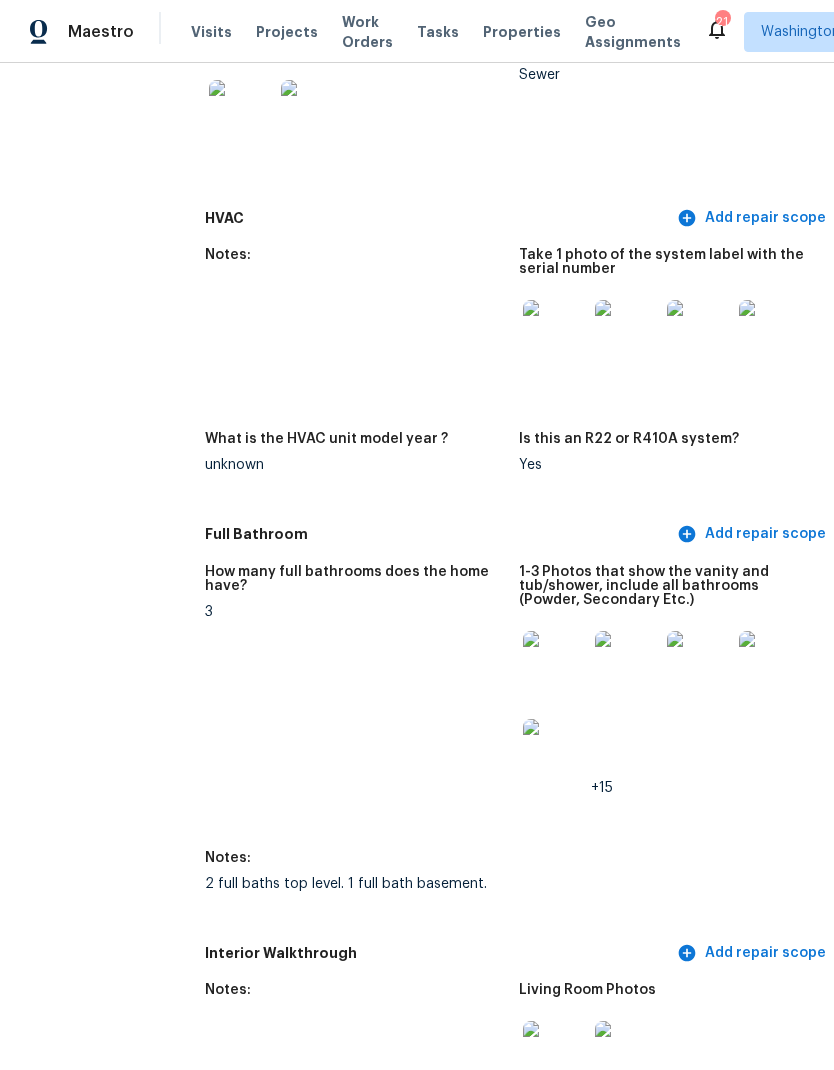 click at bounding box center (555, 663) 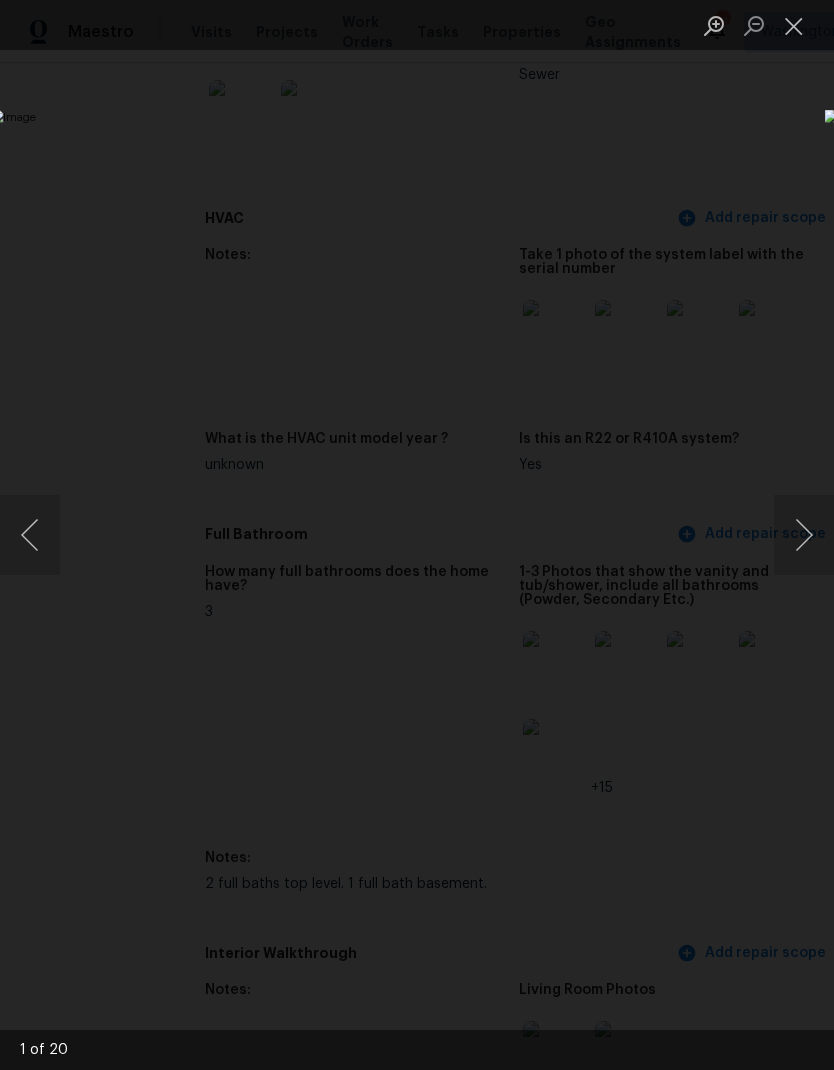 click at bounding box center (804, 535) 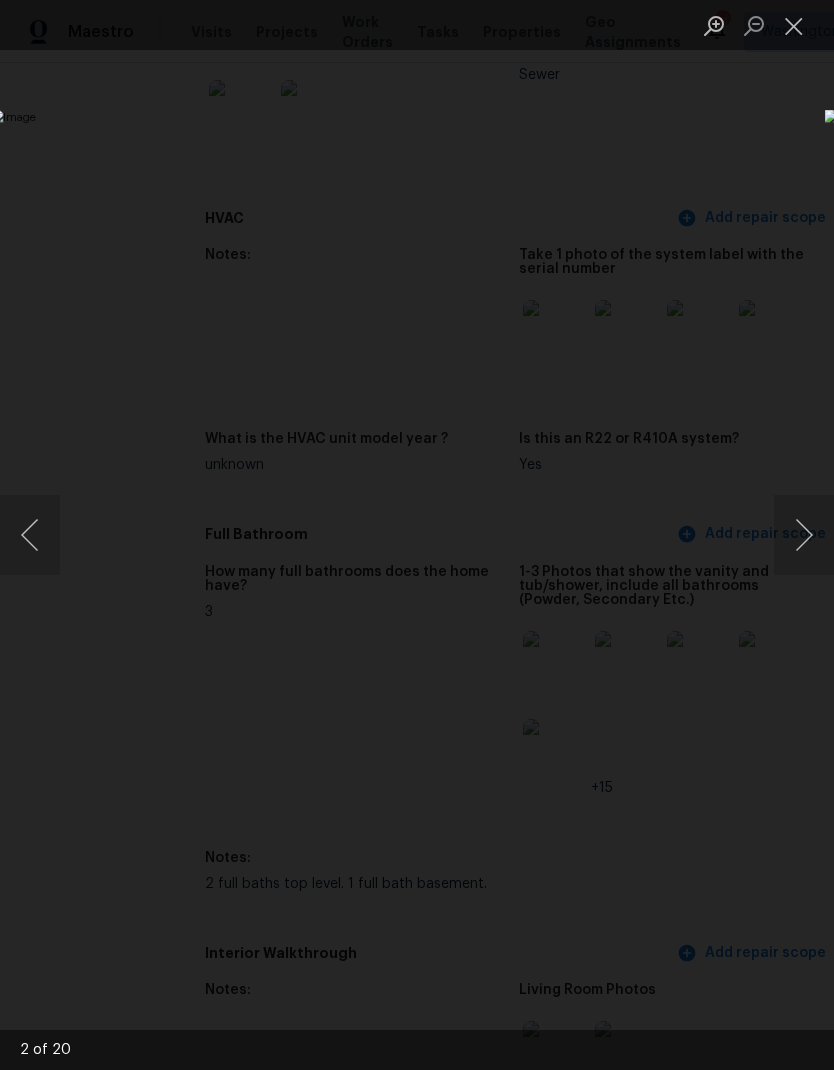 click at bounding box center (804, 535) 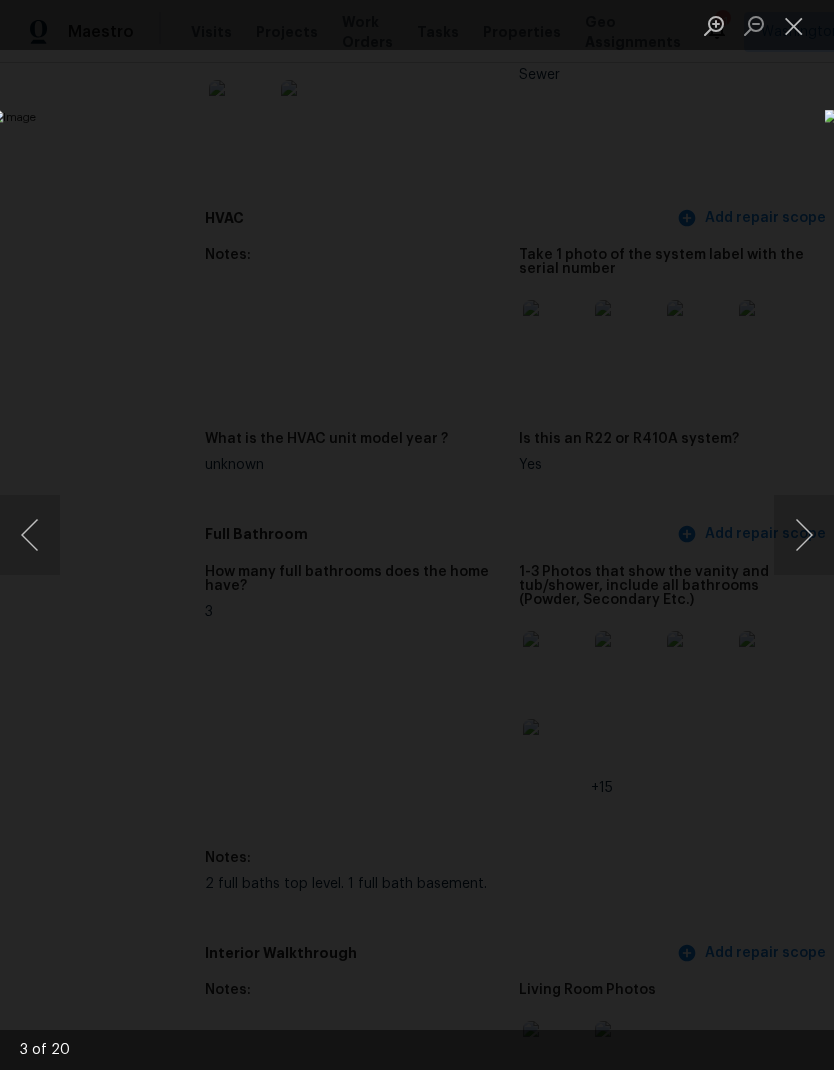 click at bounding box center (804, 535) 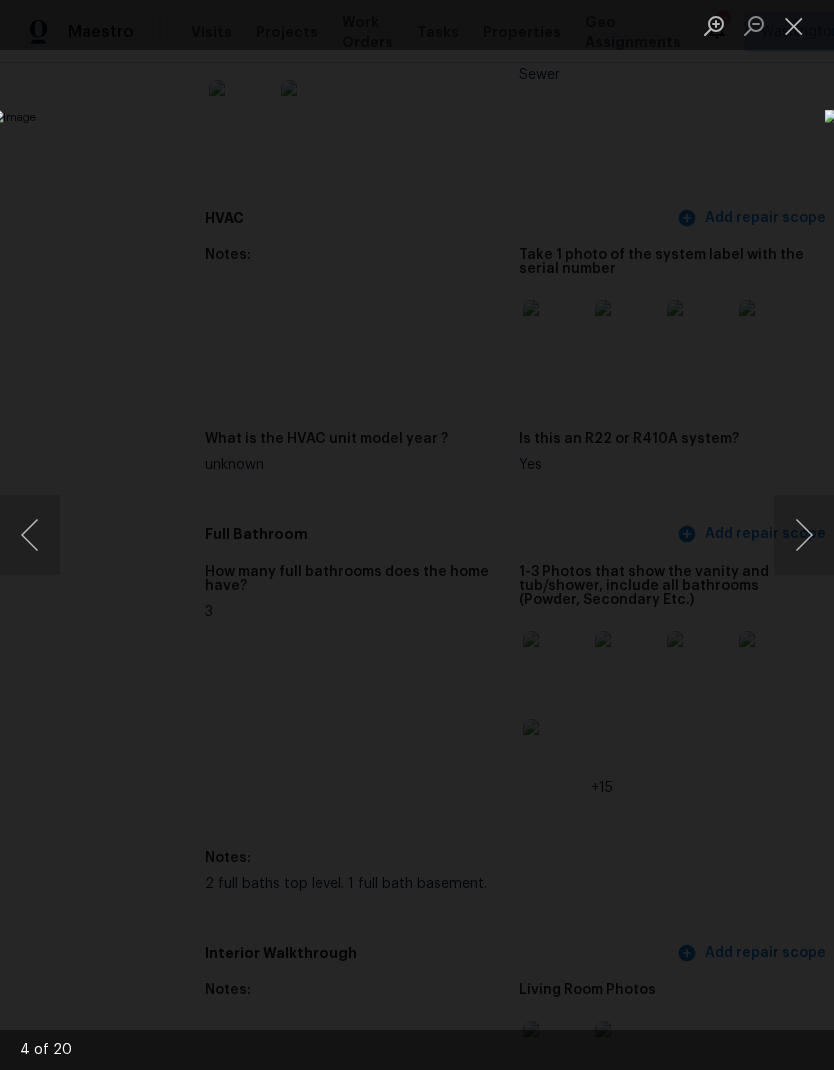 click at bounding box center (804, 535) 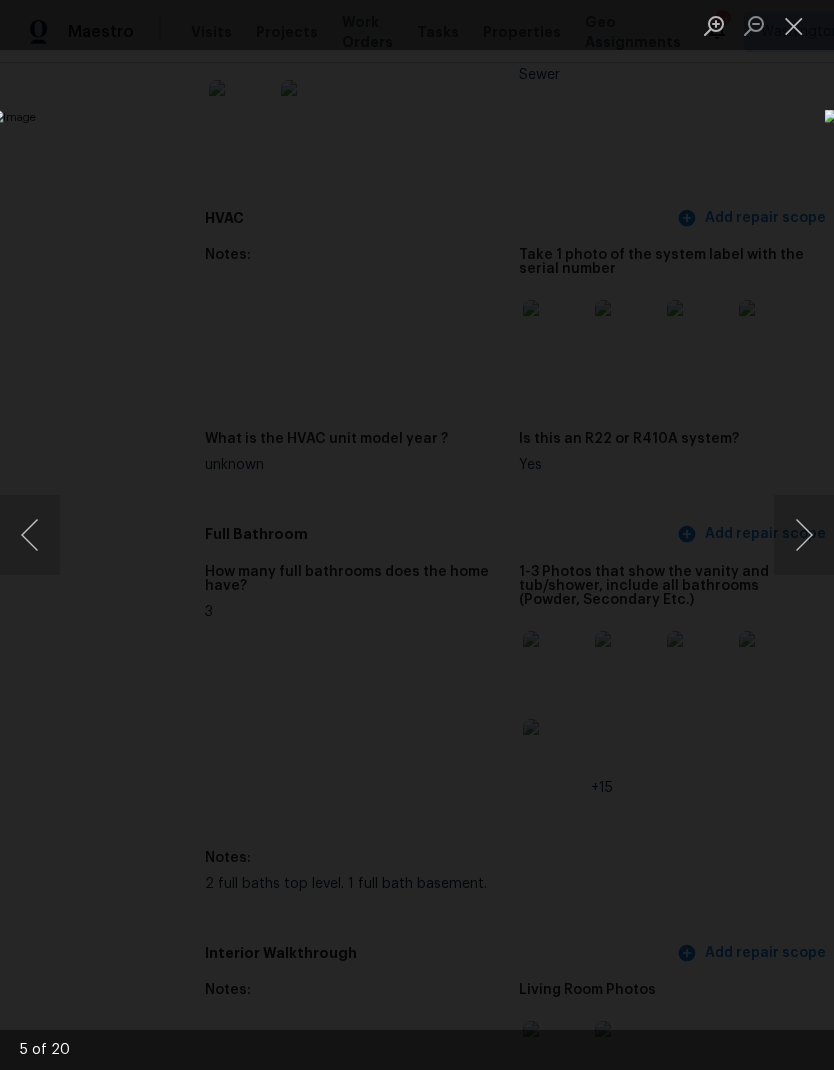 click at bounding box center (804, 535) 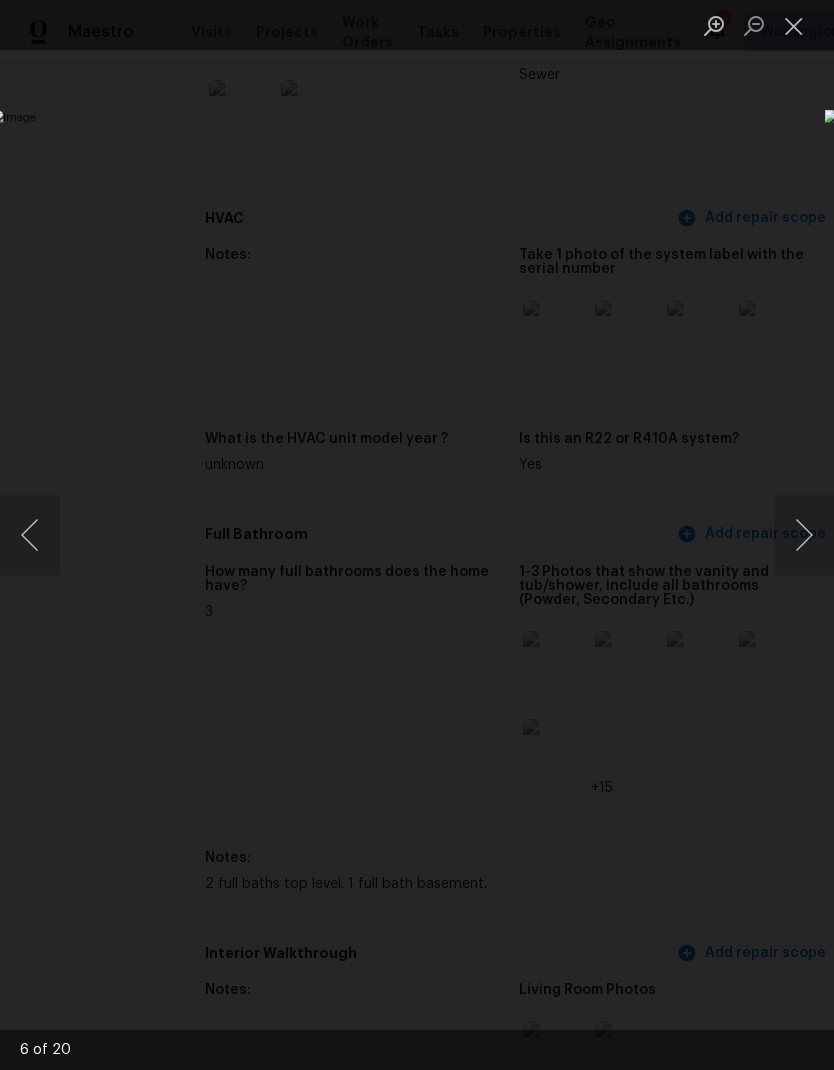 click at bounding box center (804, 535) 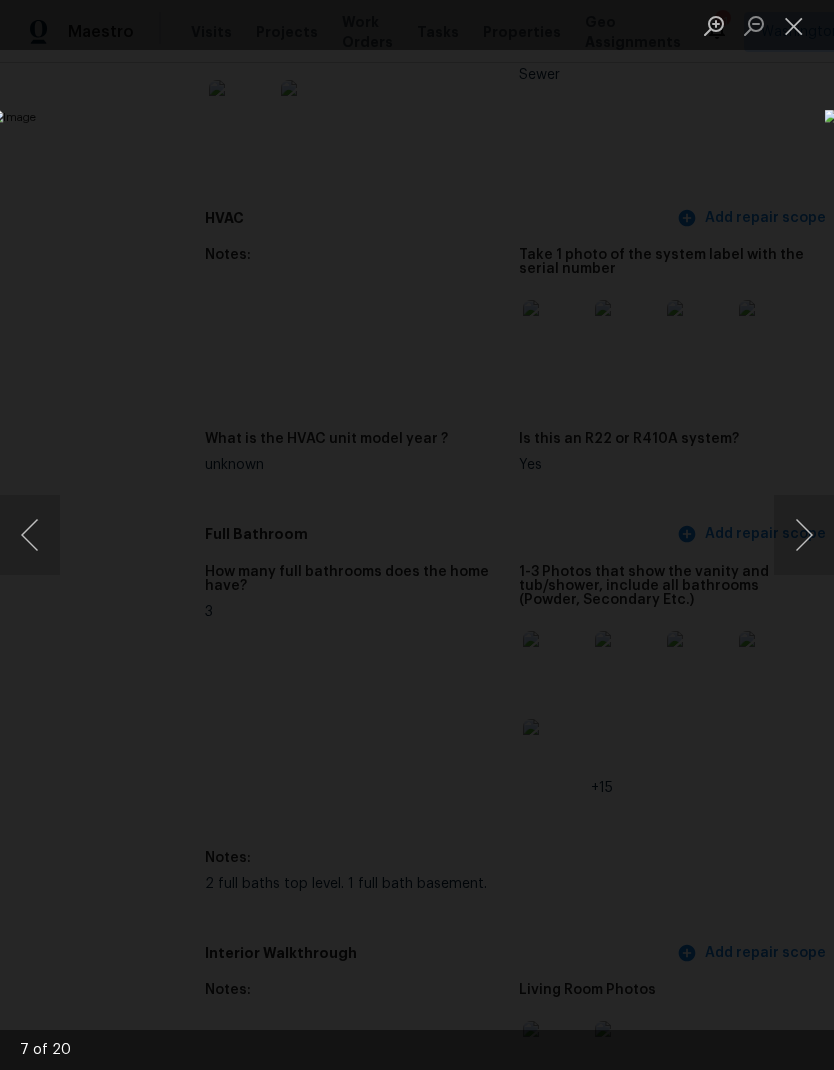 click at bounding box center (804, 535) 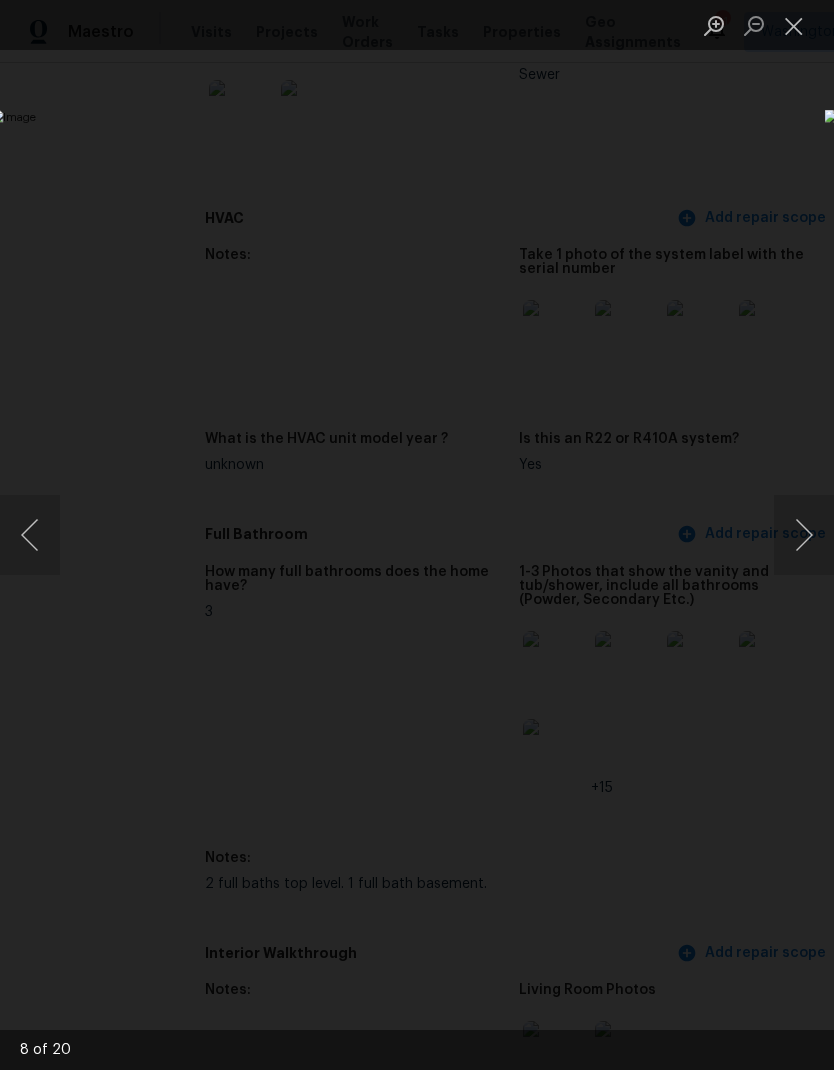 click at bounding box center [804, 535] 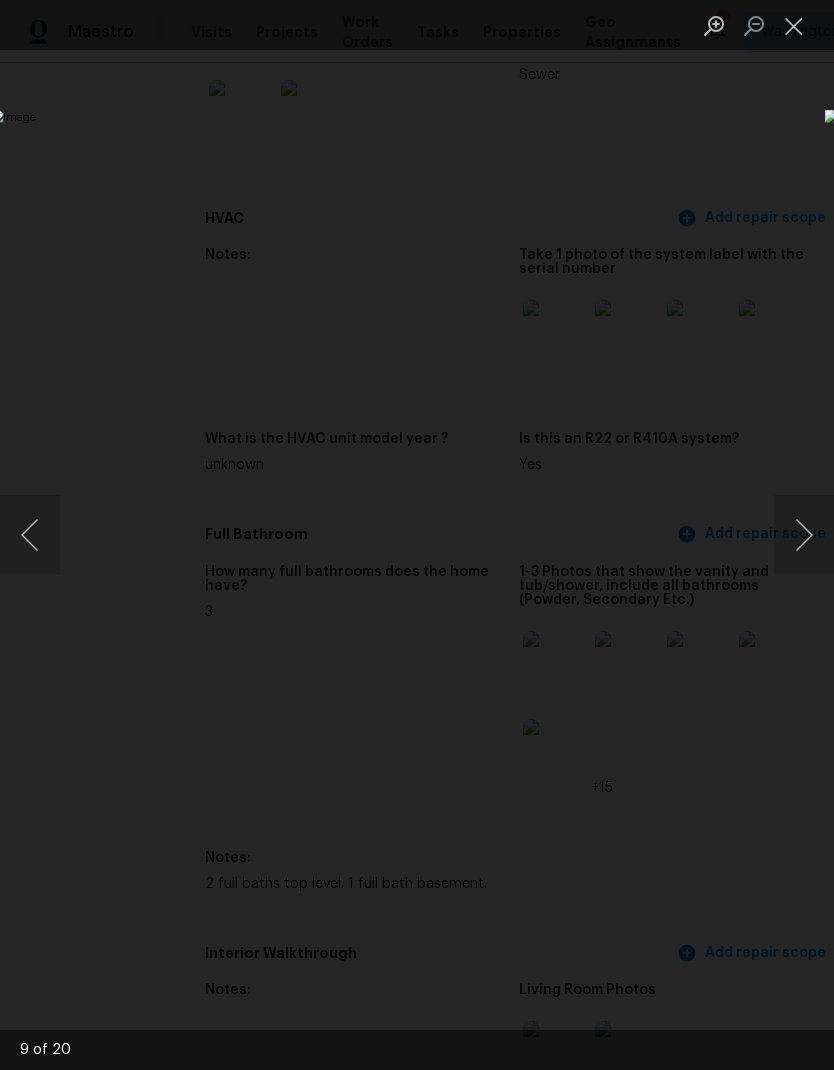 click at bounding box center [804, 535] 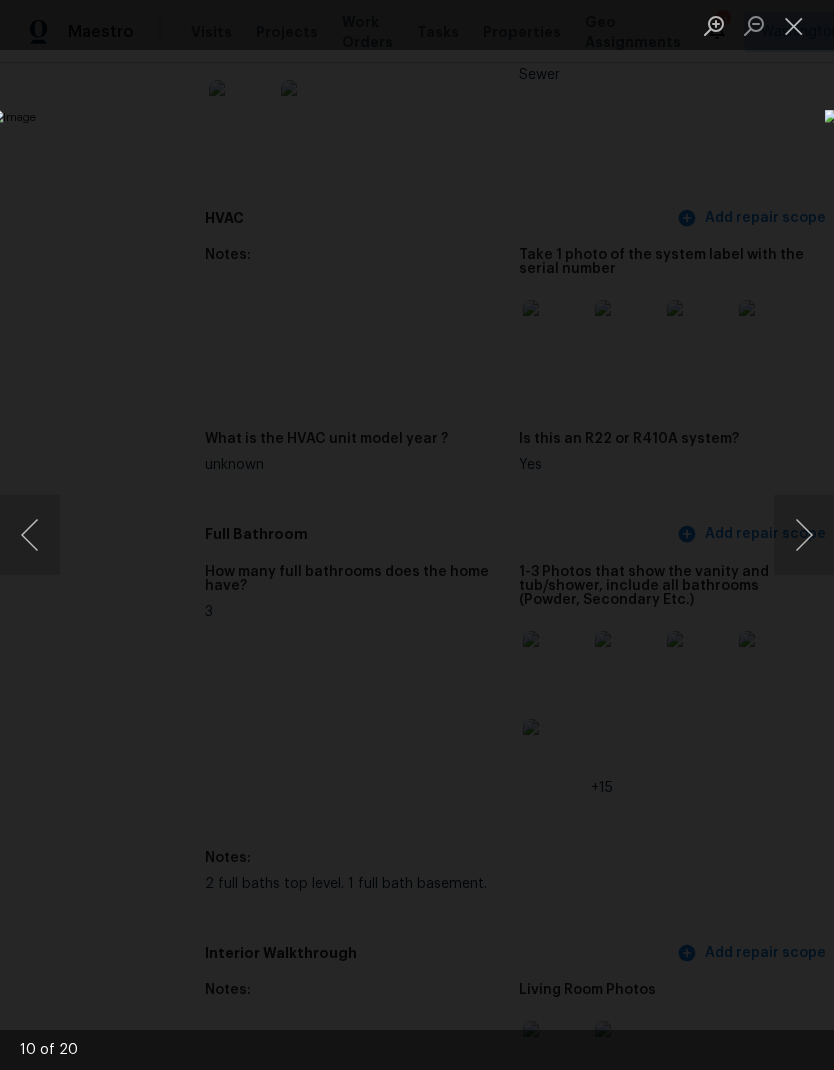 click at bounding box center [794, 25] 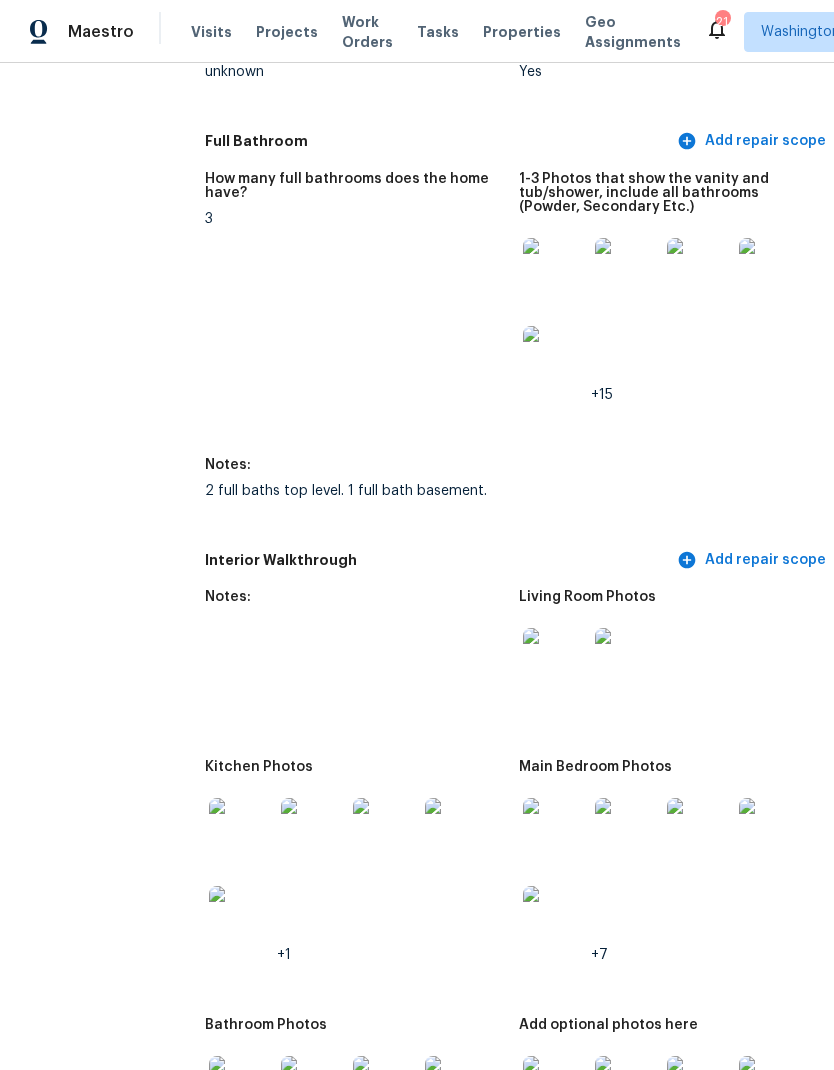 scroll, scrollTop: 2458, scrollLeft: 0, axis: vertical 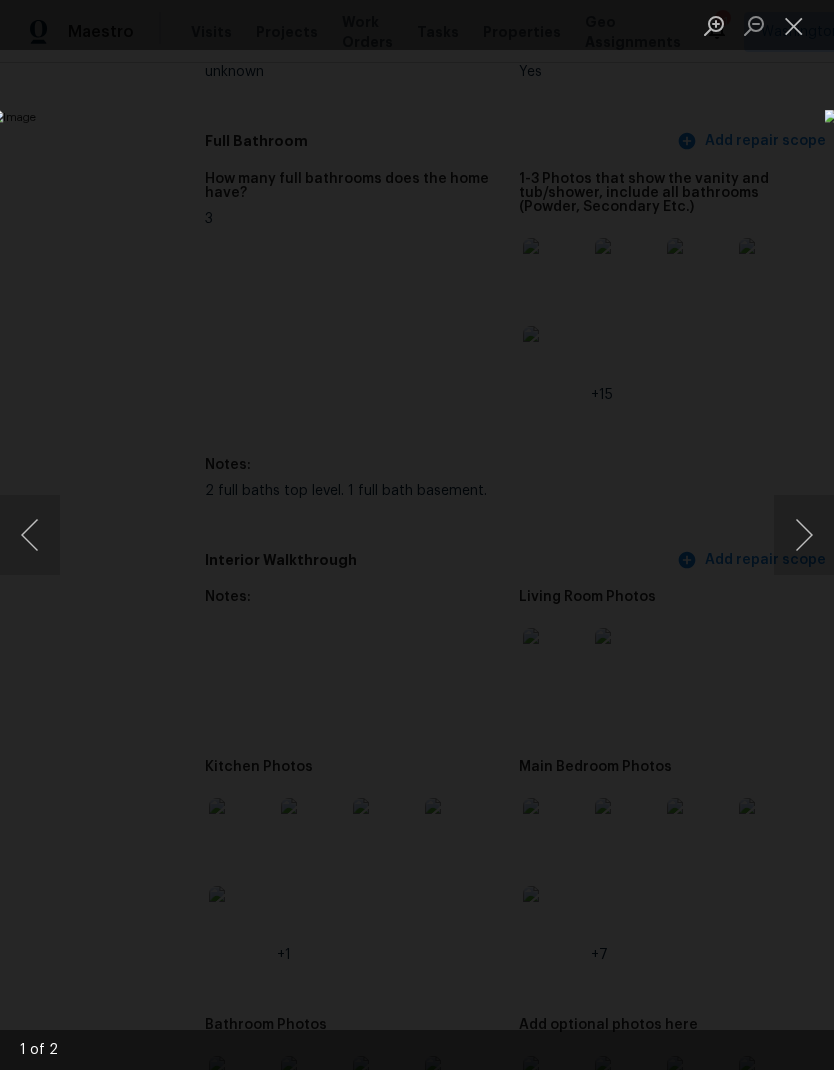 click at bounding box center [804, 535] 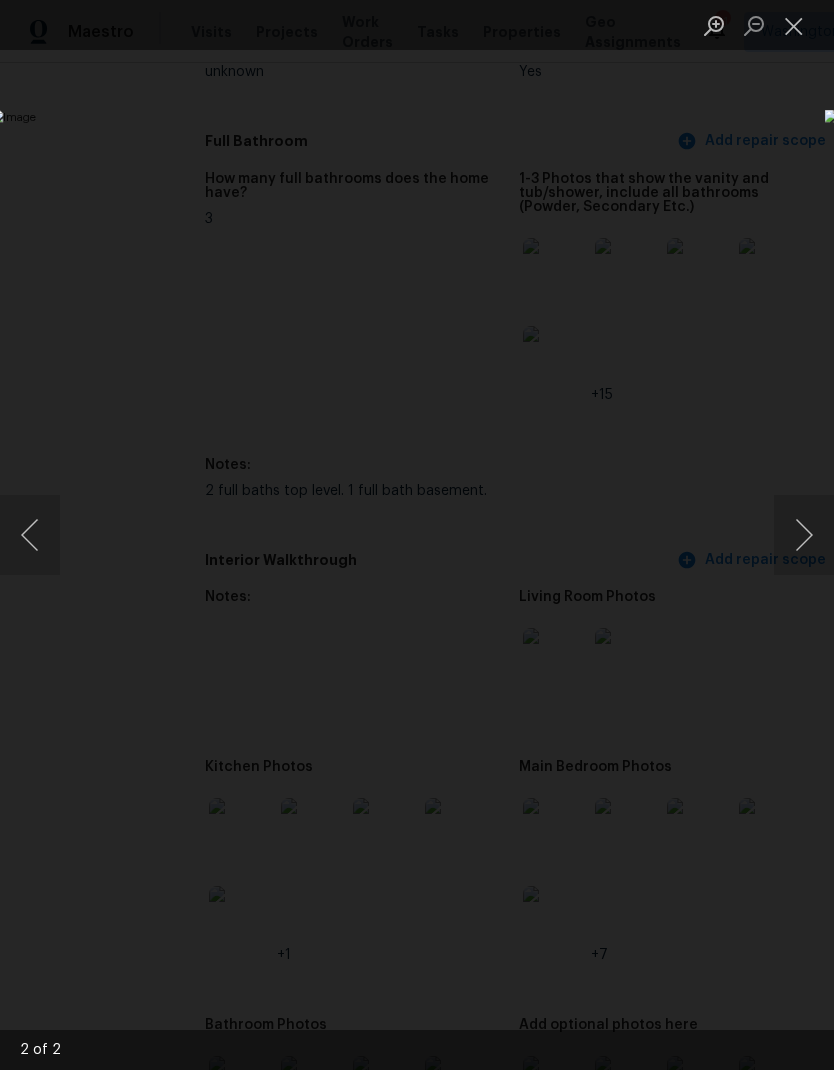 click at bounding box center (804, 535) 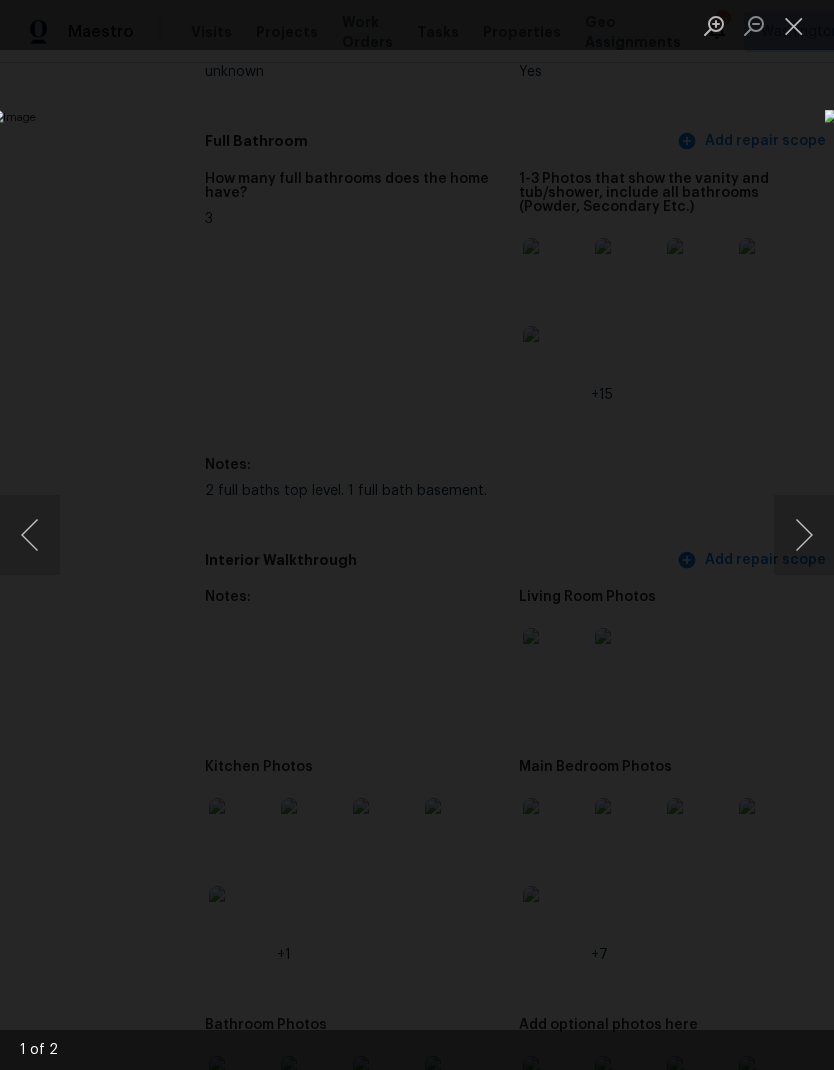 click at bounding box center (804, 535) 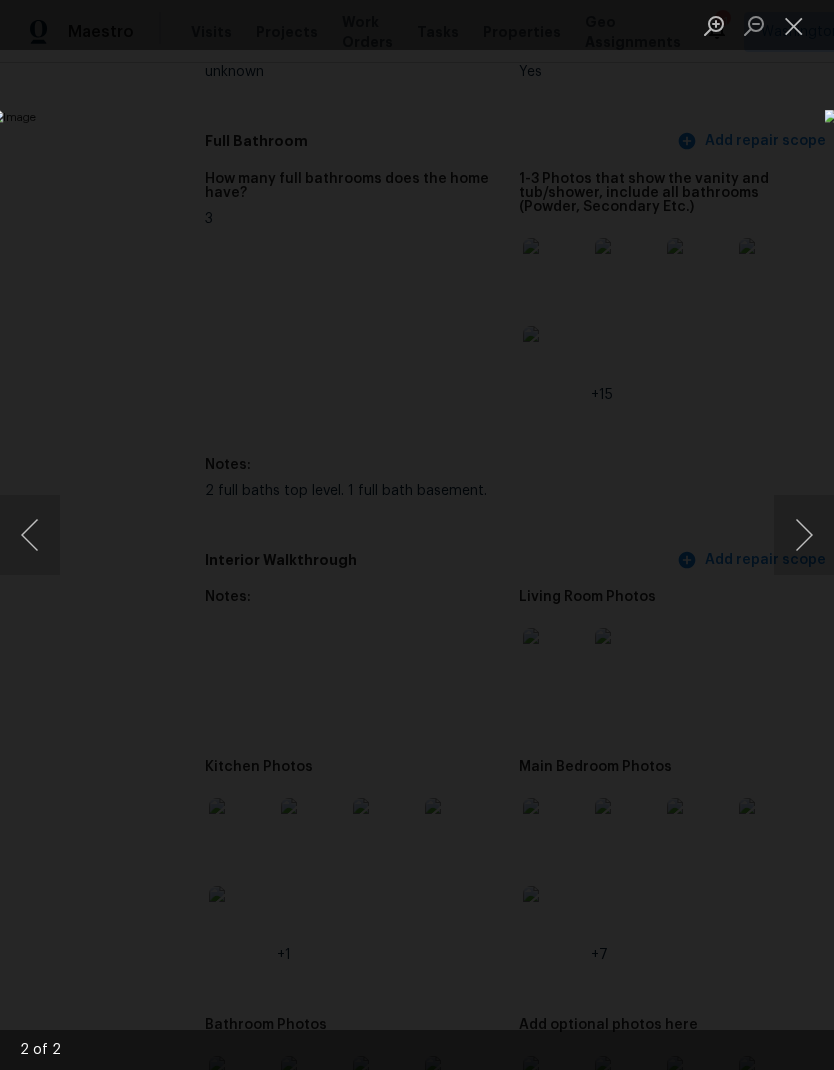 click at bounding box center [794, 25] 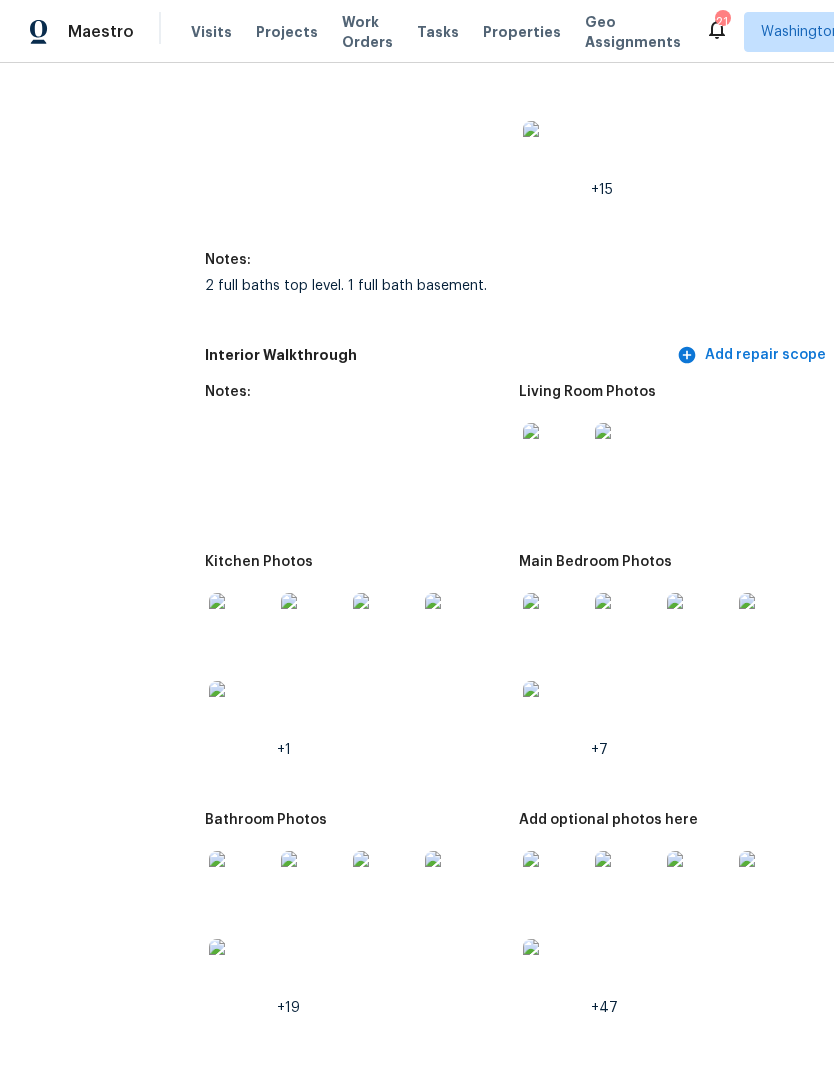 scroll, scrollTop: 2673, scrollLeft: 0, axis: vertical 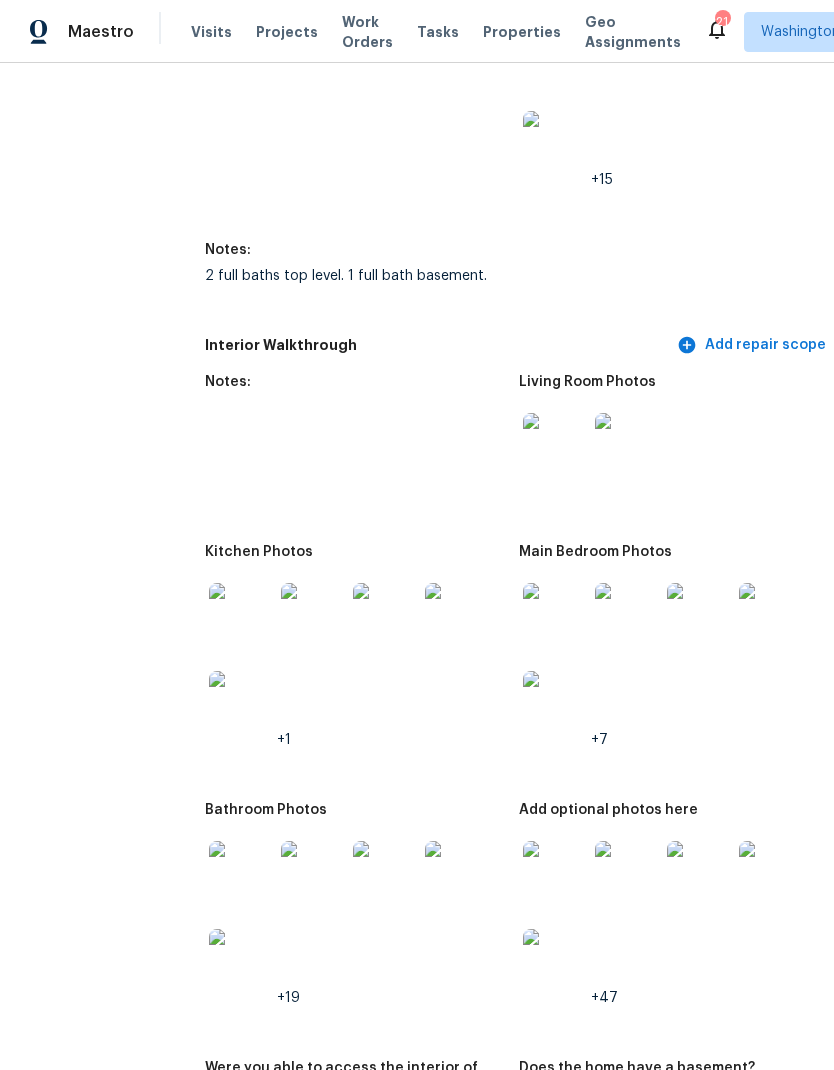 click at bounding box center (241, 615) 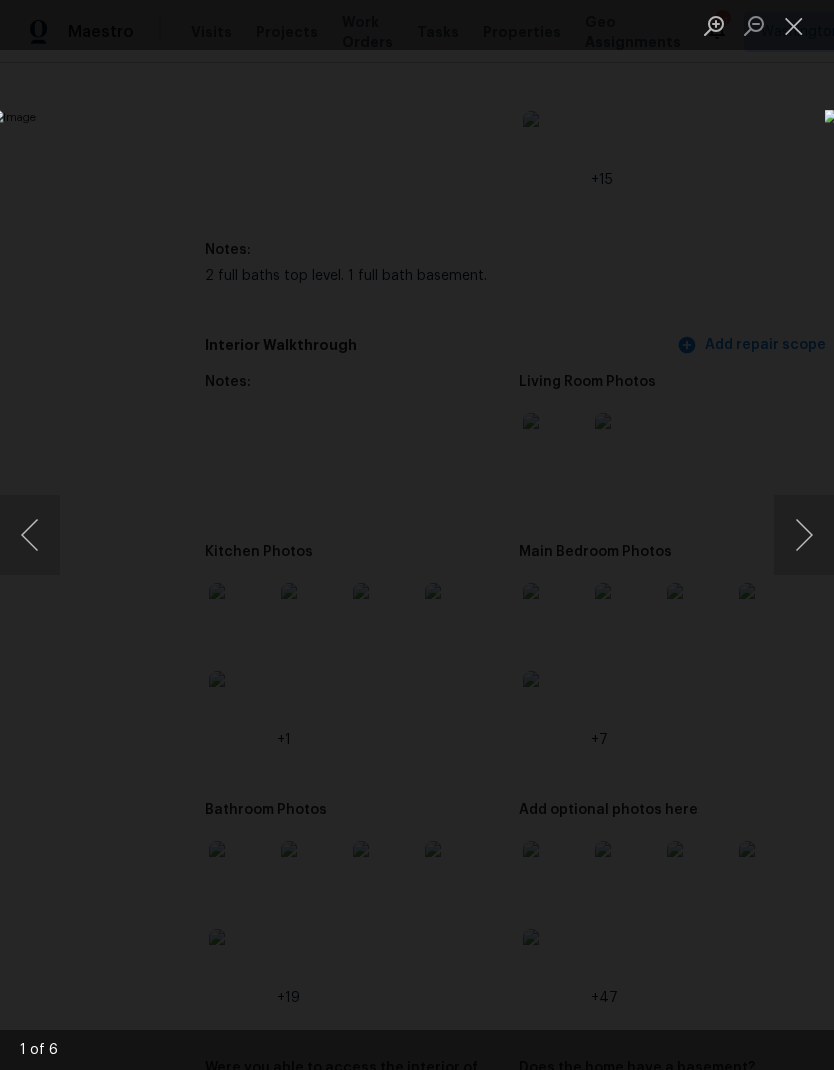 click at bounding box center [804, 535] 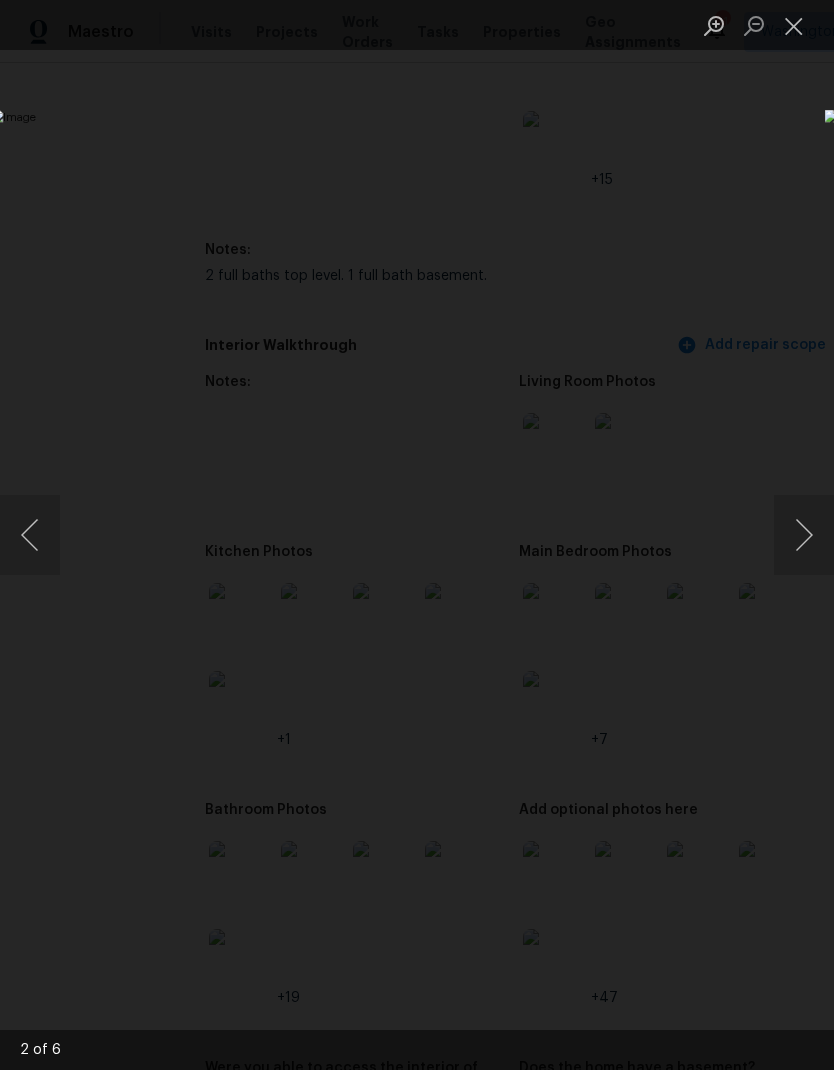 click at bounding box center [804, 535] 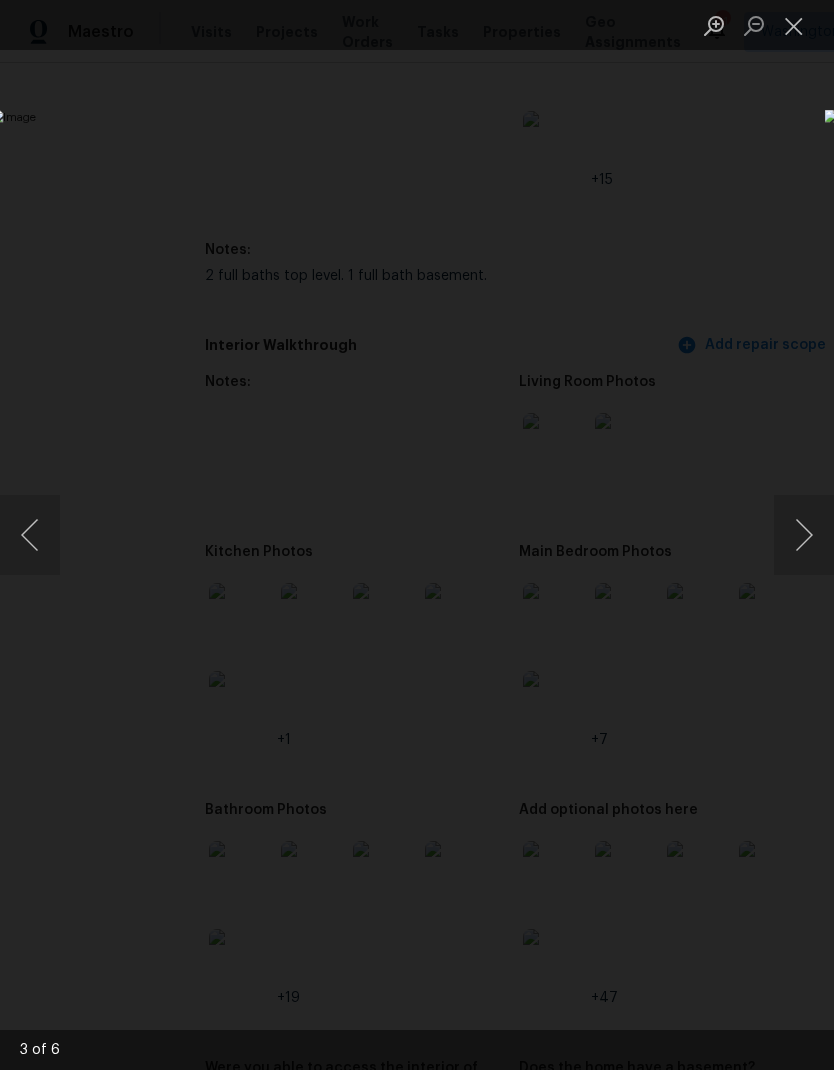 click at bounding box center [804, 535] 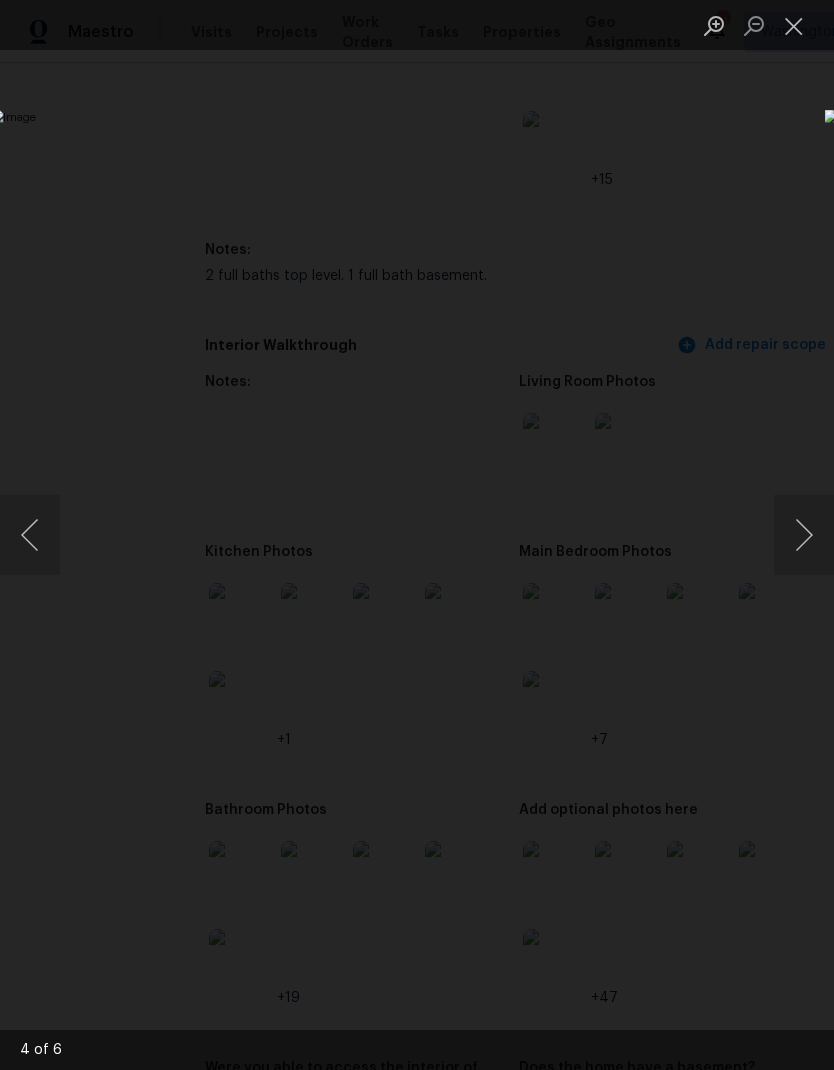 click at bounding box center (804, 535) 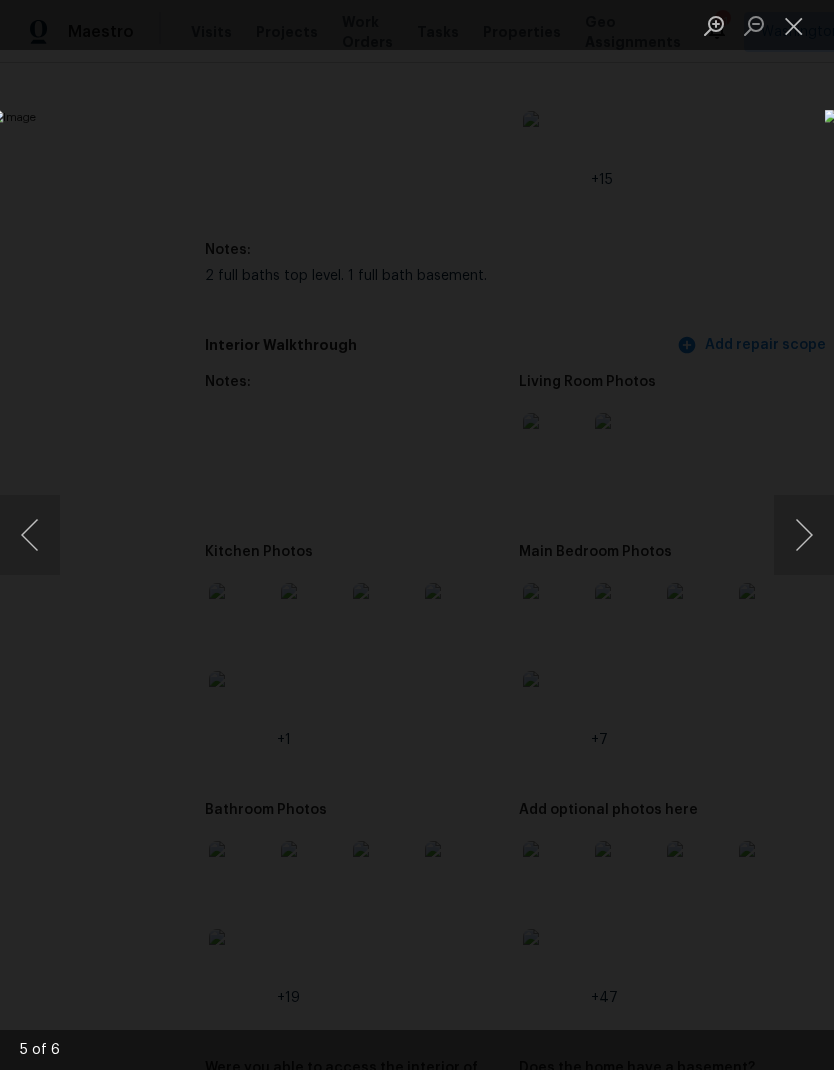 click at bounding box center (804, 535) 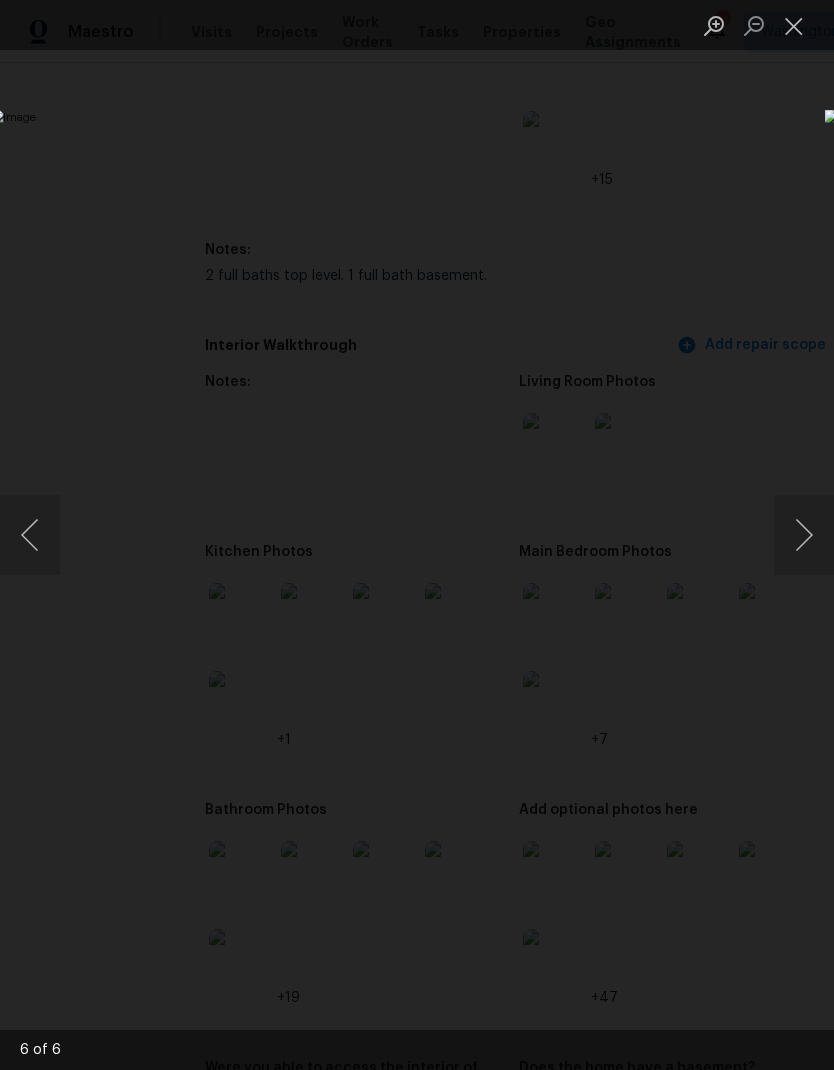 click at bounding box center [804, 535] 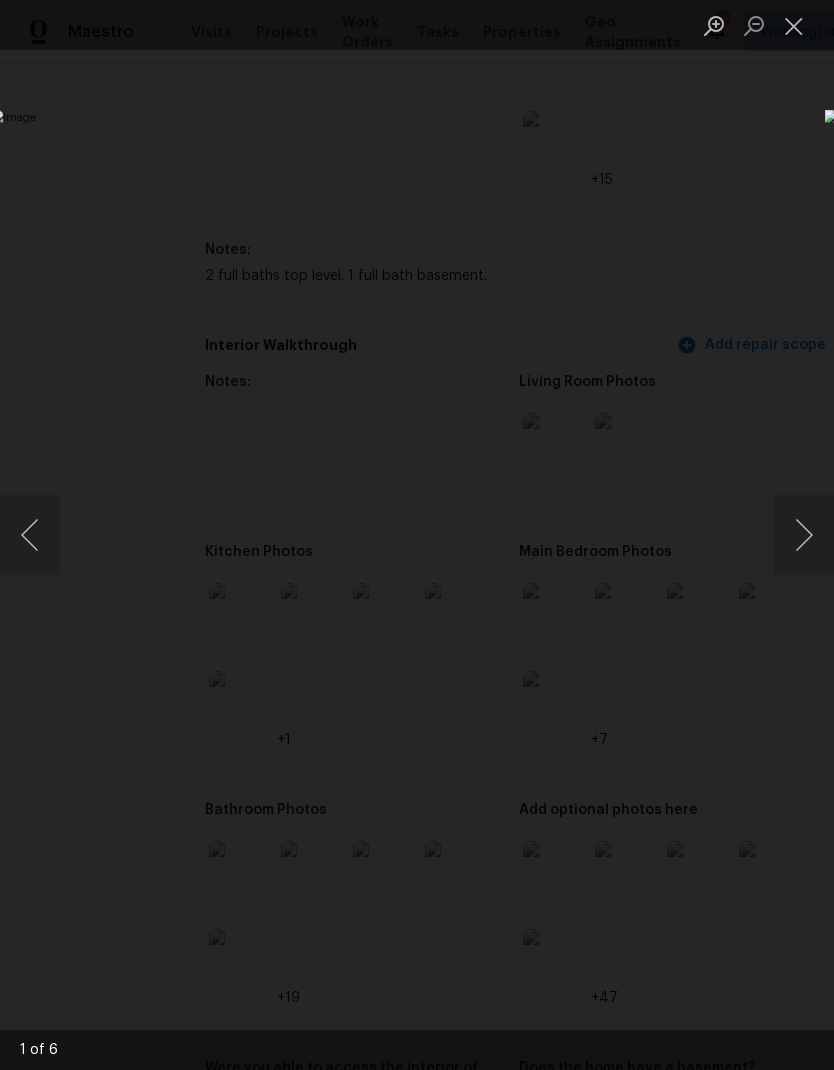 click at bounding box center (804, 535) 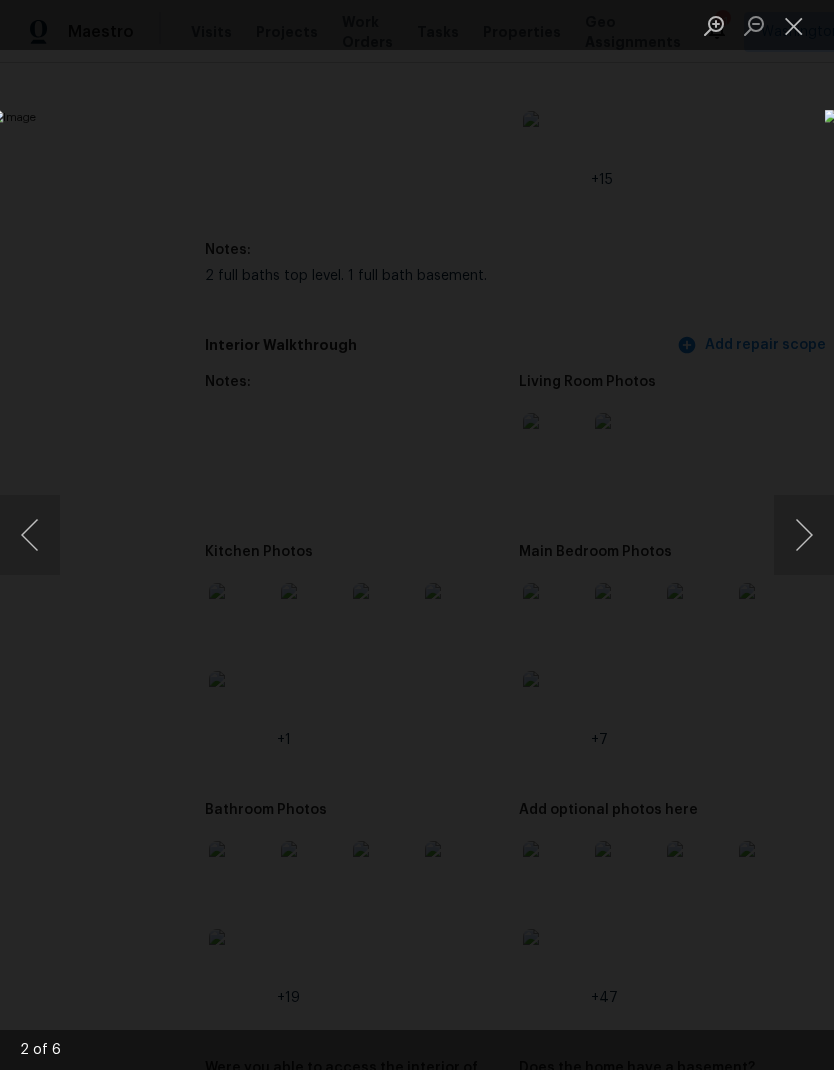 click at bounding box center (804, 535) 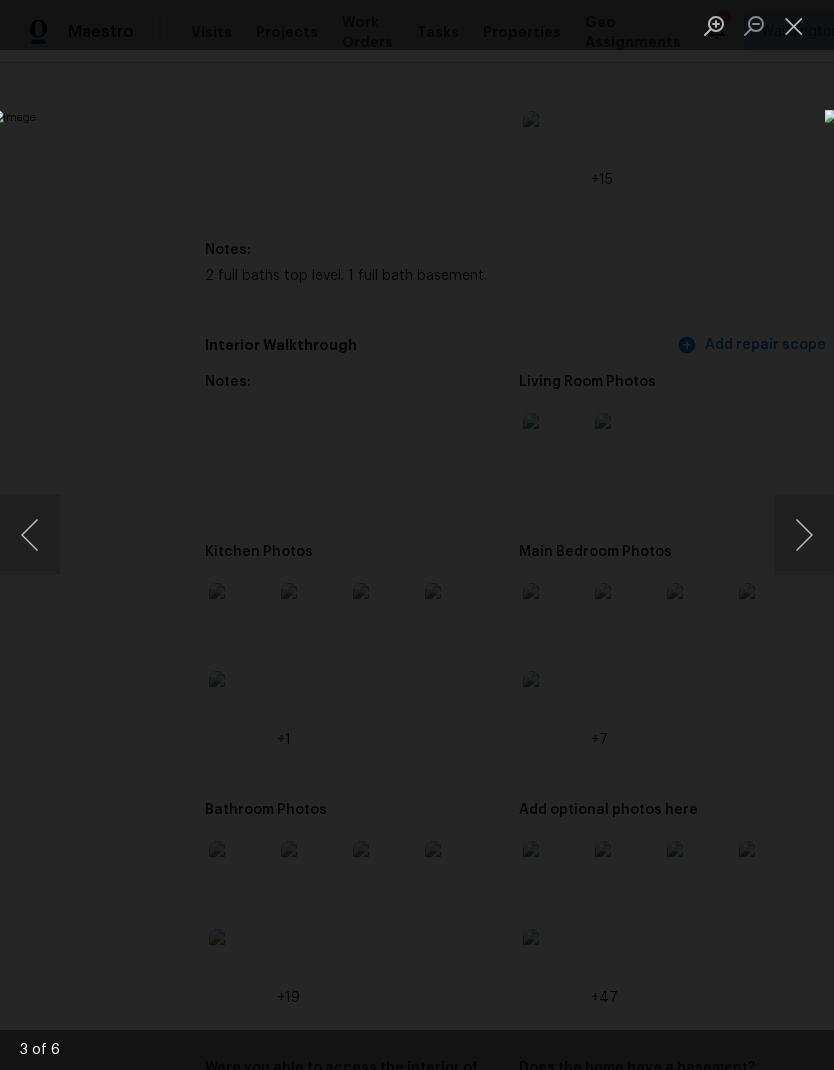 click at bounding box center (804, 535) 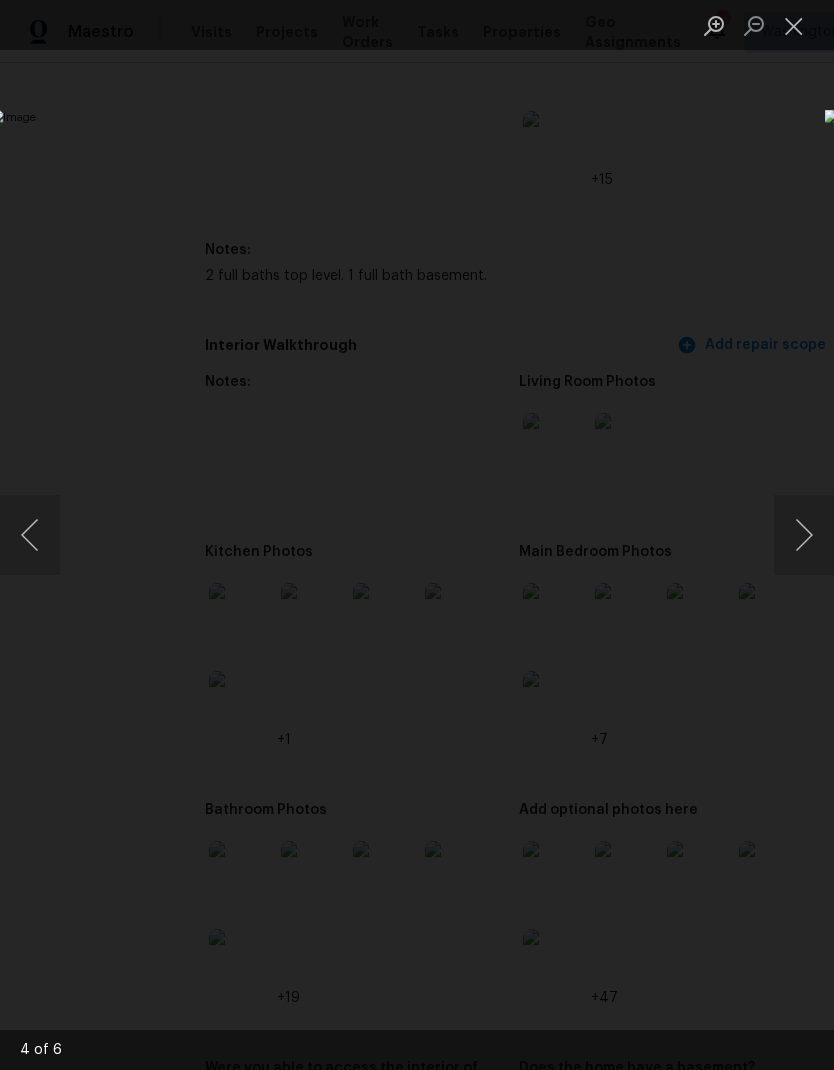 click at bounding box center (804, 535) 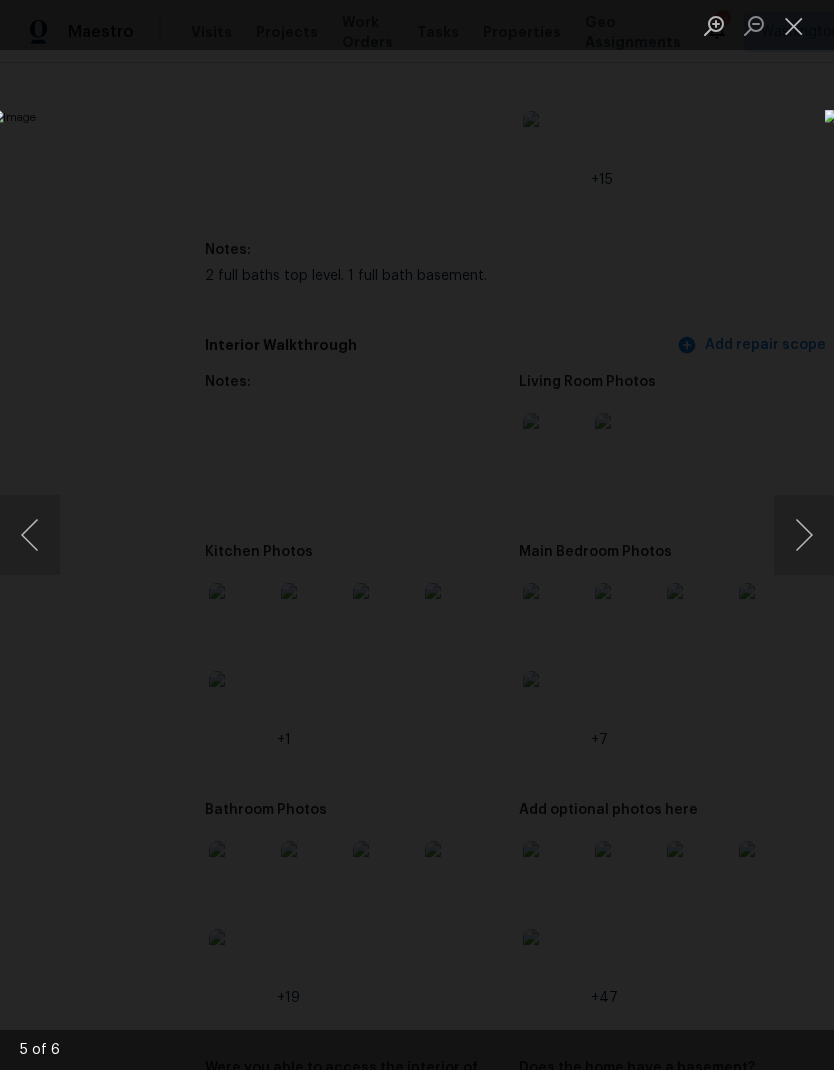 click at bounding box center [804, 535] 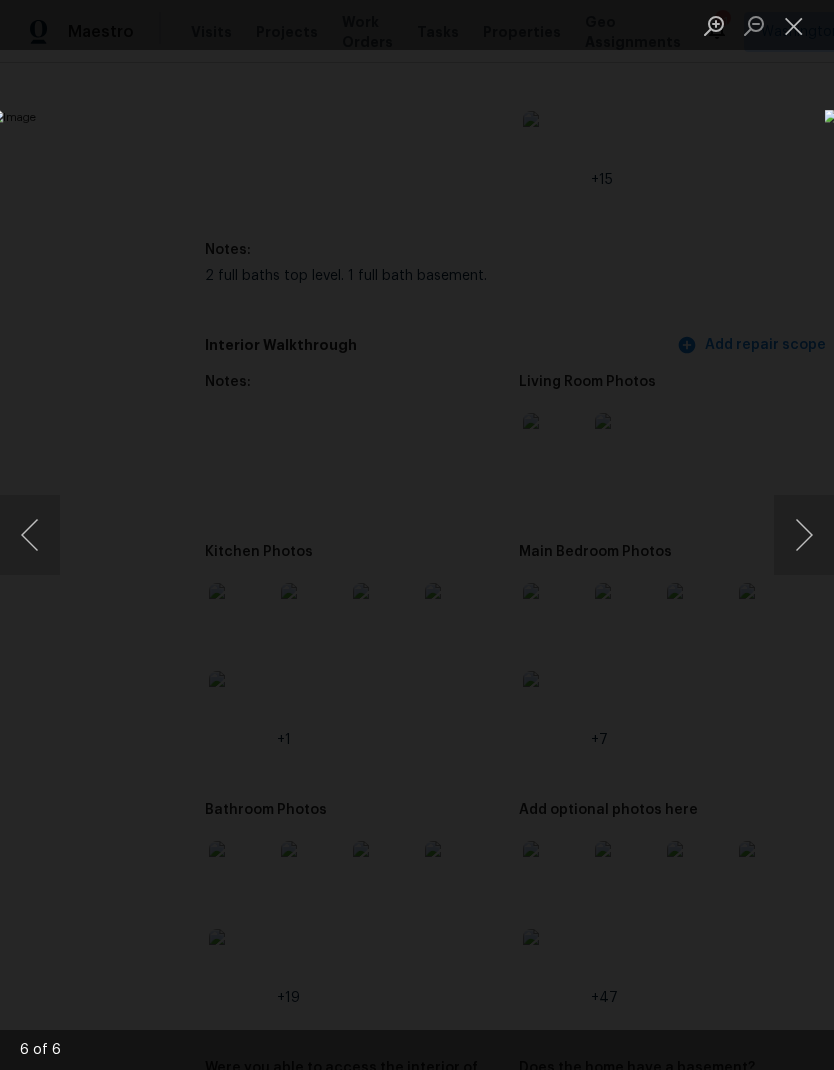 click at bounding box center (804, 535) 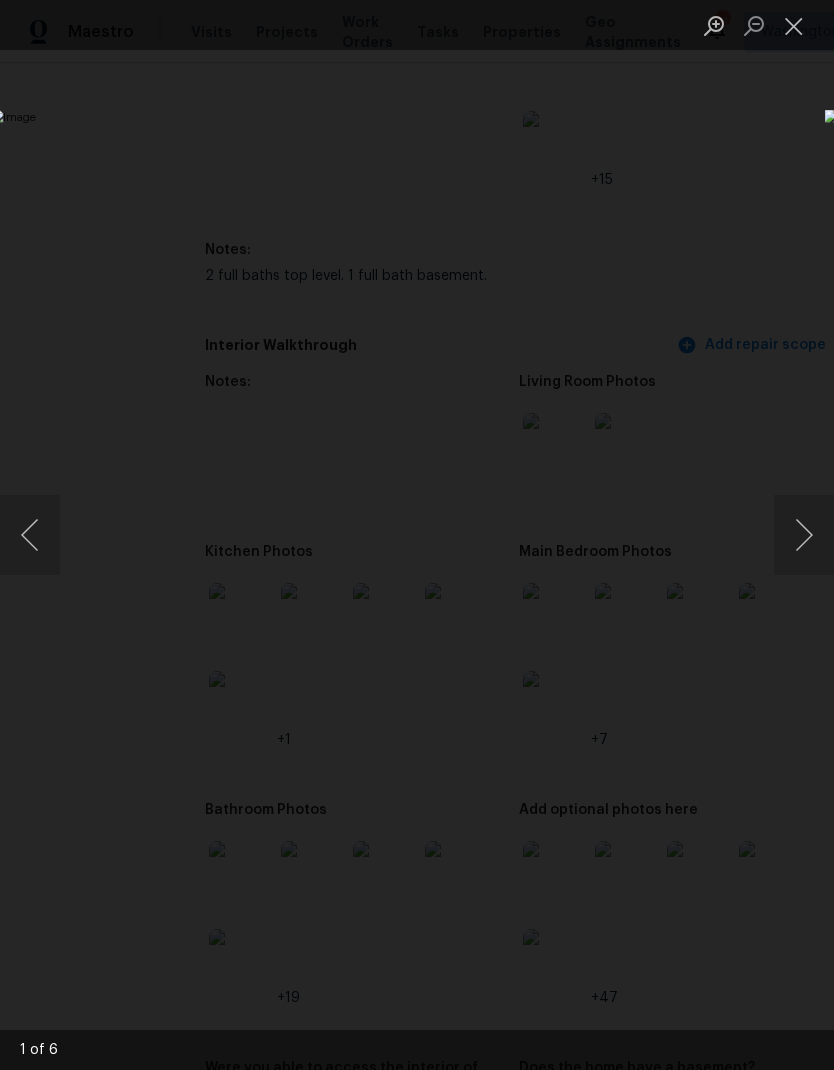 click at bounding box center [804, 535] 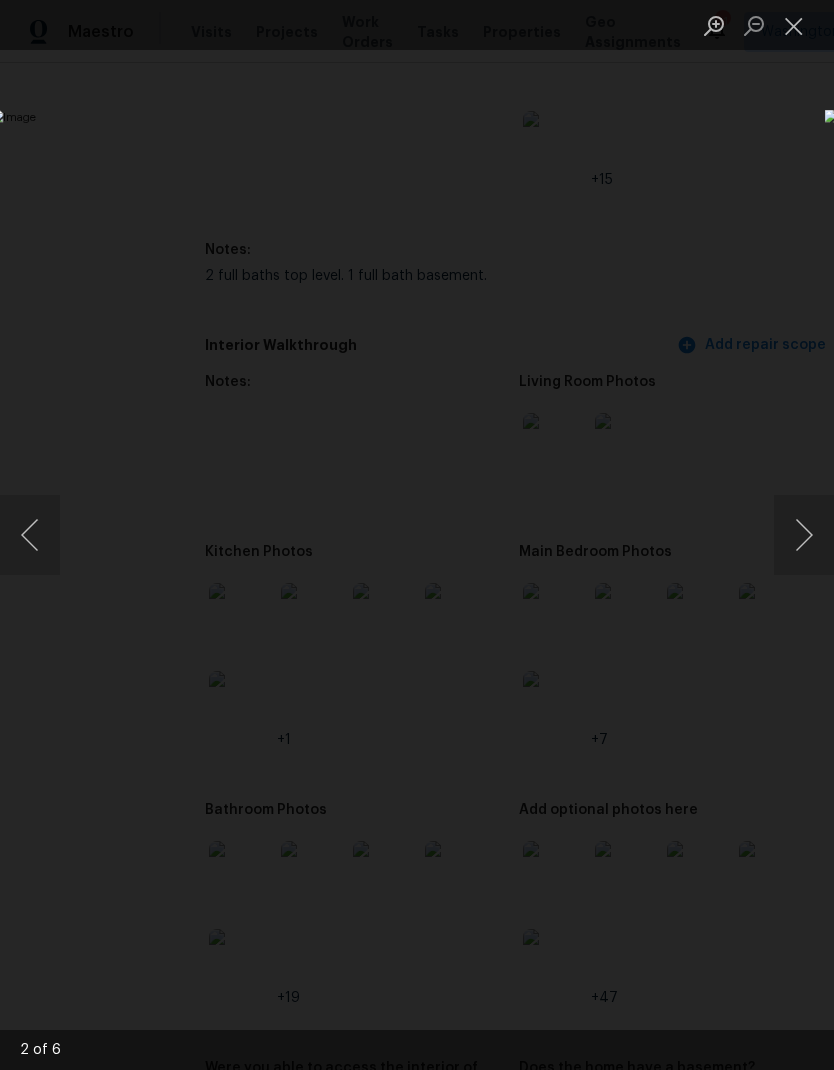 click at bounding box center [417, 535] 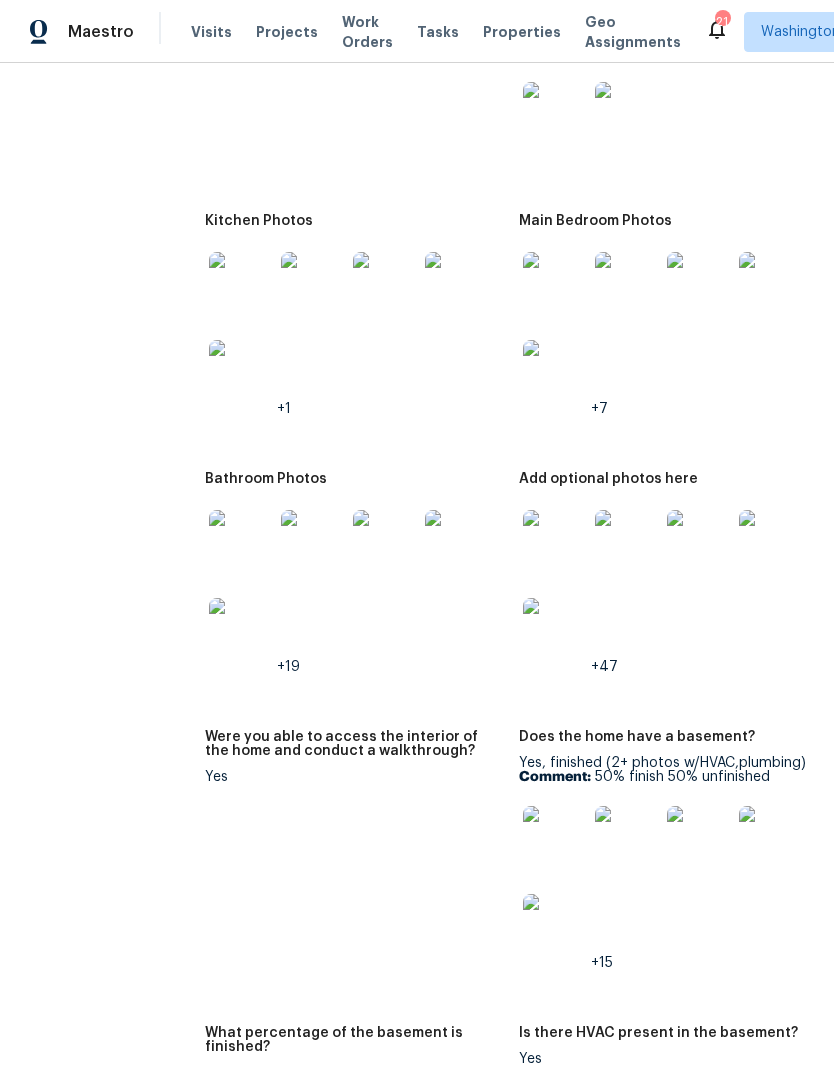 scroll, scrollTop: 3016, scrollLeft: 0, axis: vertical 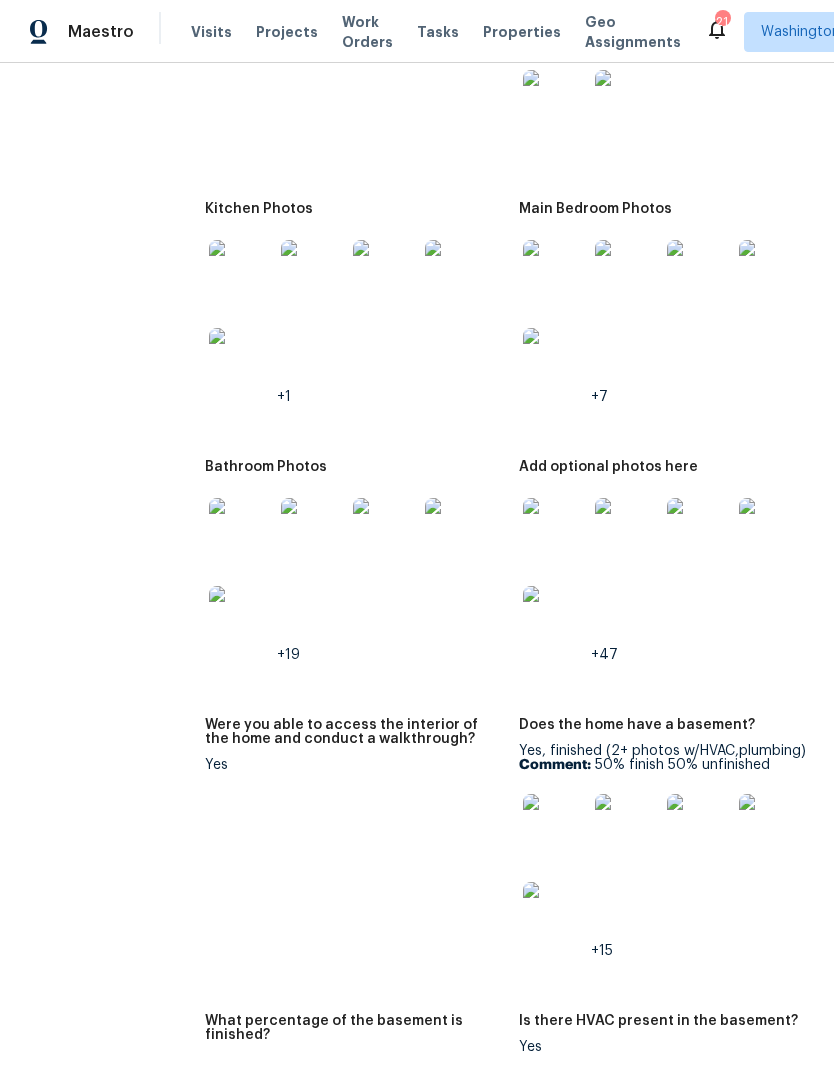 click at bounding box center (241, 530) 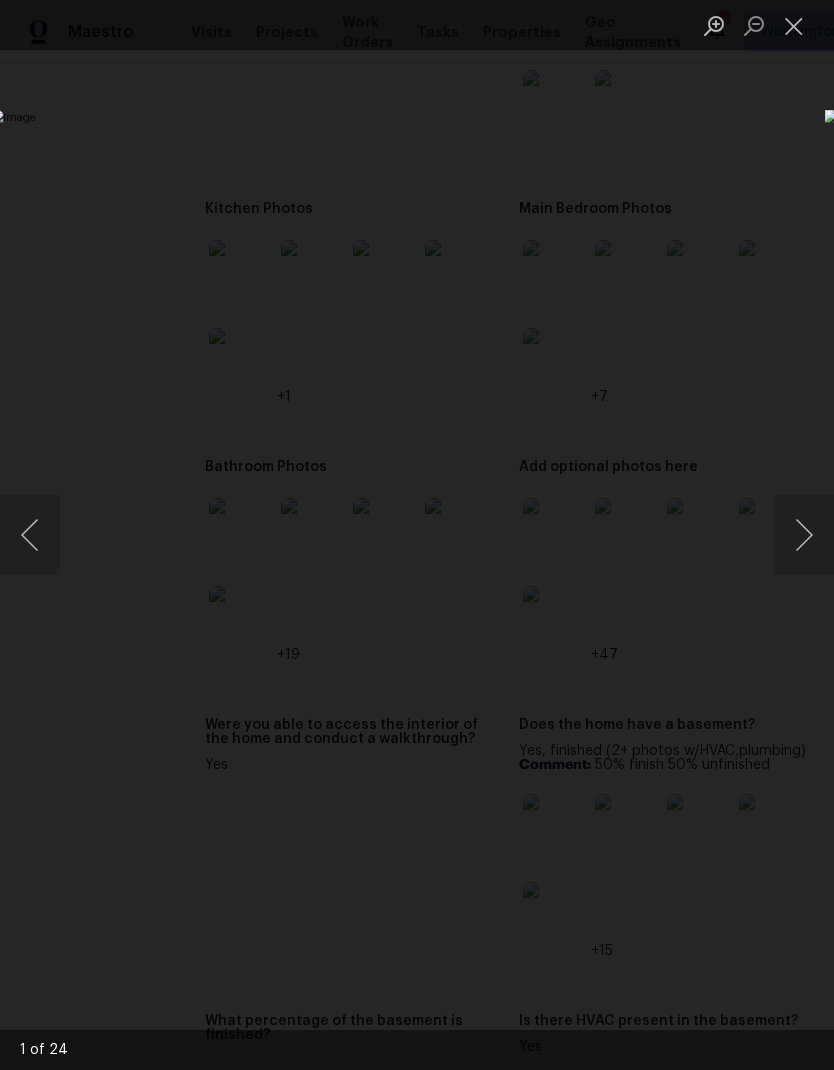 click at bounding box center [804, 535] 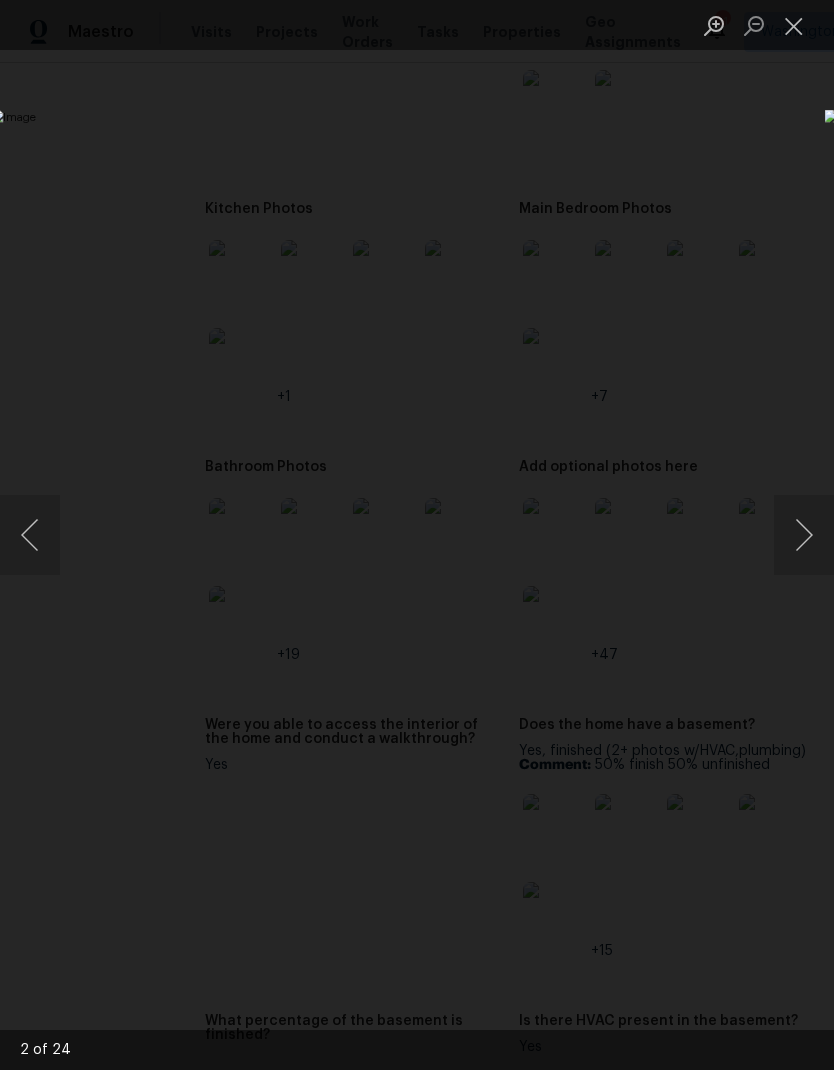 click at bounding box center (804, 535) 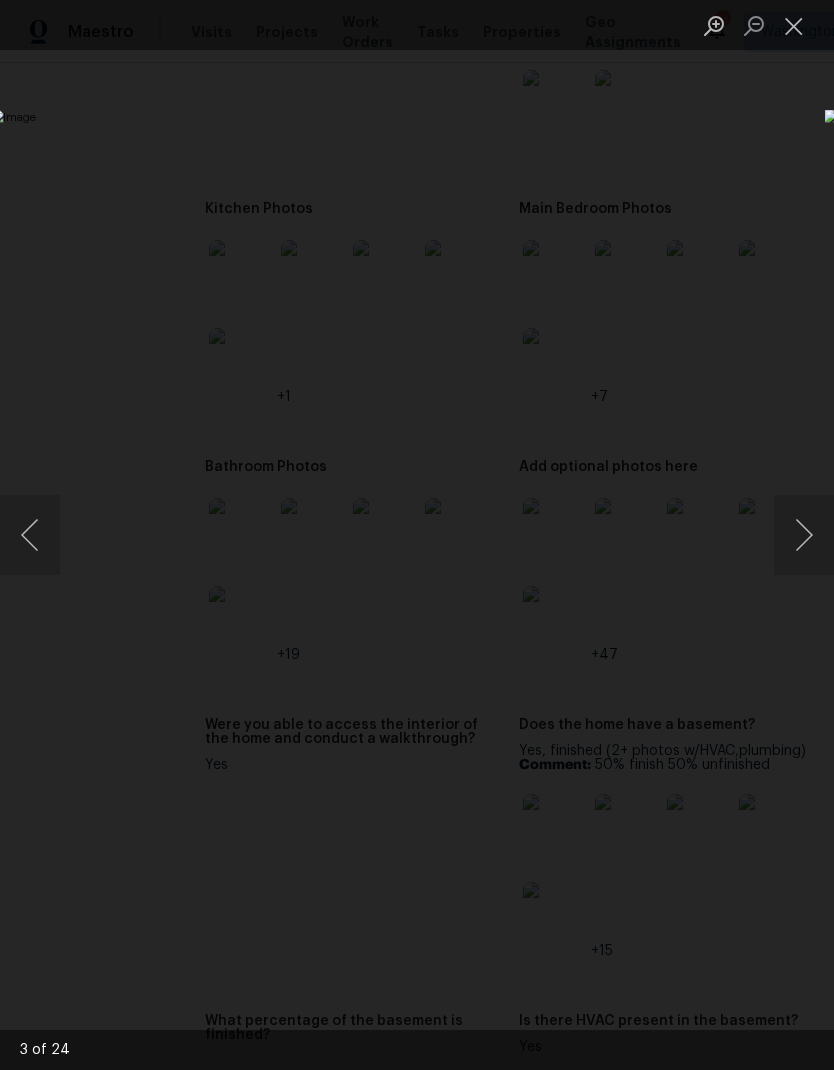 click at bounding box center (804, 535) 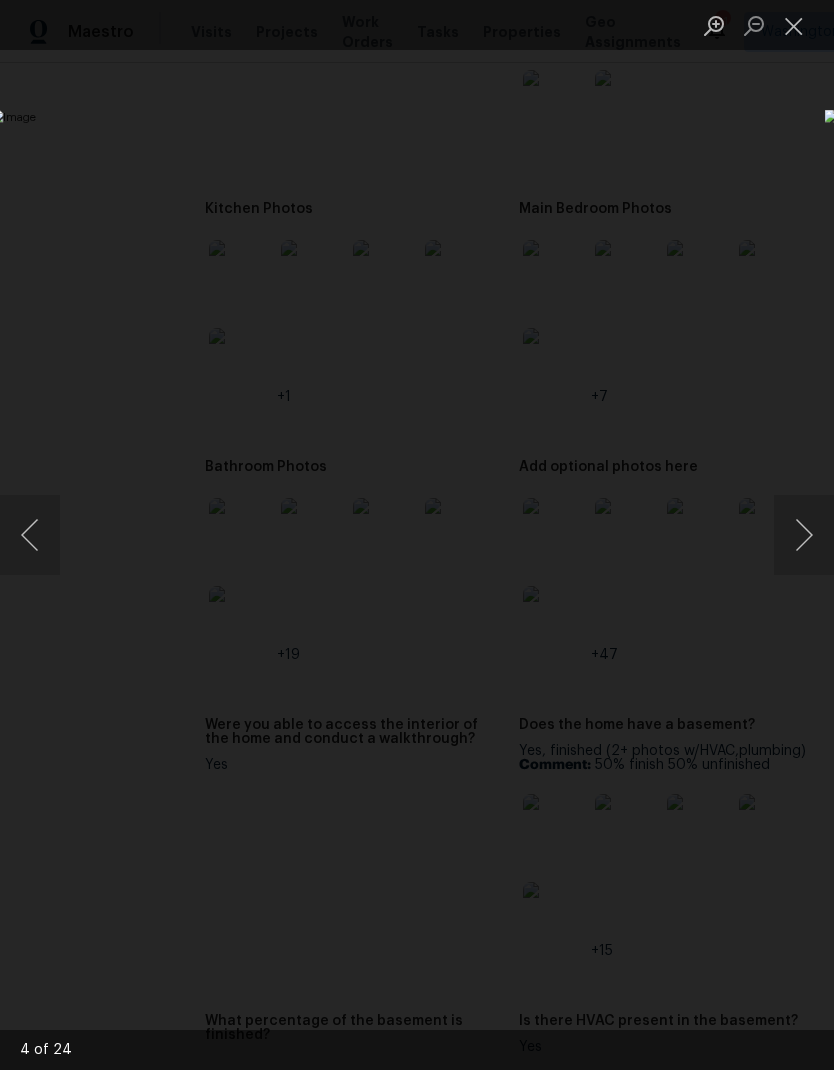 click at bounding box center (804, 535) 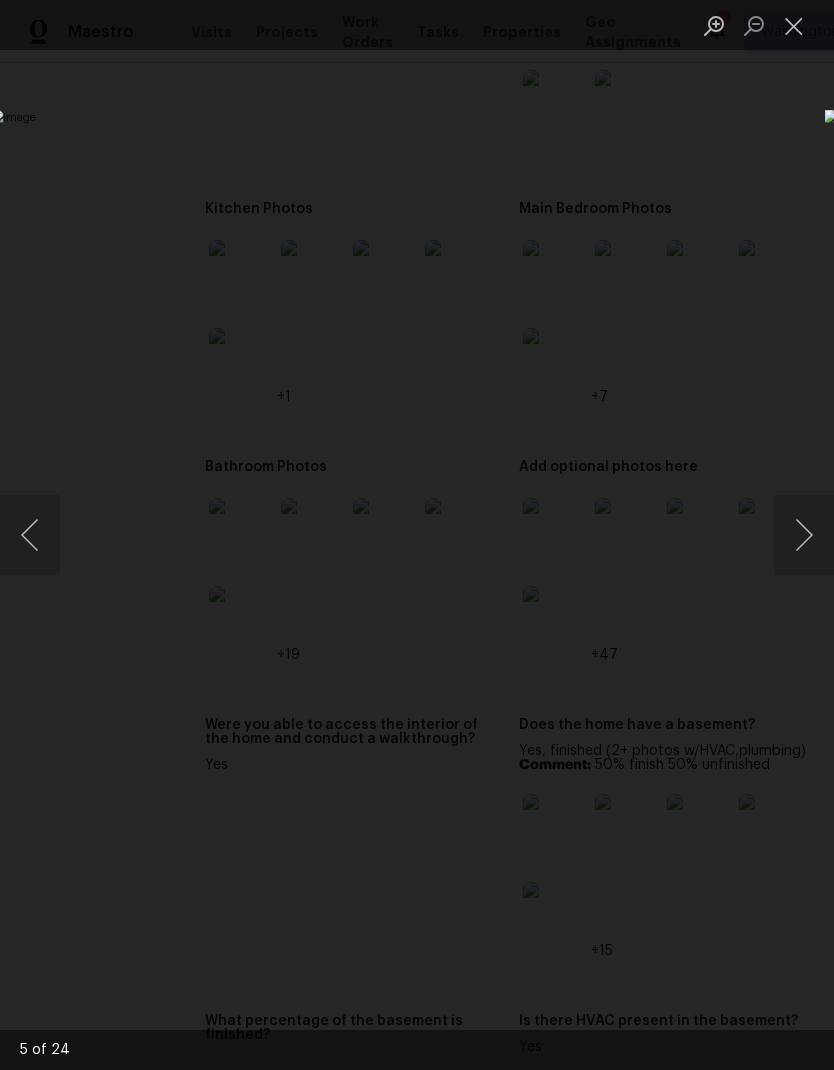 click at bounding box center (804, 535) 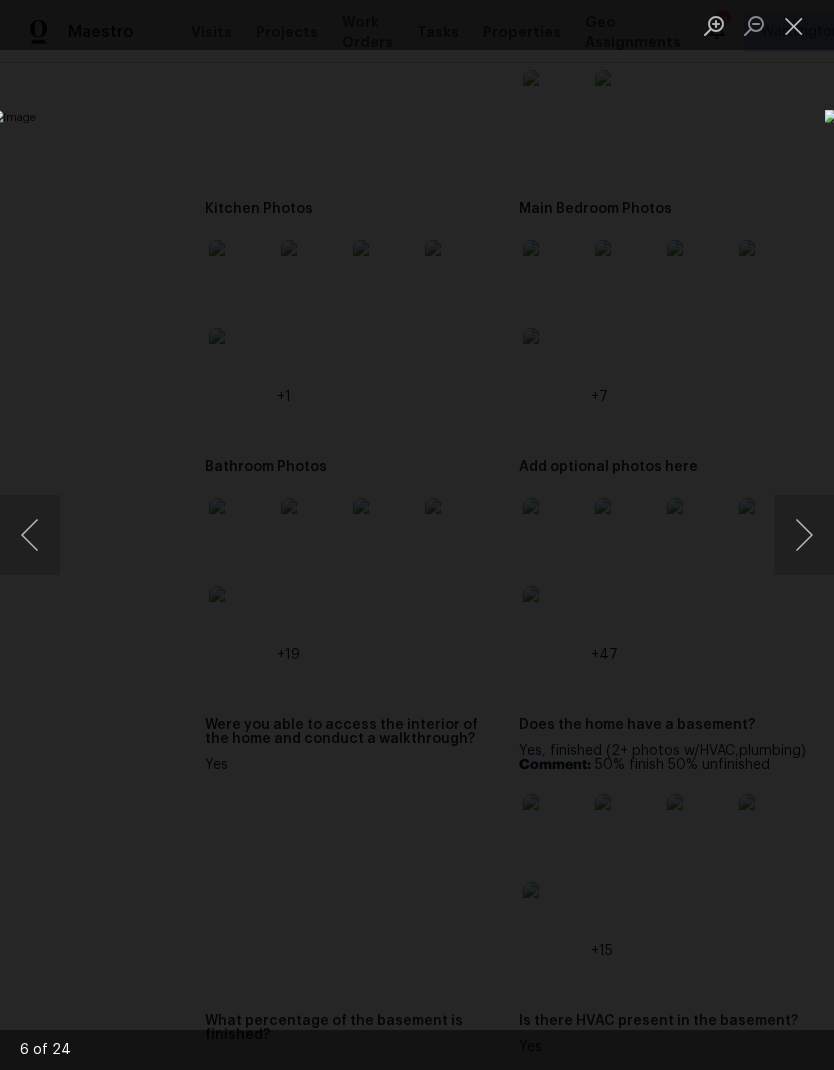 click at bounding box center [804, 535] 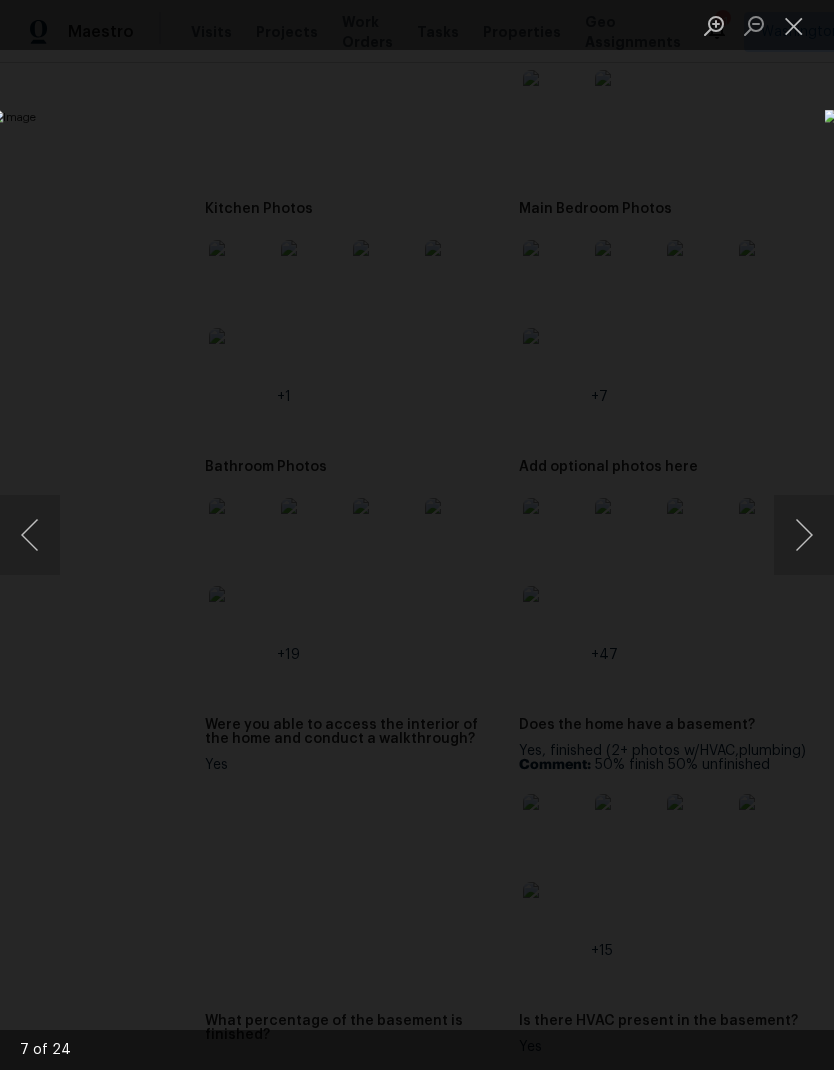 click at bounding box center [804, 535] 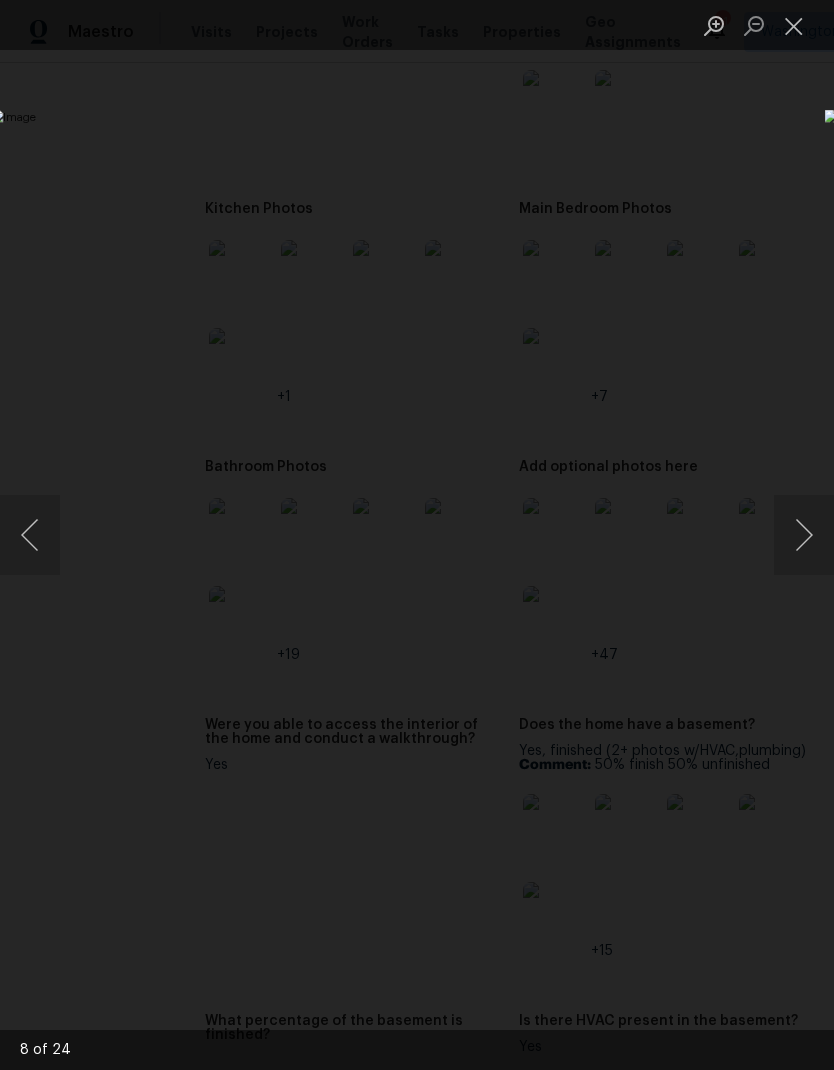 click at bounding box center (804, 535) 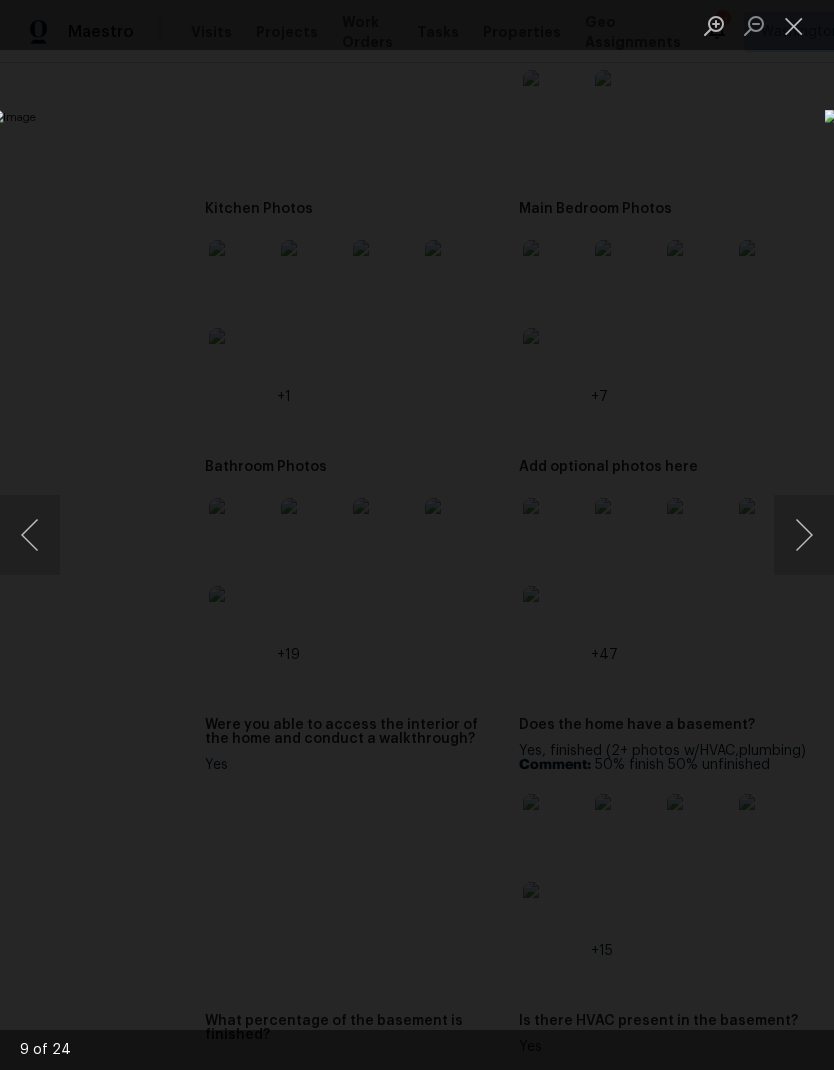click at bounding box center [804, 535] 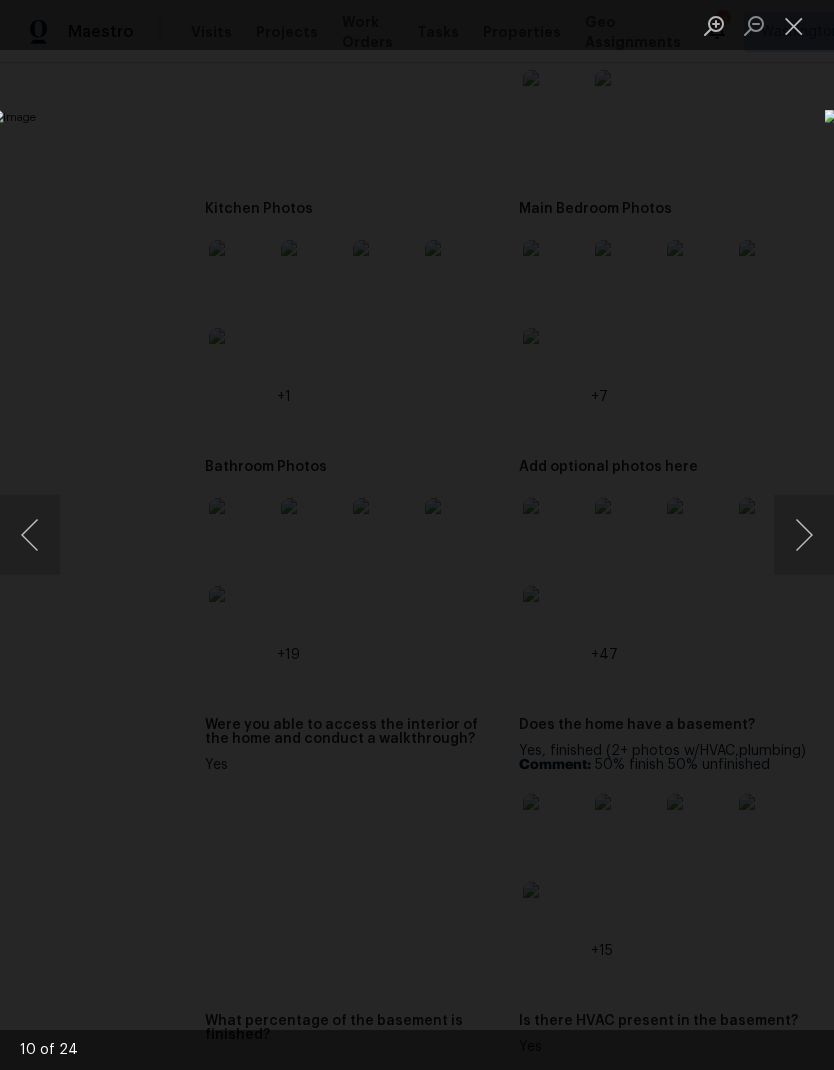 click at bounding box center [417, 535] 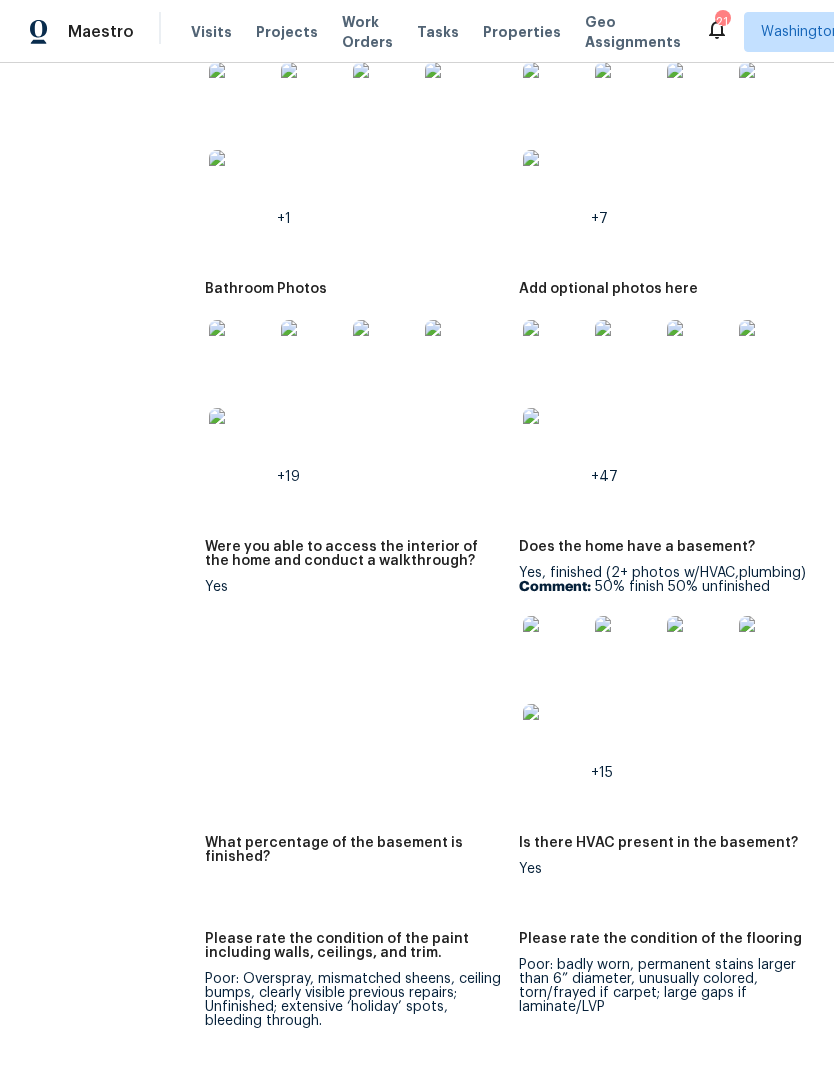 scroll, scrollTop: 3197, scrollLeft: 0, axis: vertical 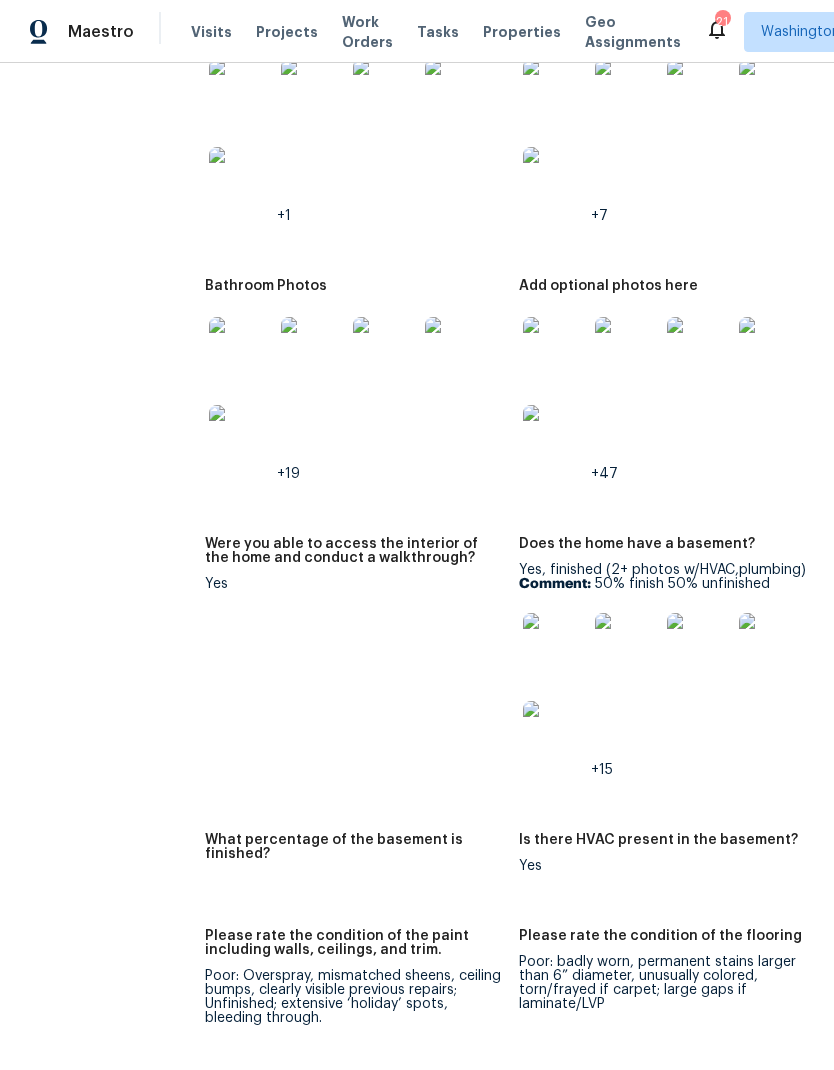 click at bounding box center [555, 645] 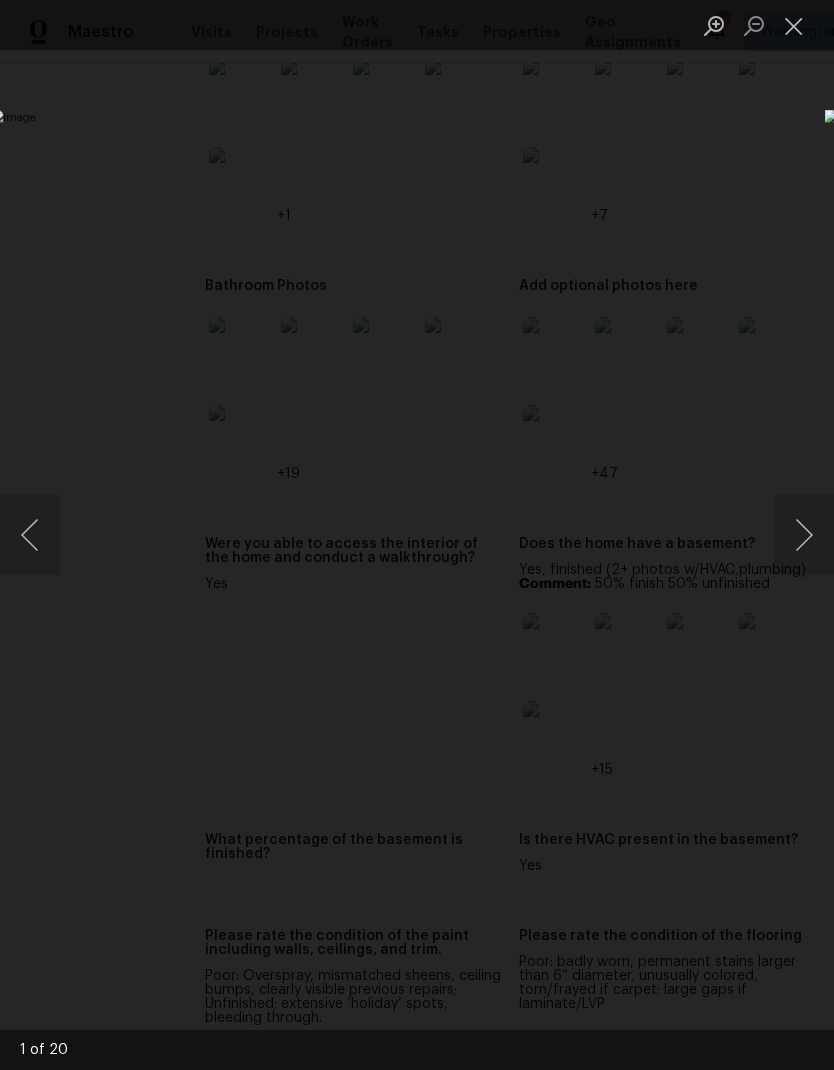 click at bounding box center (804, 535) 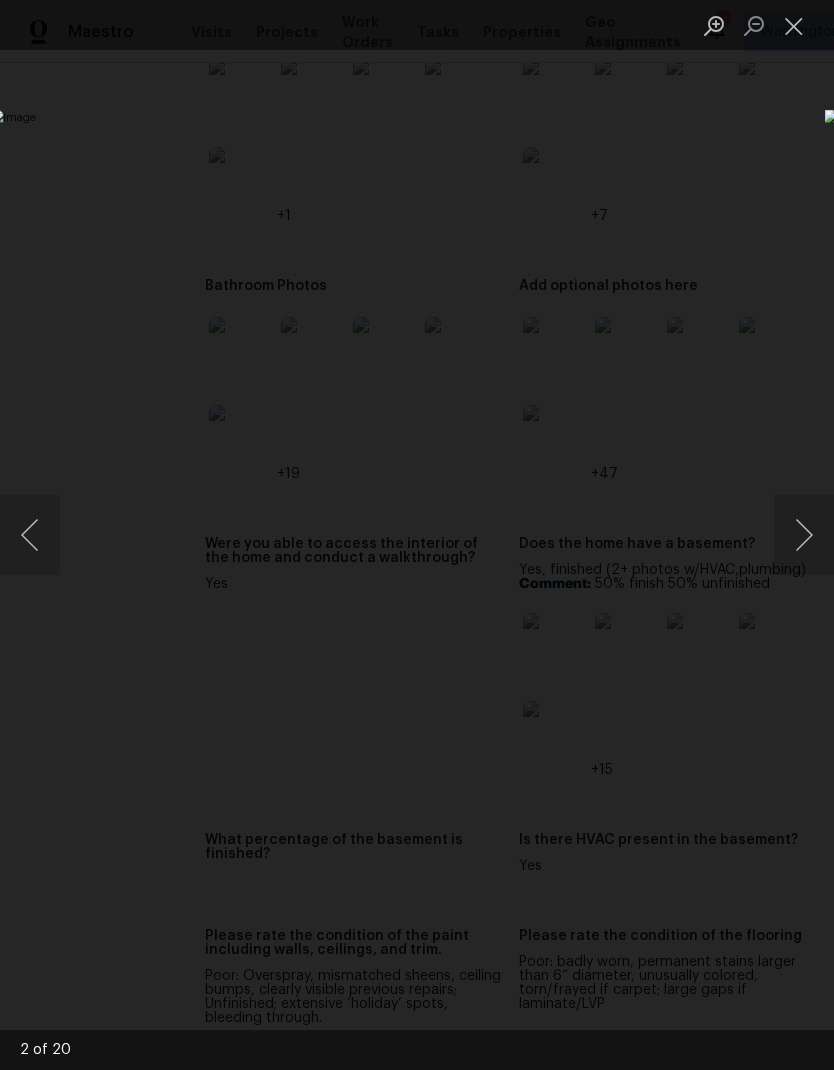 click at bounding box center (30, 535) 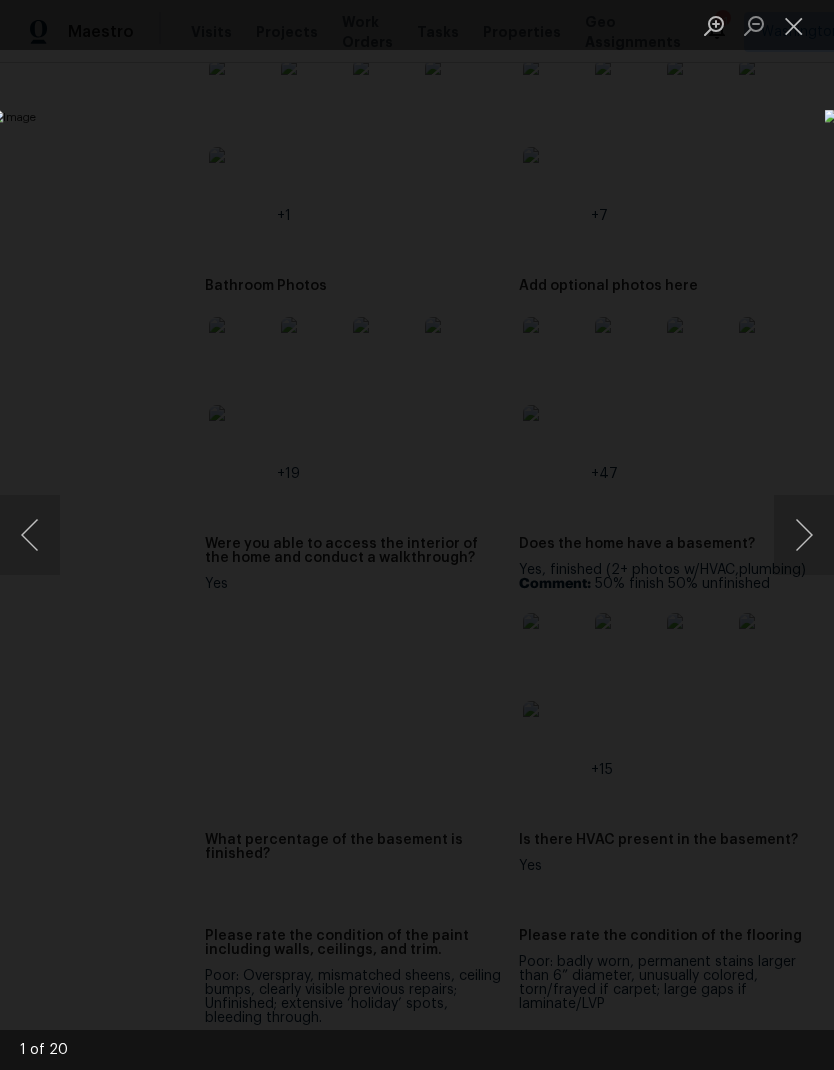 click at bounding box center [804, 535] 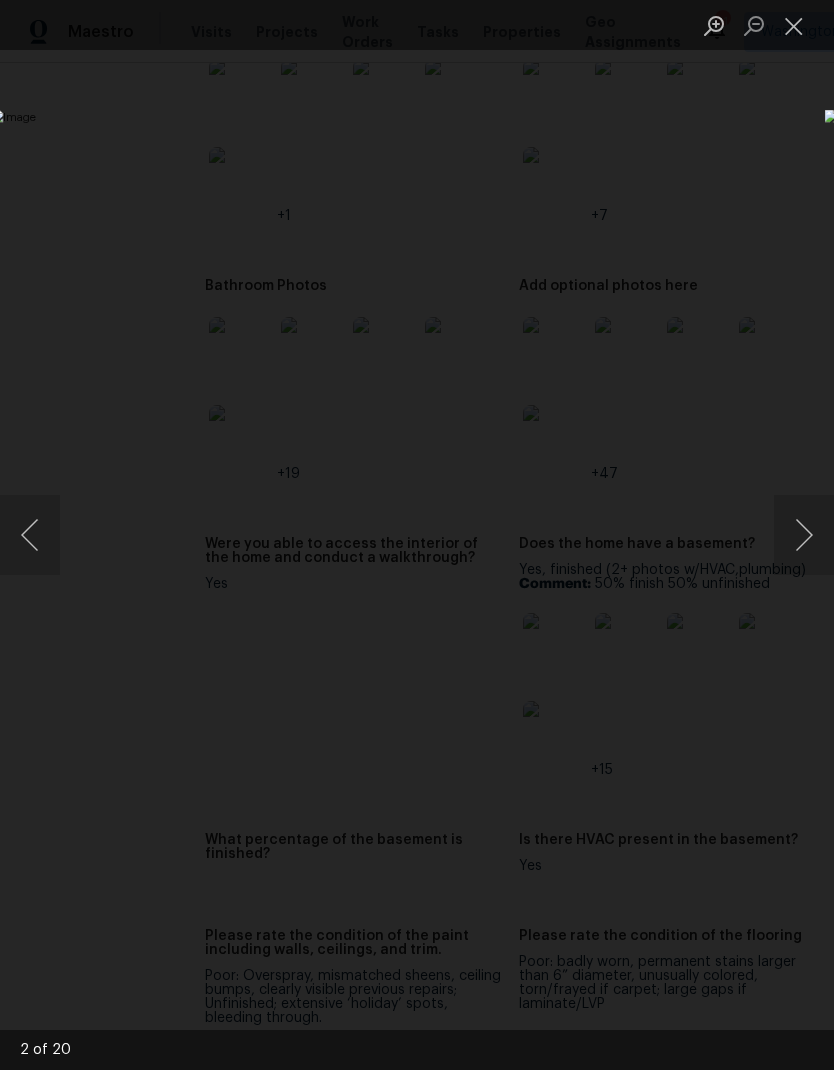 click at bounding box center [804, 535] 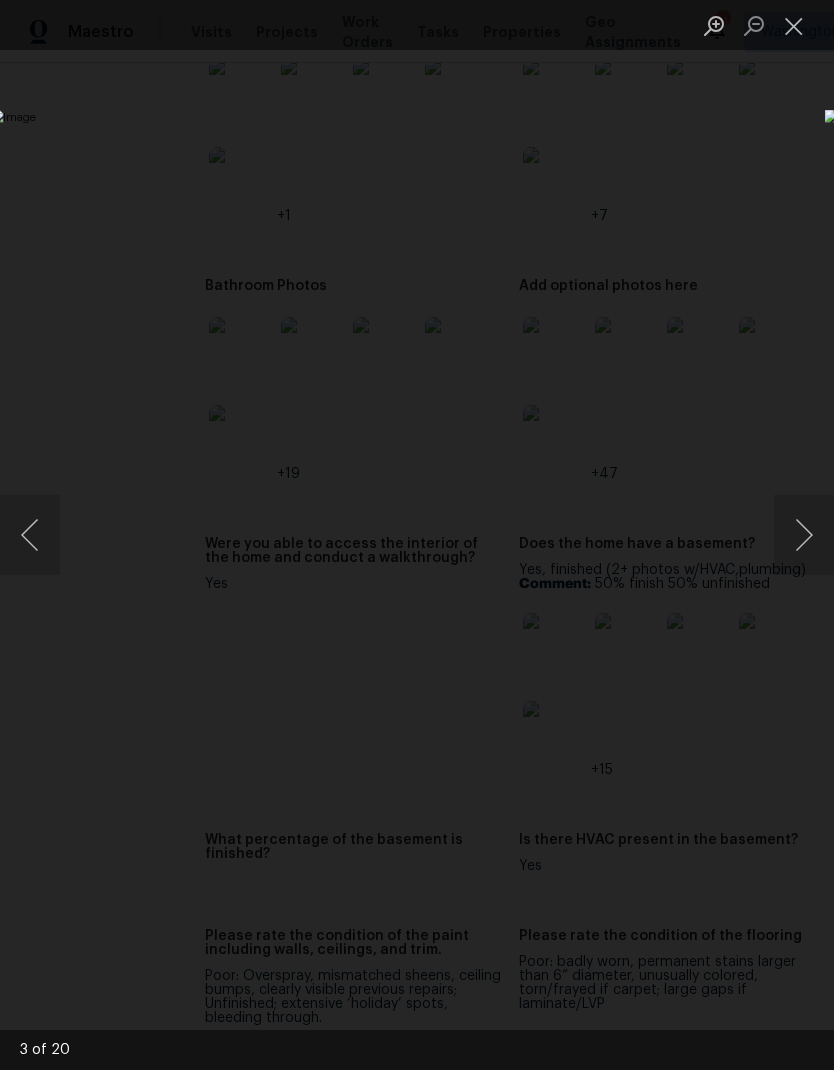 click at bounding box center [804, 535] 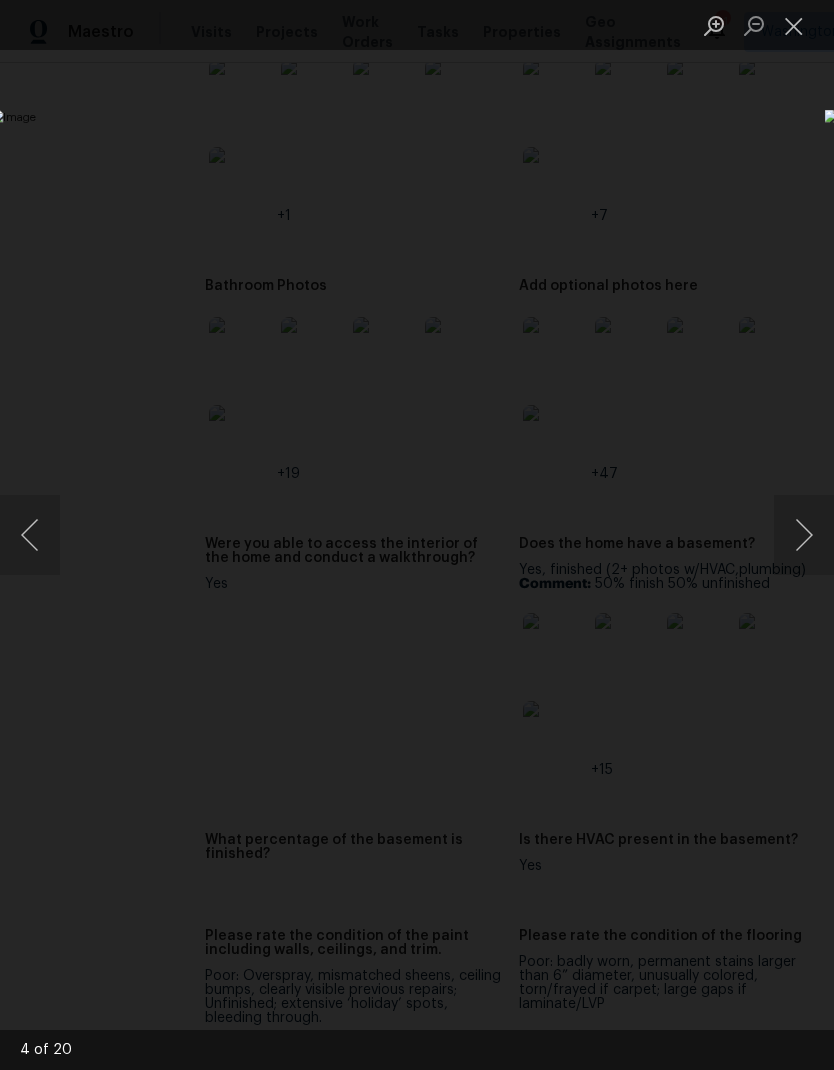 click at bounding box center [804, 535] 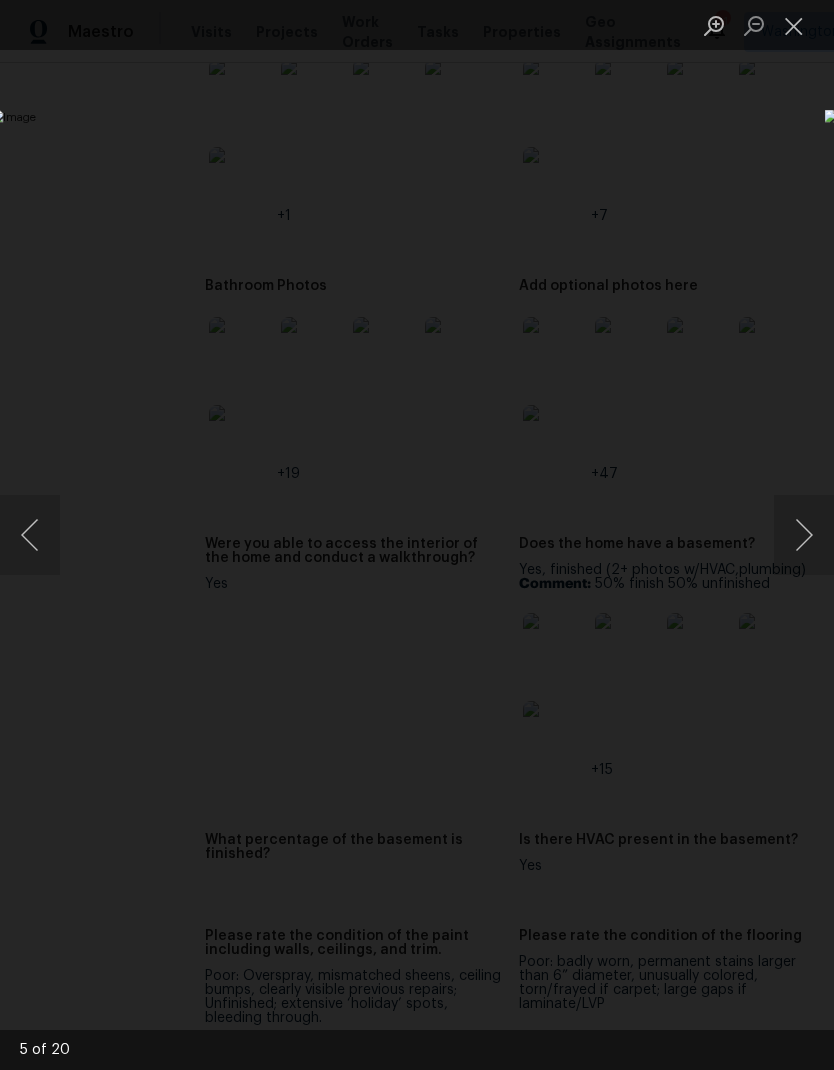 click at bounding box center (804, 535) 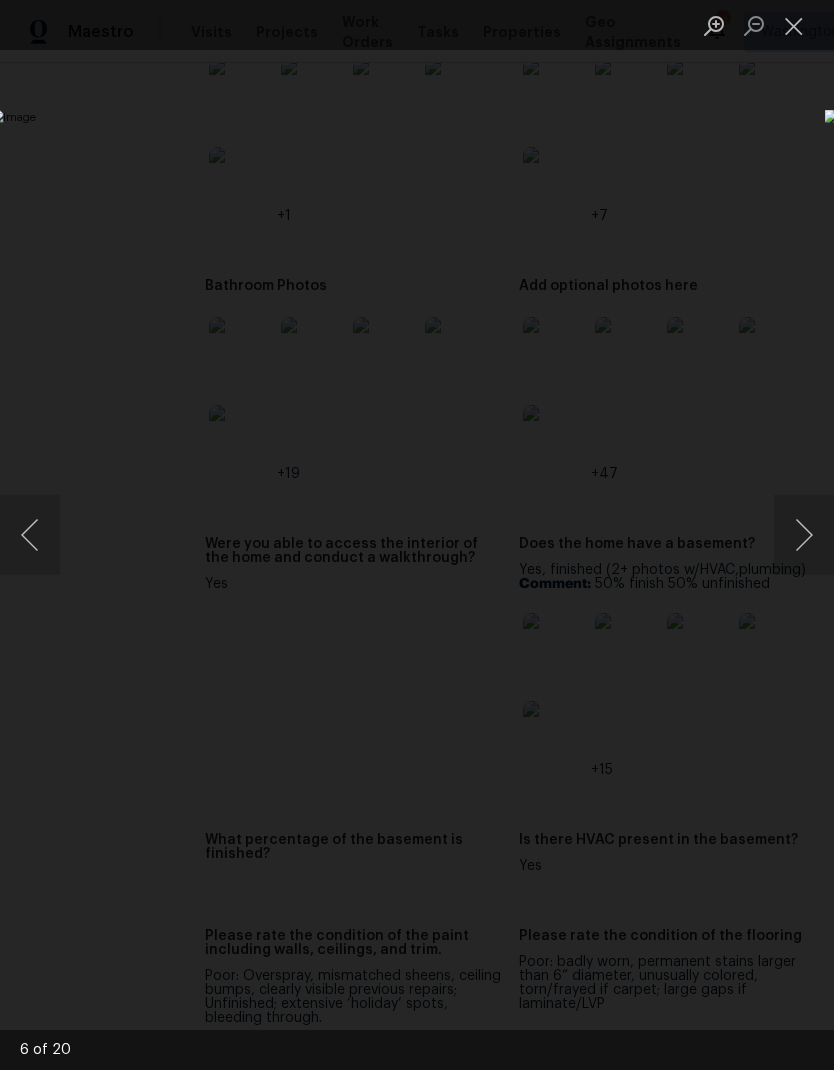 click at bounding box center (804, 535) 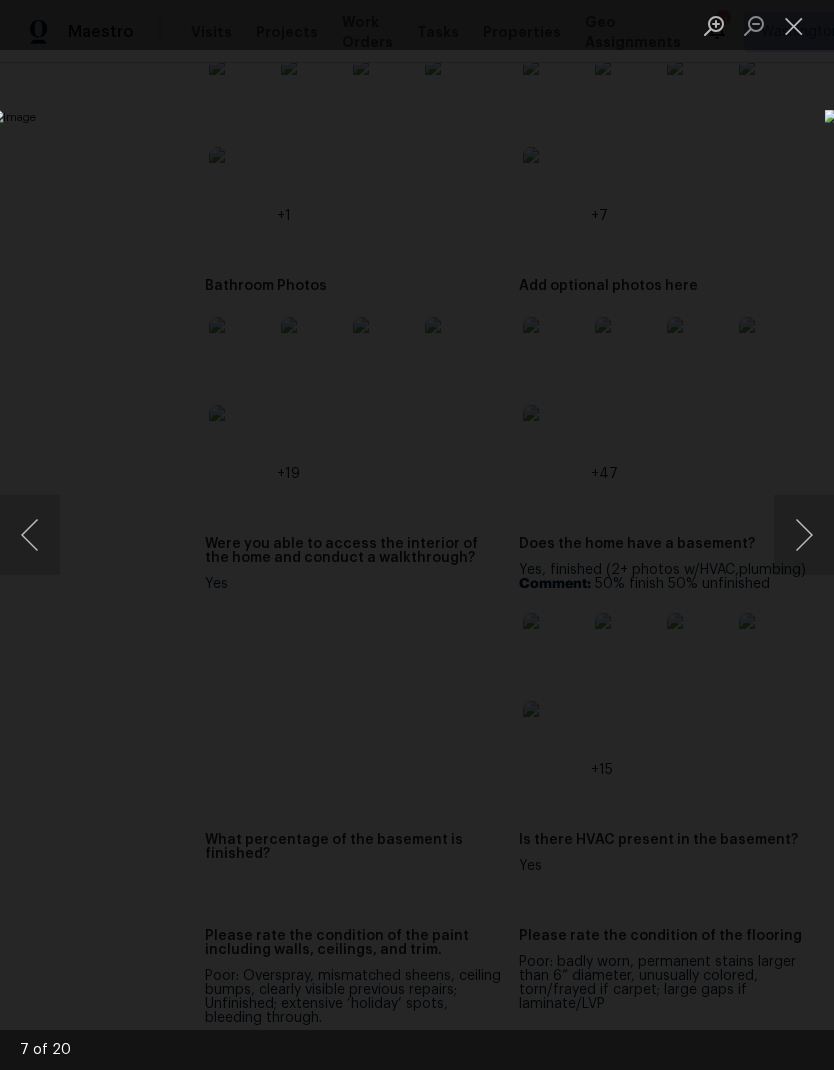 click at bounding box center [804, 535] 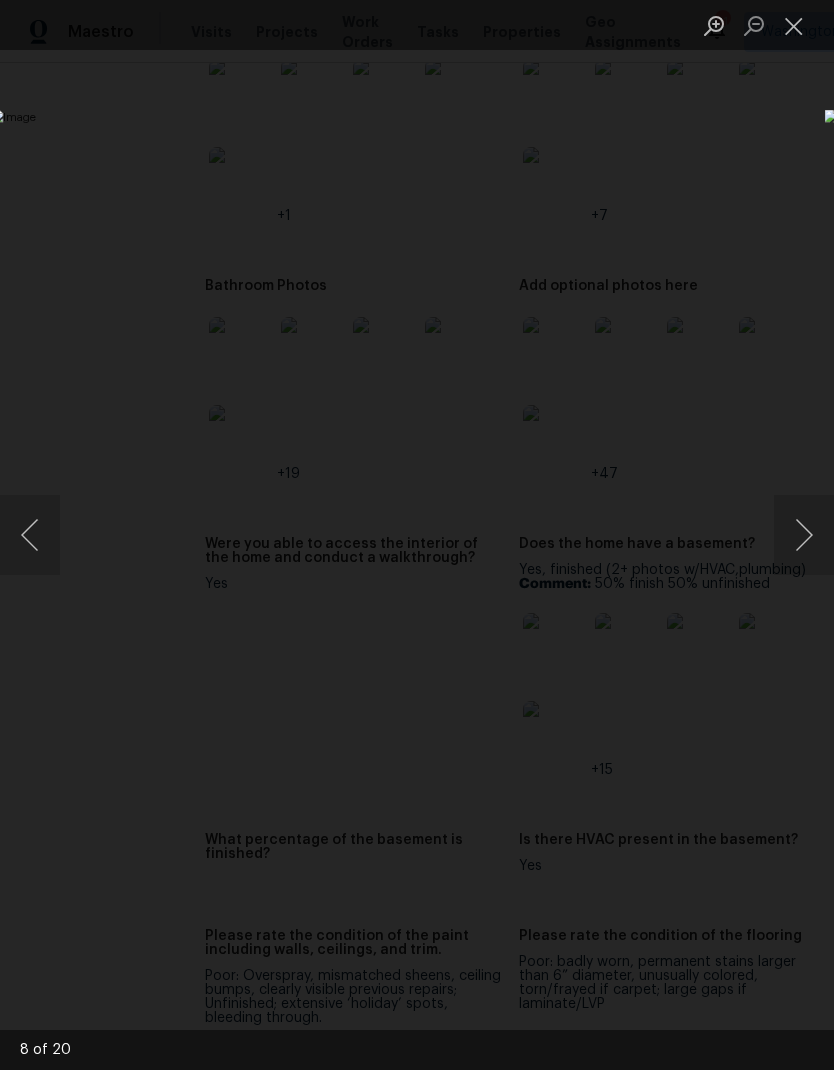 click at bounding box center (804, 535) 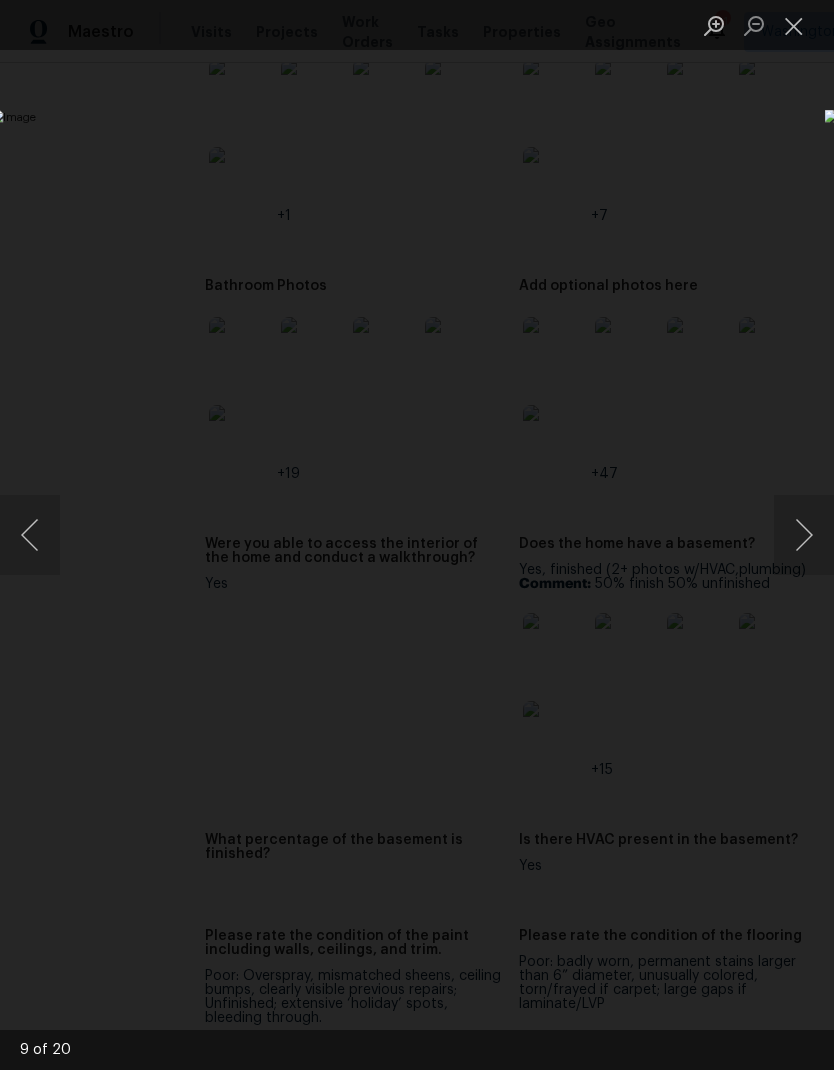 click at bounding box center (804, 535) 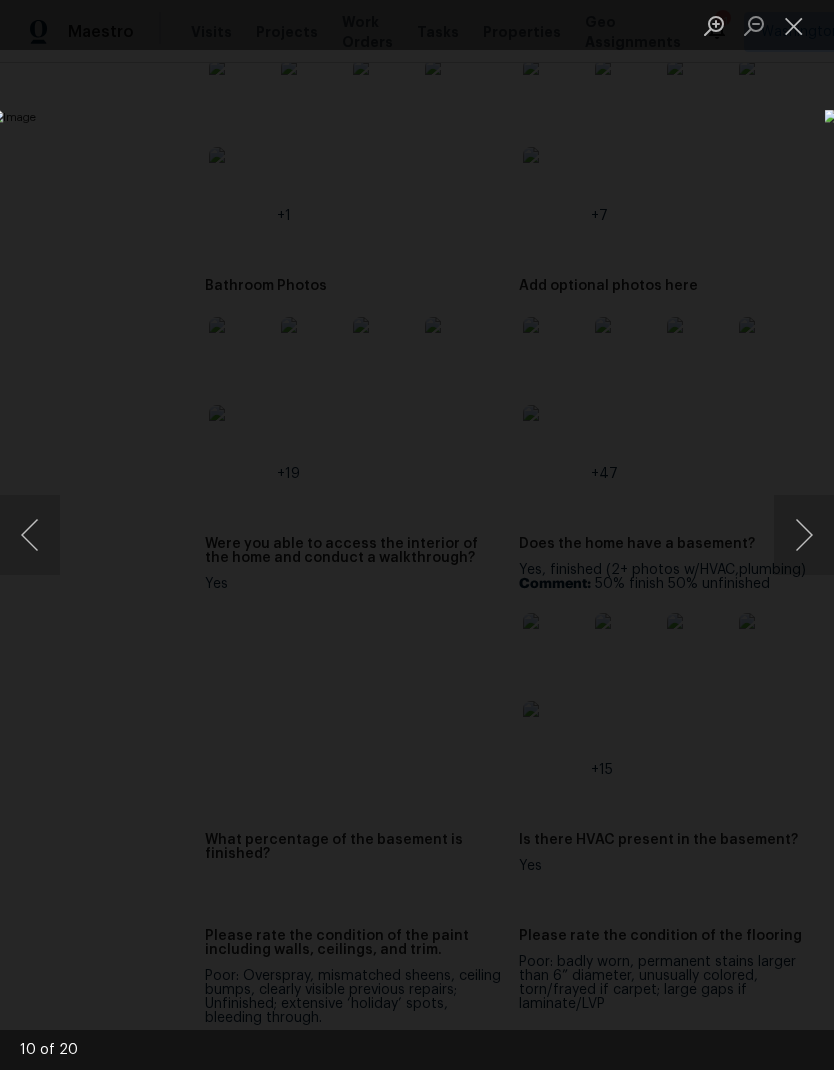 click at bounding box center (417, 535) 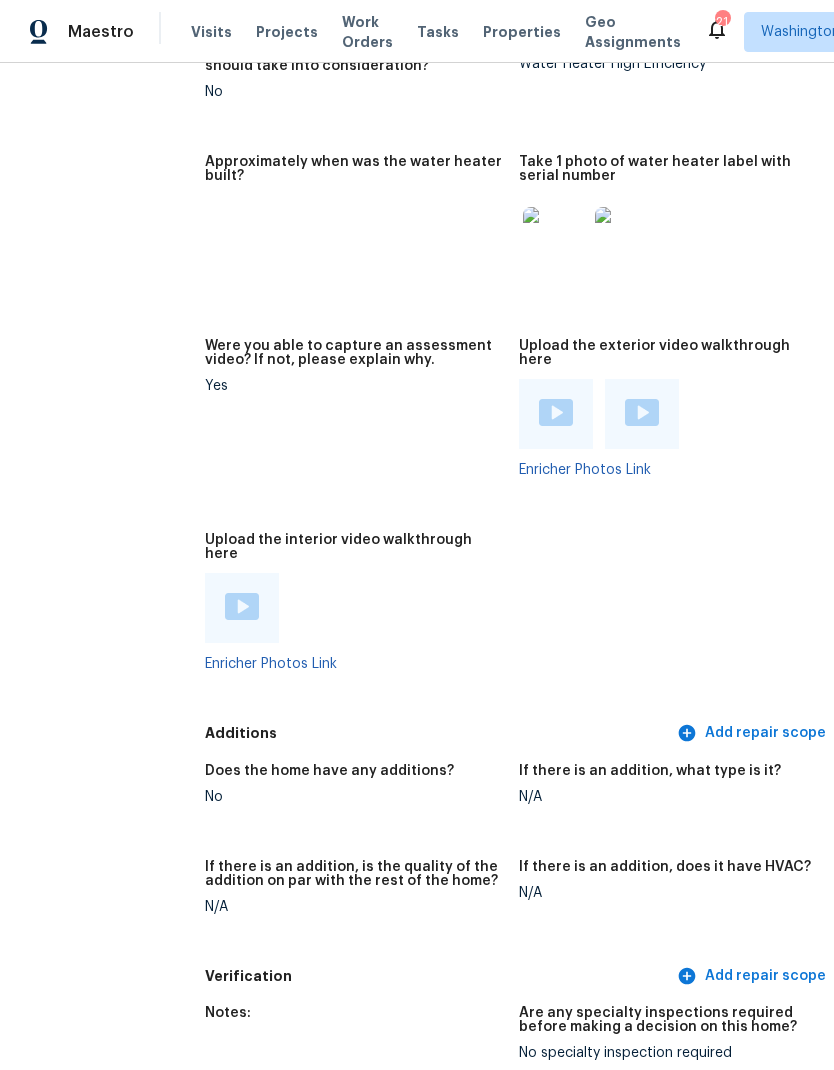scroll, scrollTop: 4841, scrollLeft: 0, axis: vertical 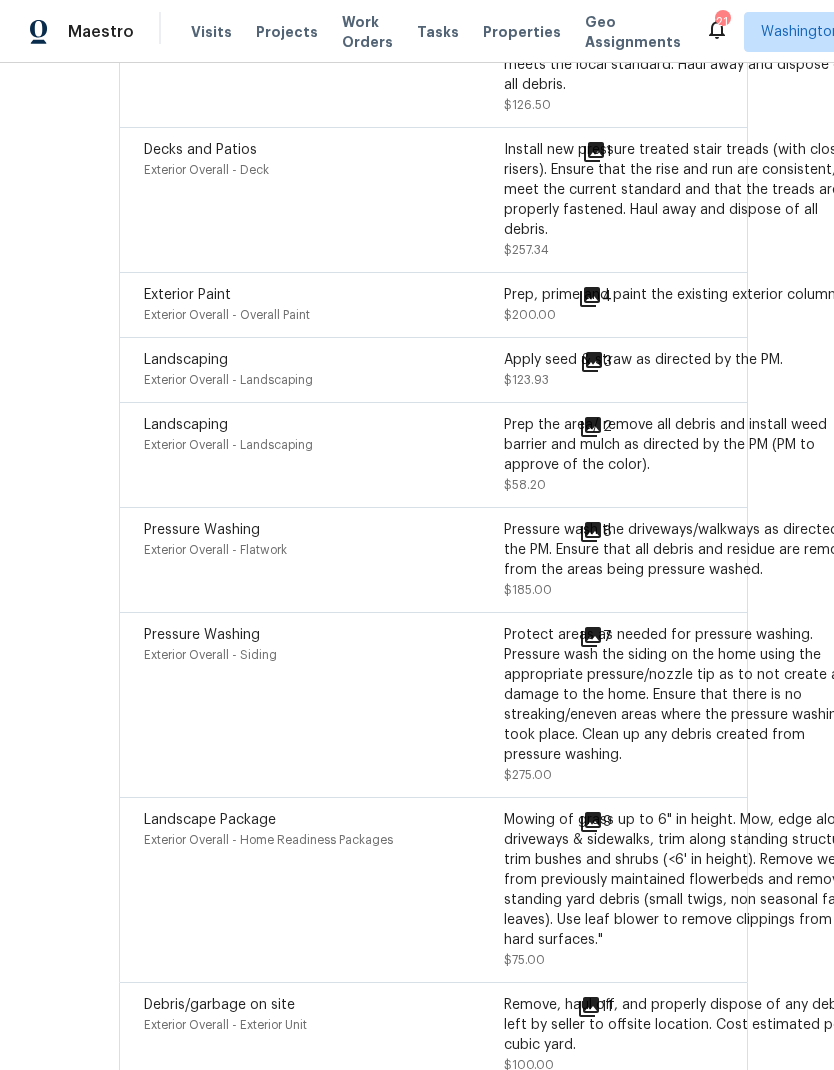 click 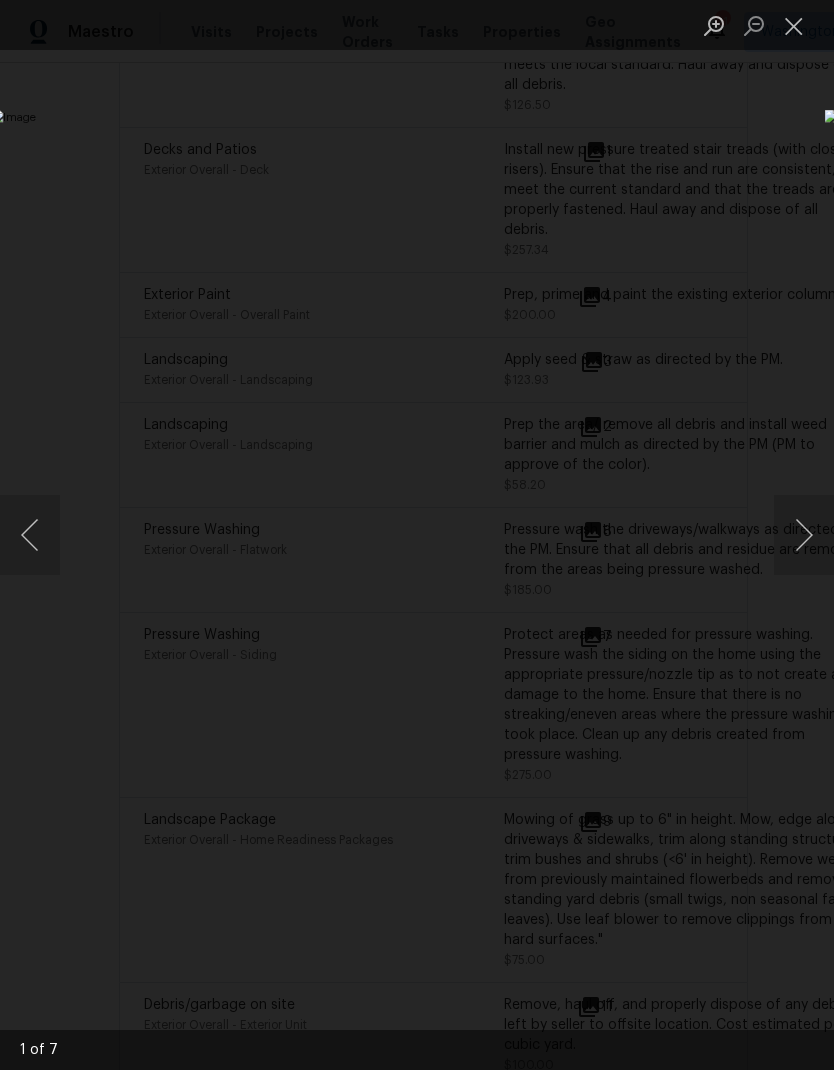 click at bounding box center (804, 535) 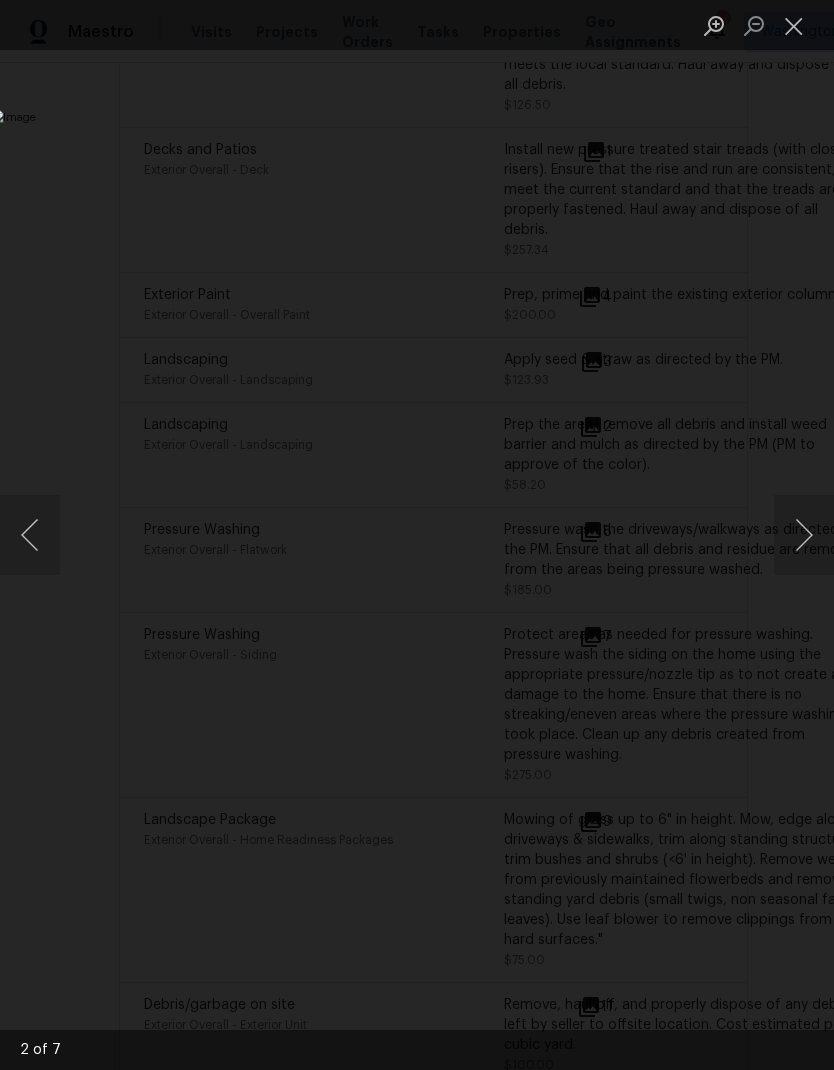 click at bounding box center [804, 535] 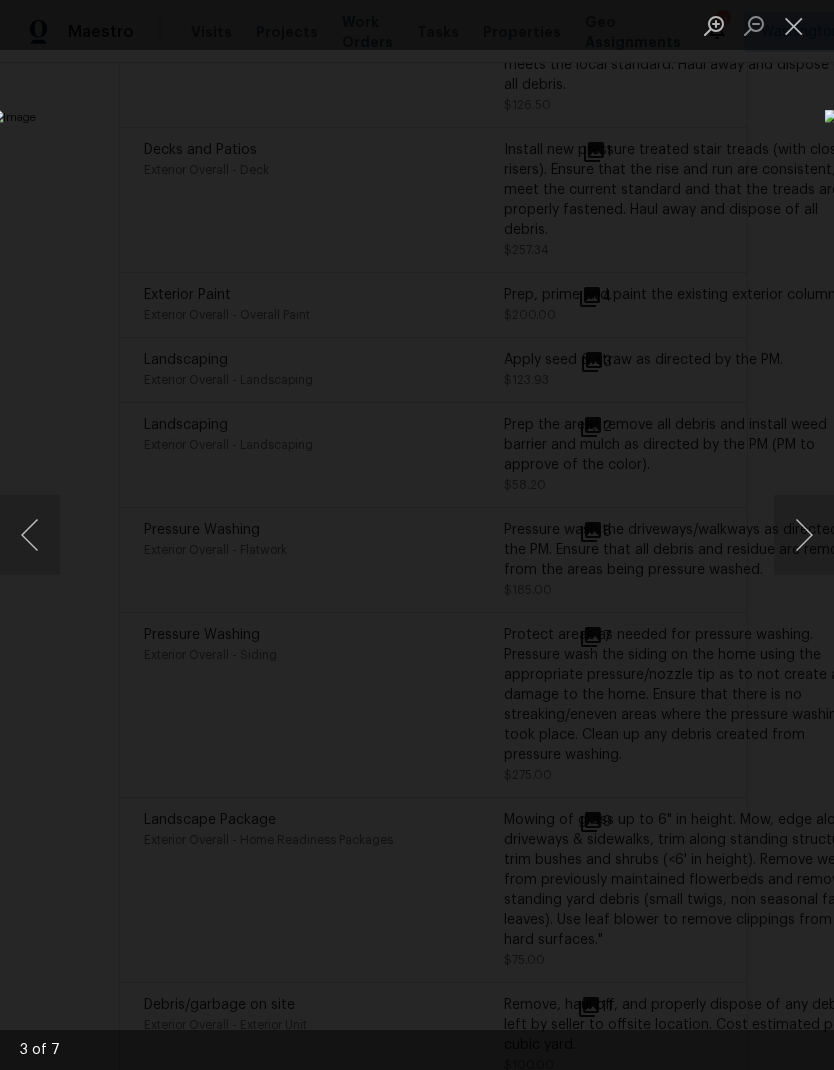 click at bounding box center (417, 535) 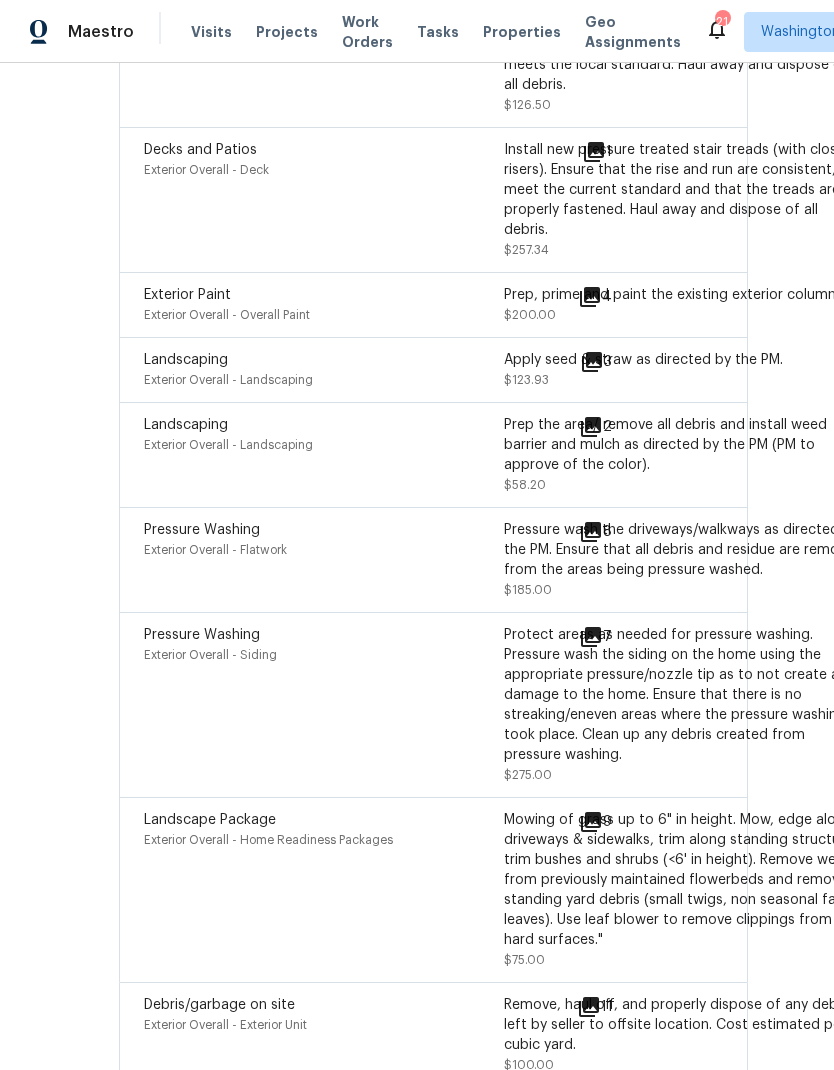click 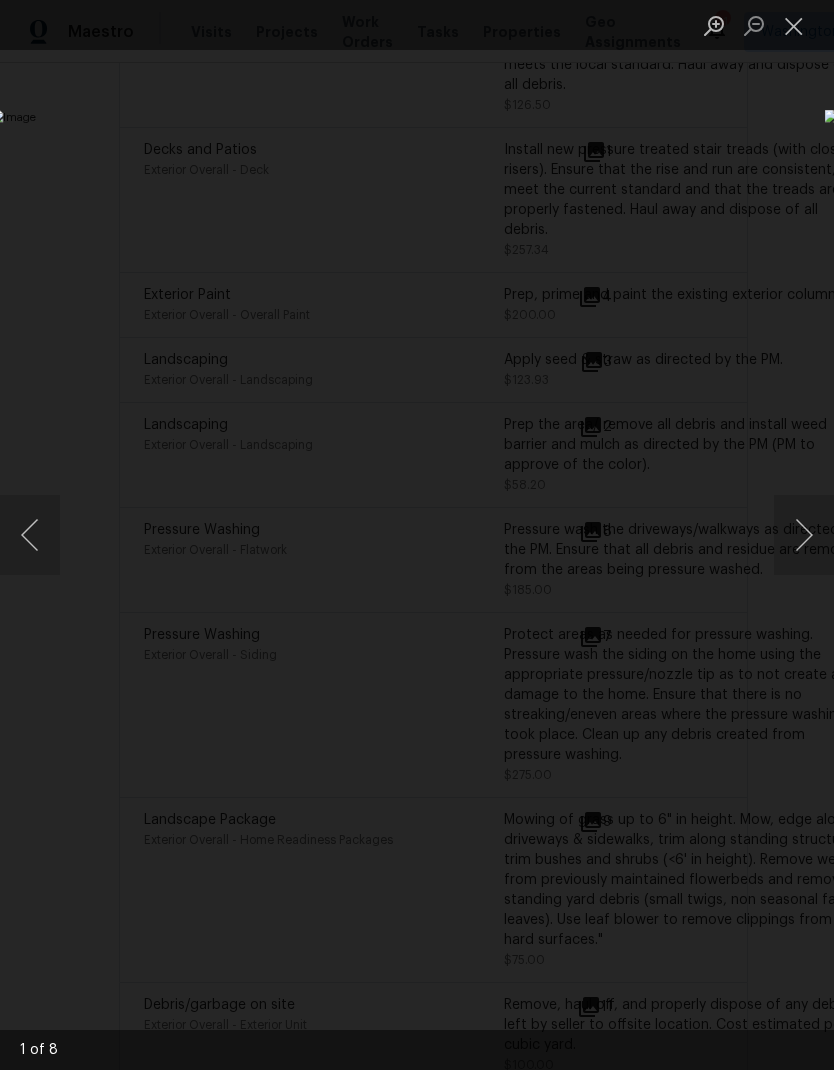 click at bounding box center [804, 535] 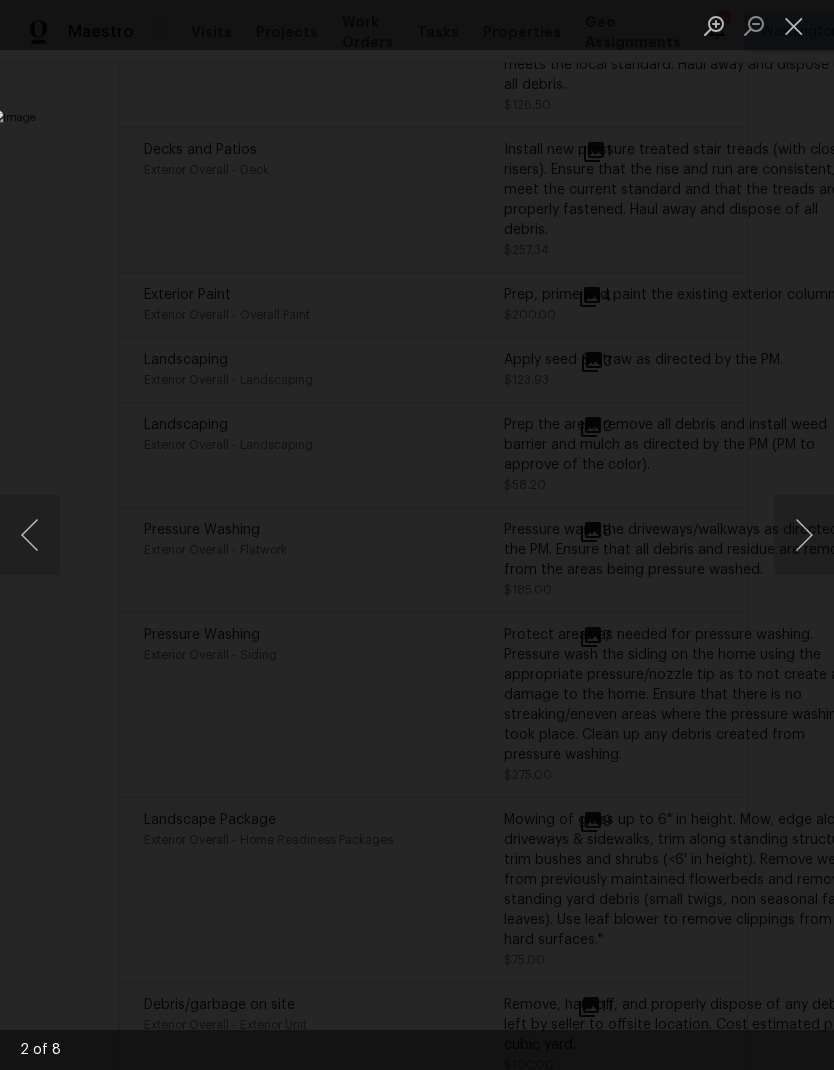 click at bounding box center [804, 535] 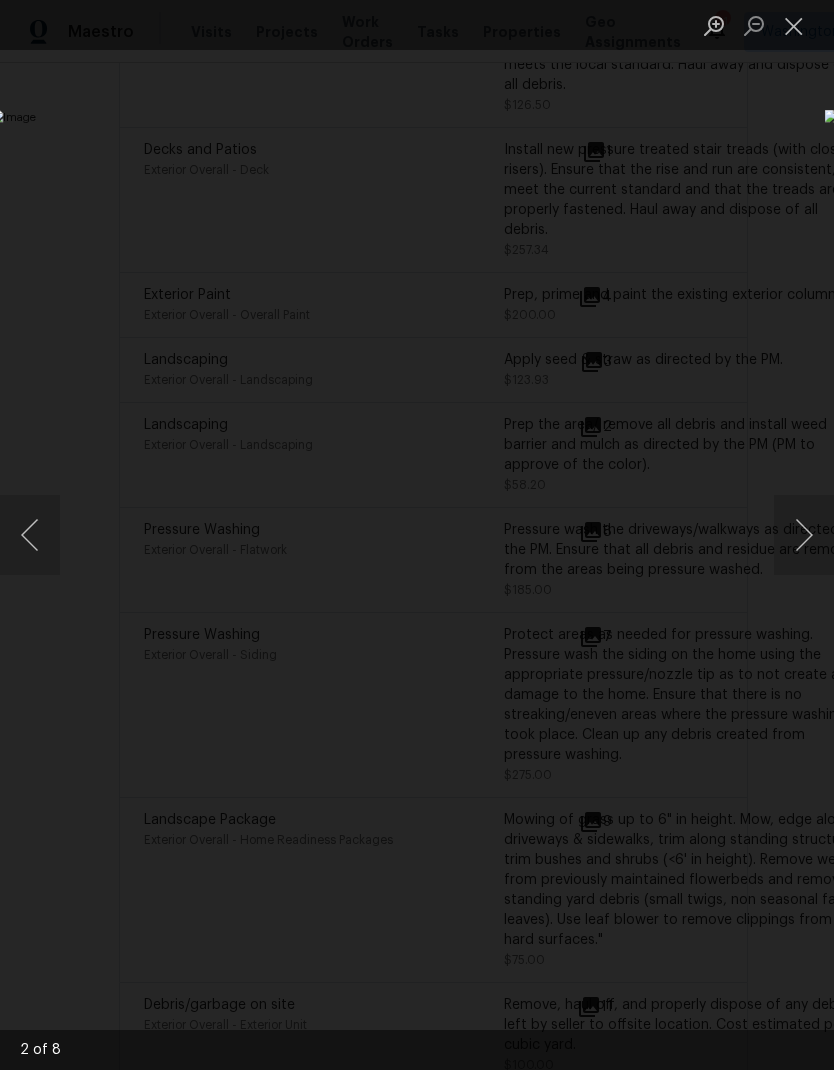 click at bounding box center (804, 535) 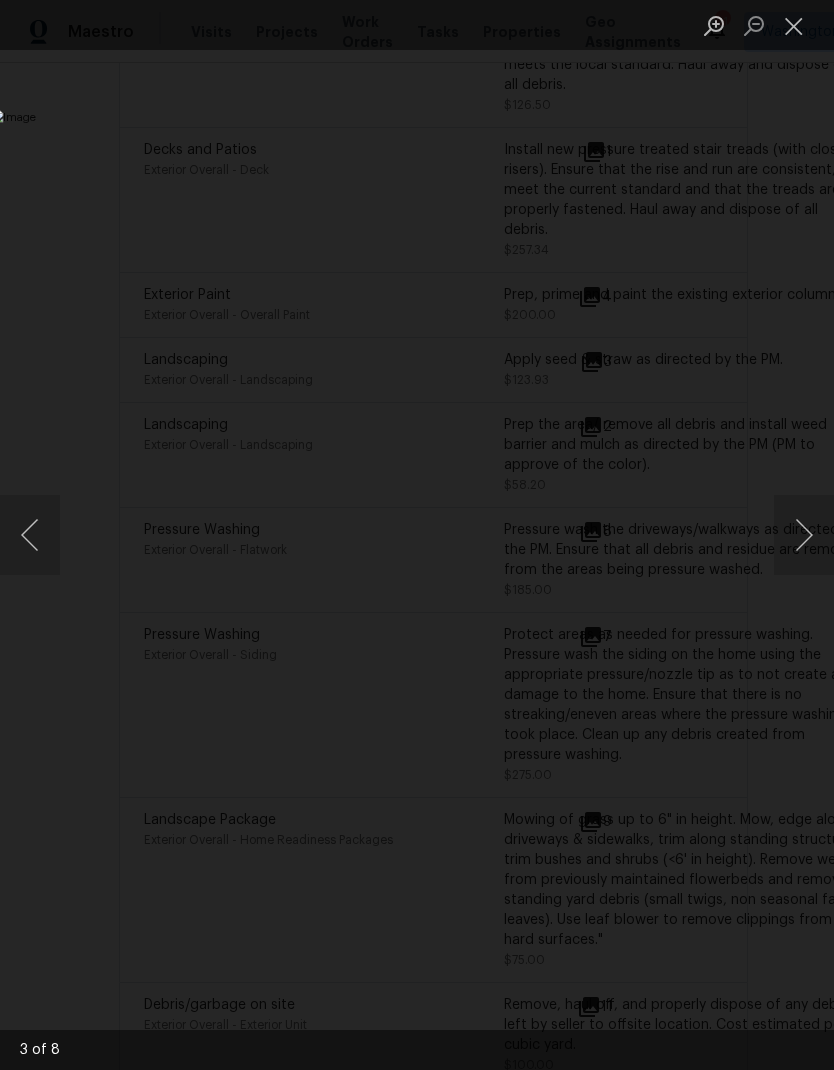 click at bounding box center (804, 535) 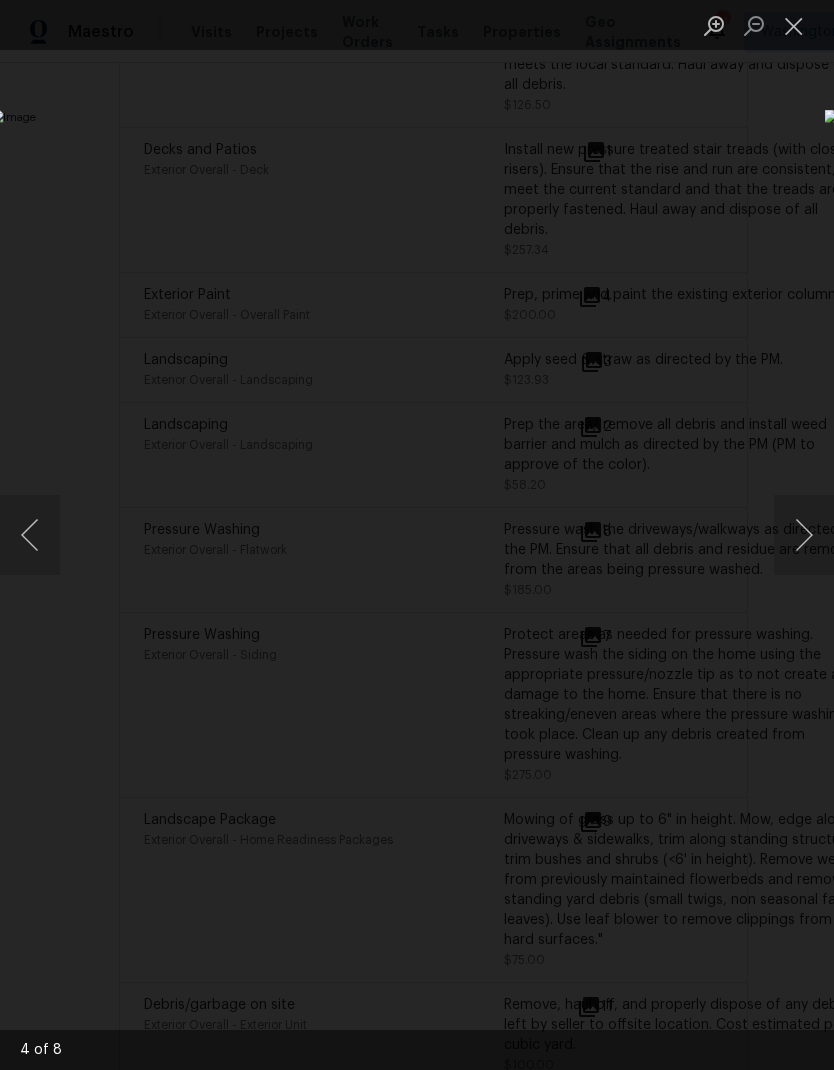 click at bounding box center (804, 535) 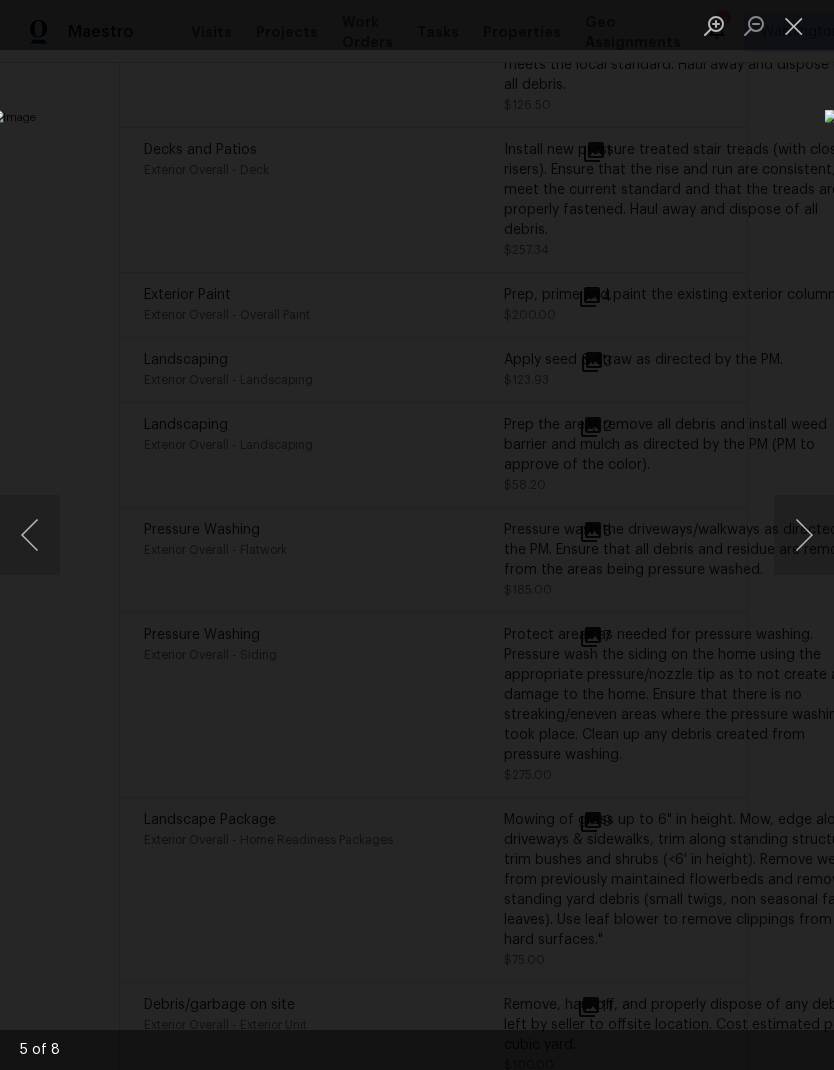 click at bounding box center (804, 535) 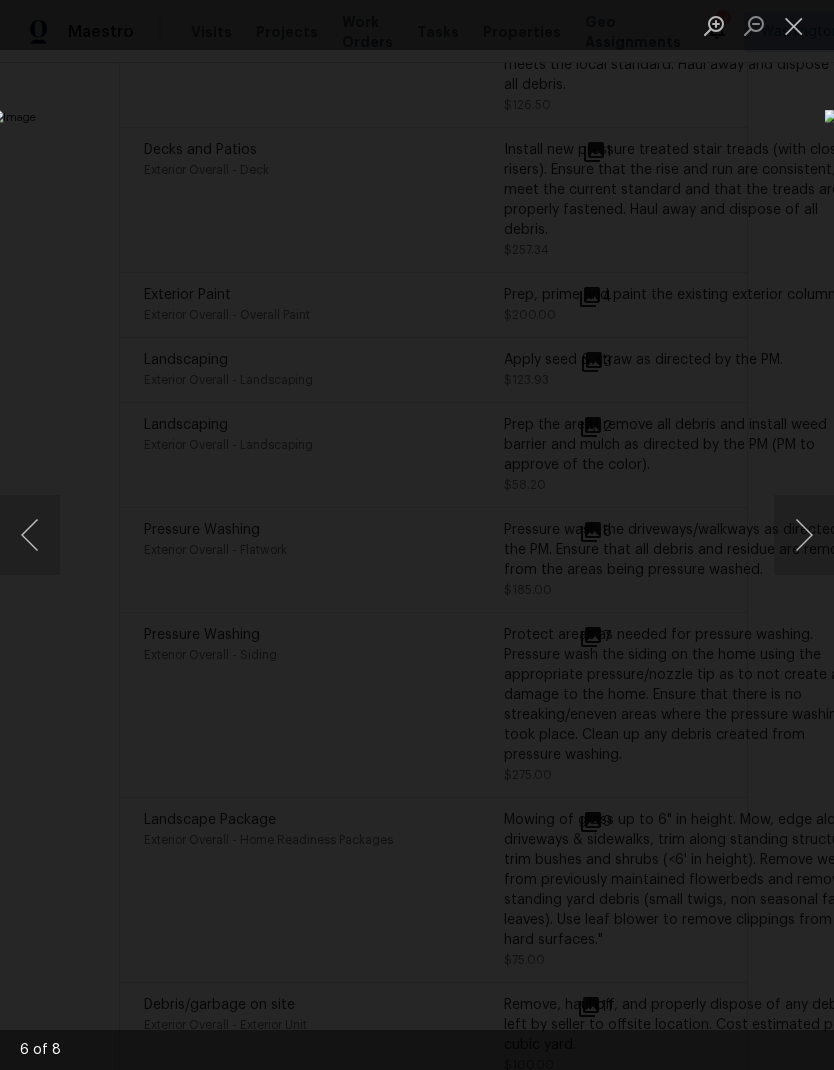 click at bounding box center (417, 535) 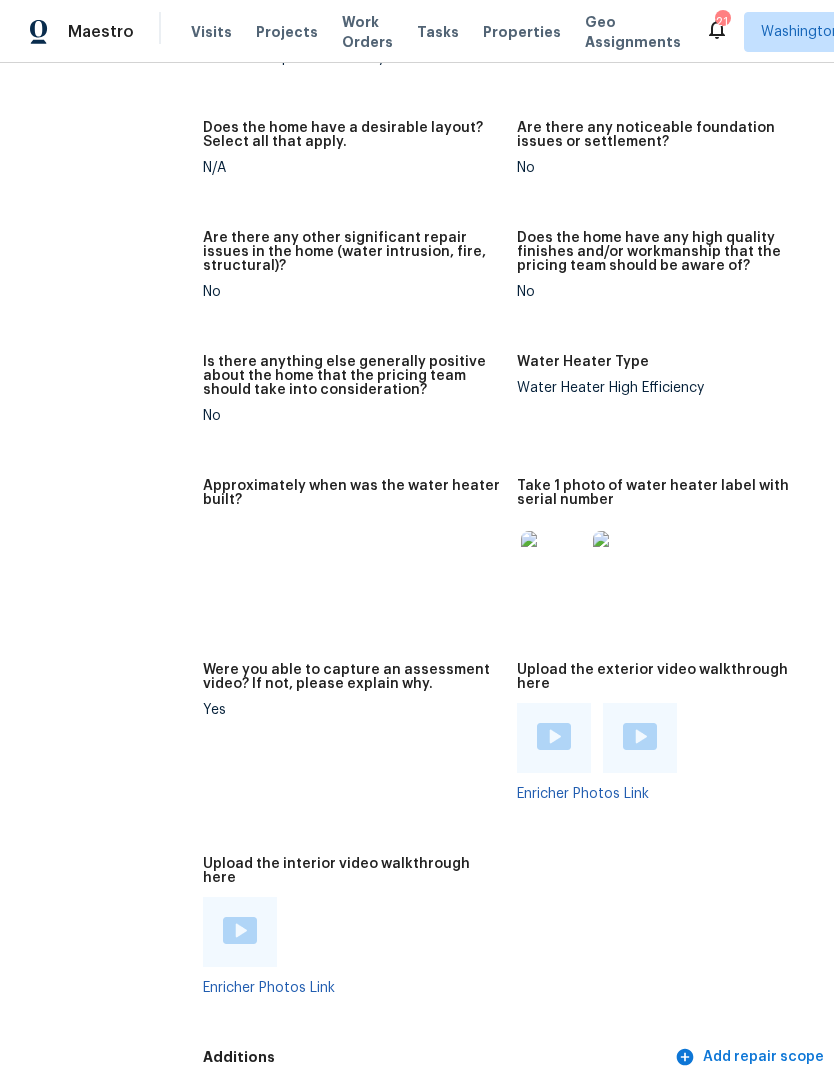 scroll, scrollTop: 4515, scrollLeft: 2, axis: both 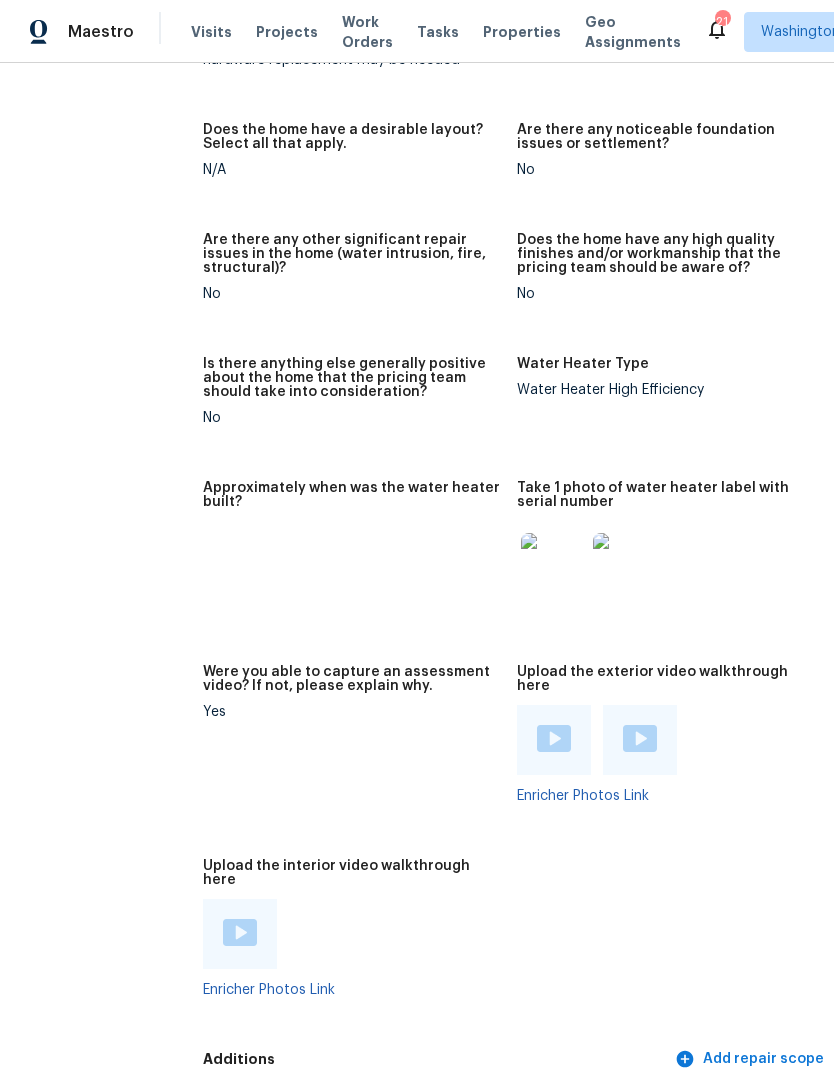click at bounding box center [554, 738] 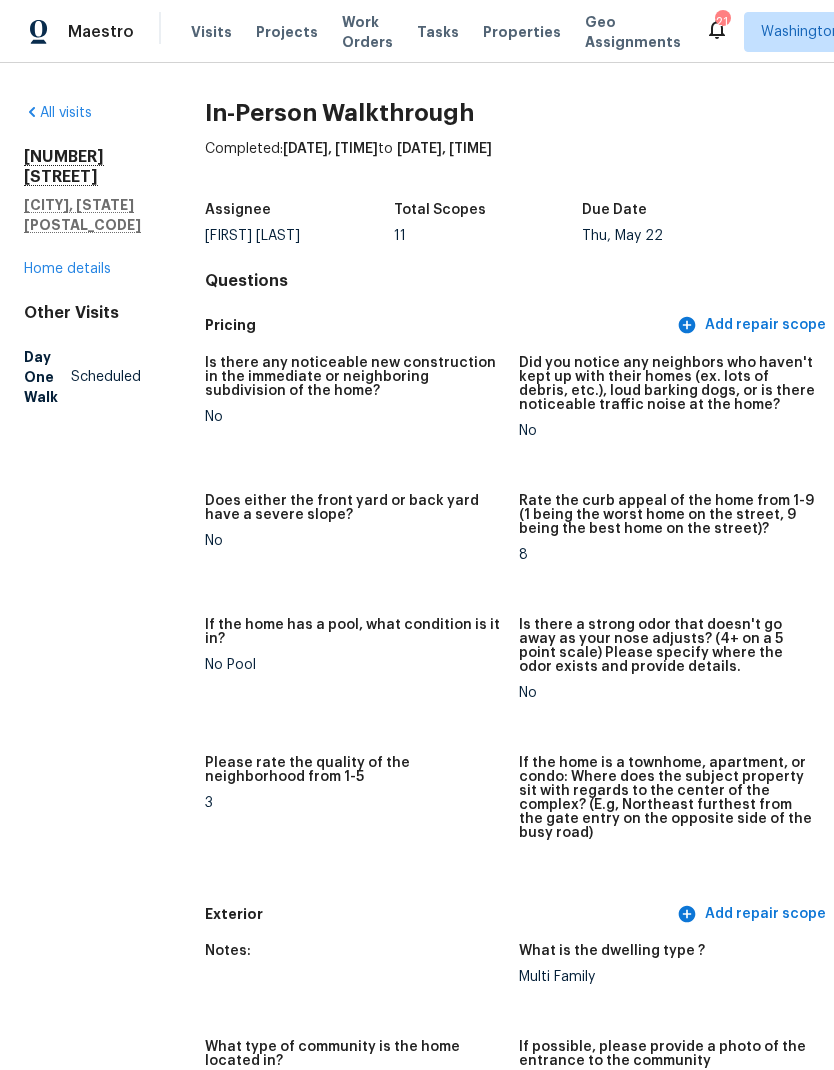 scroll, scrollTop: 0, scrollLeft: 0, axis: both 